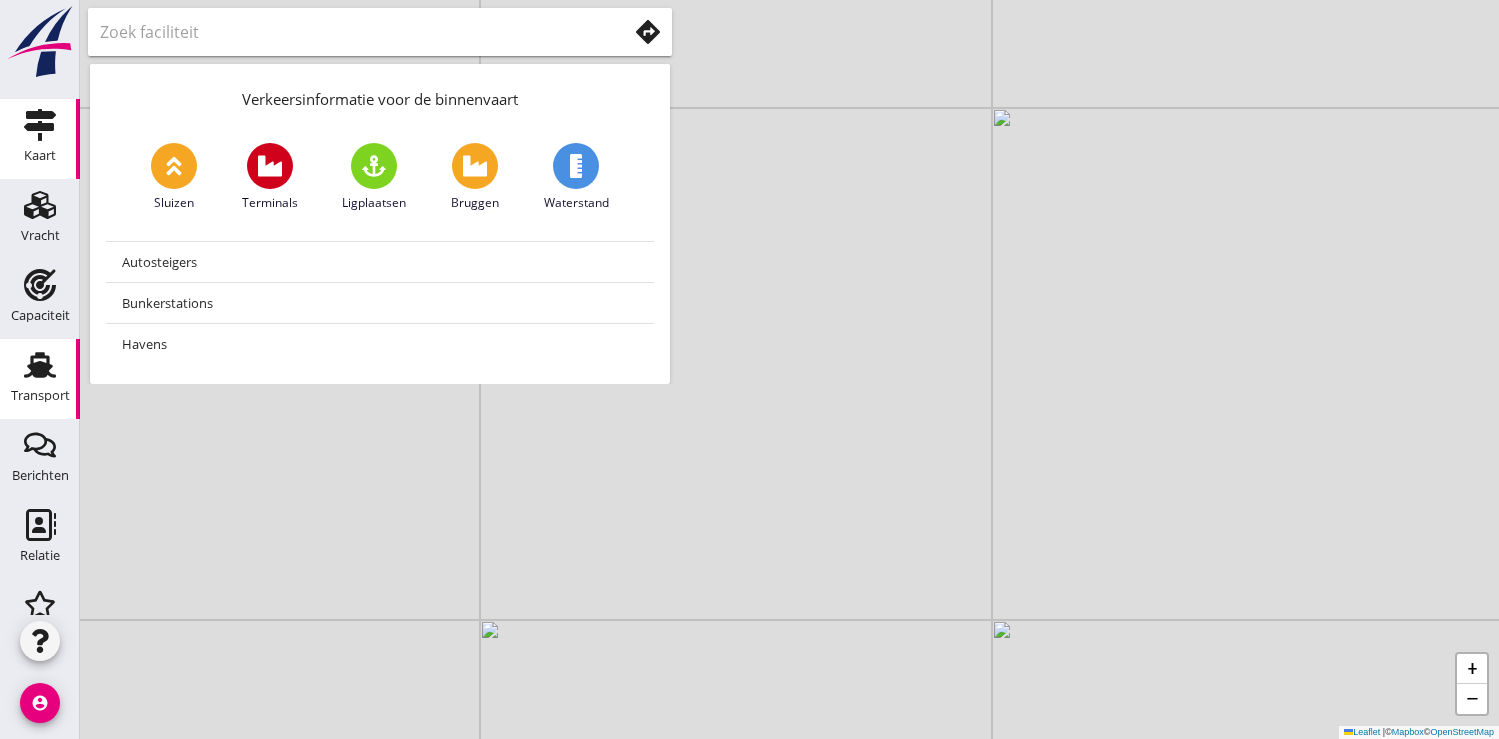 scroll, scrollTop: 0, scrollLeft: 0, axis: both 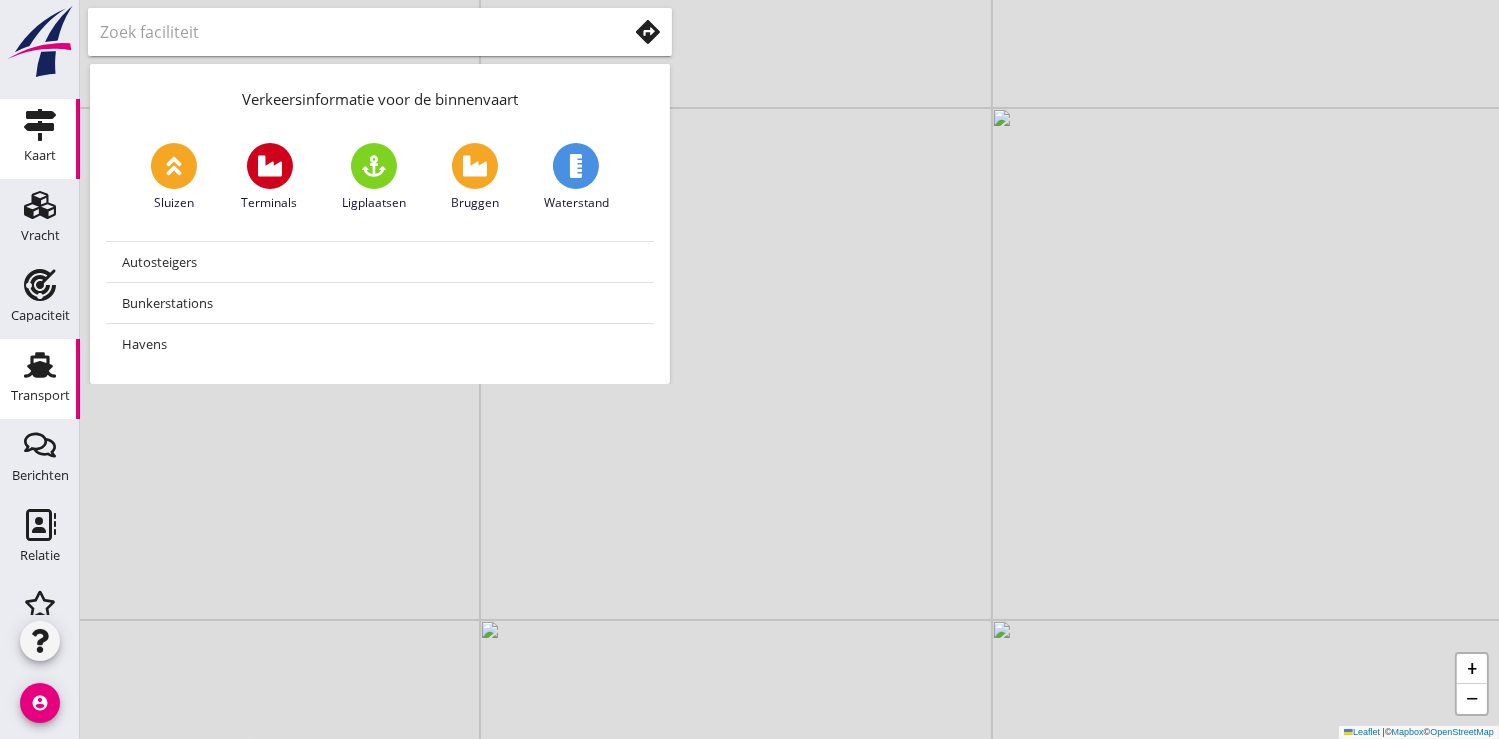 click on "Transport" at bounding box center [40, 365] 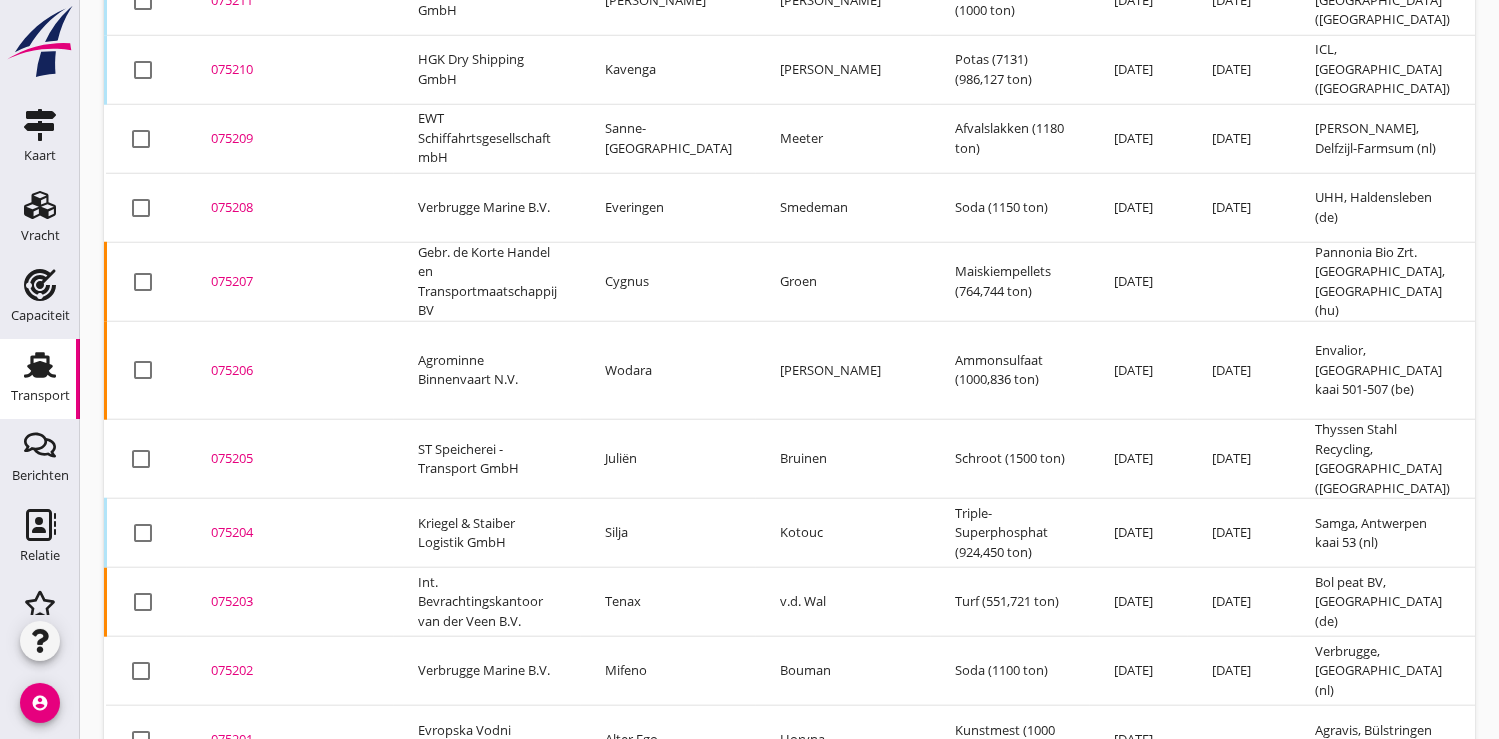 scroll, scrollTop: 1883, scrollLeft: 0, axis: vertical 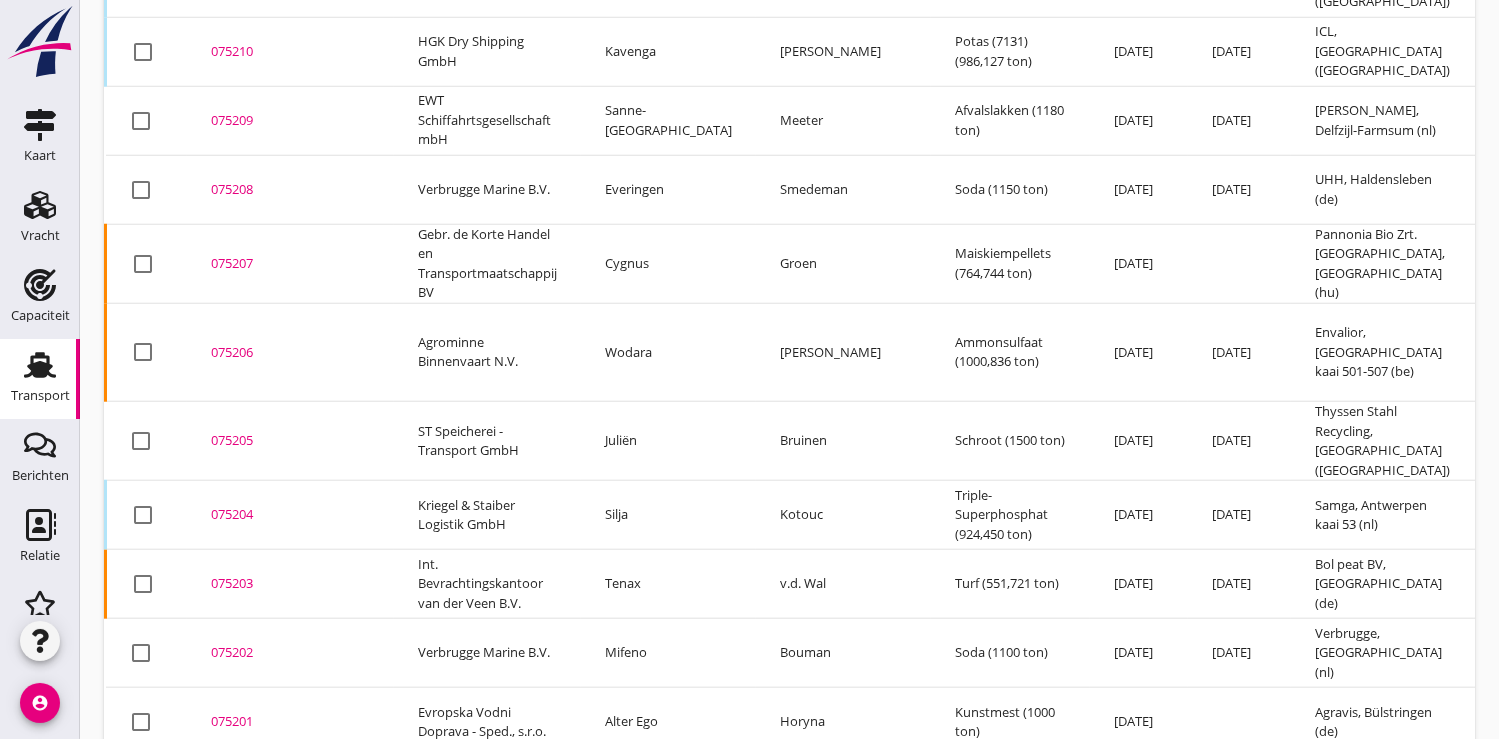 click on "075202" at bounding box center [290, 653] 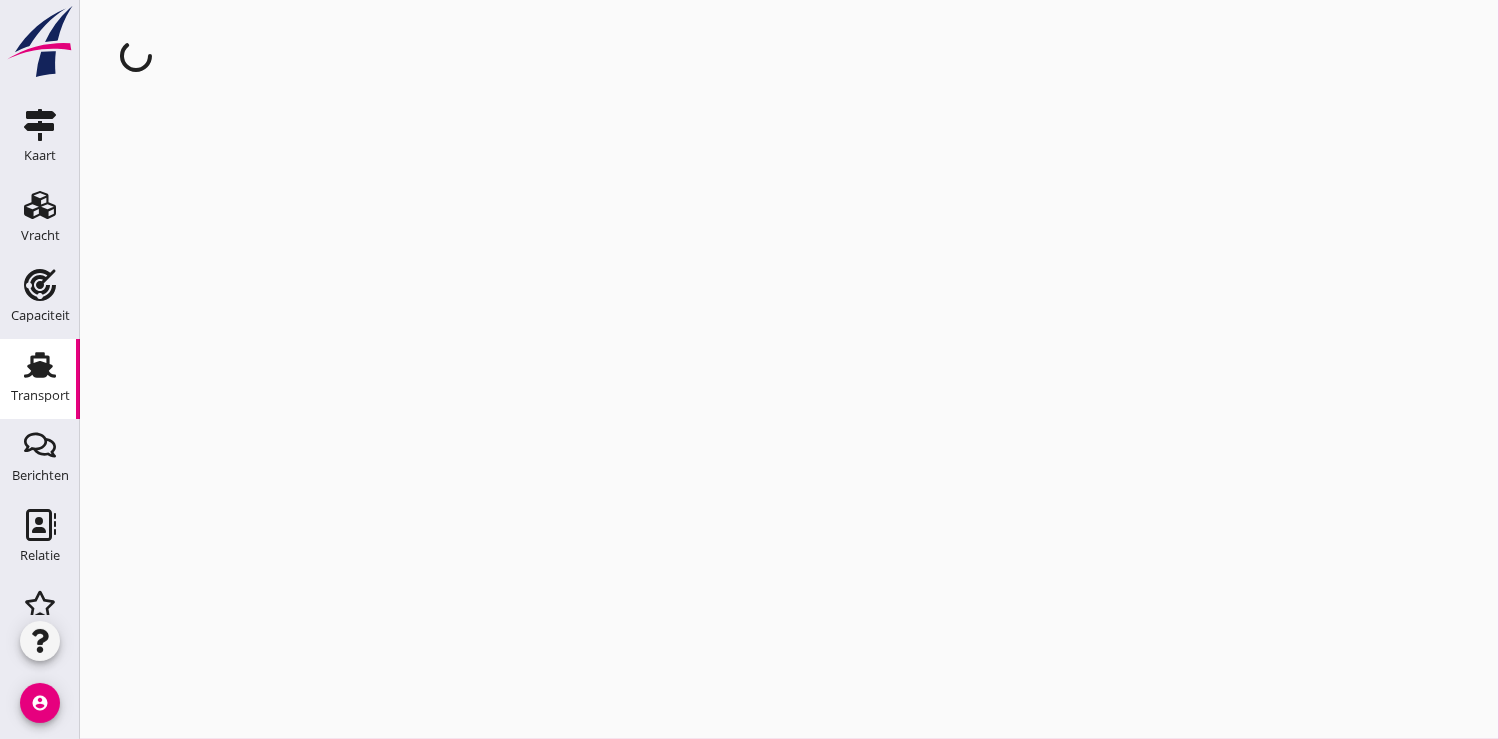 scroll, scrollTop: 0, scrollLeft: 0, axis: both 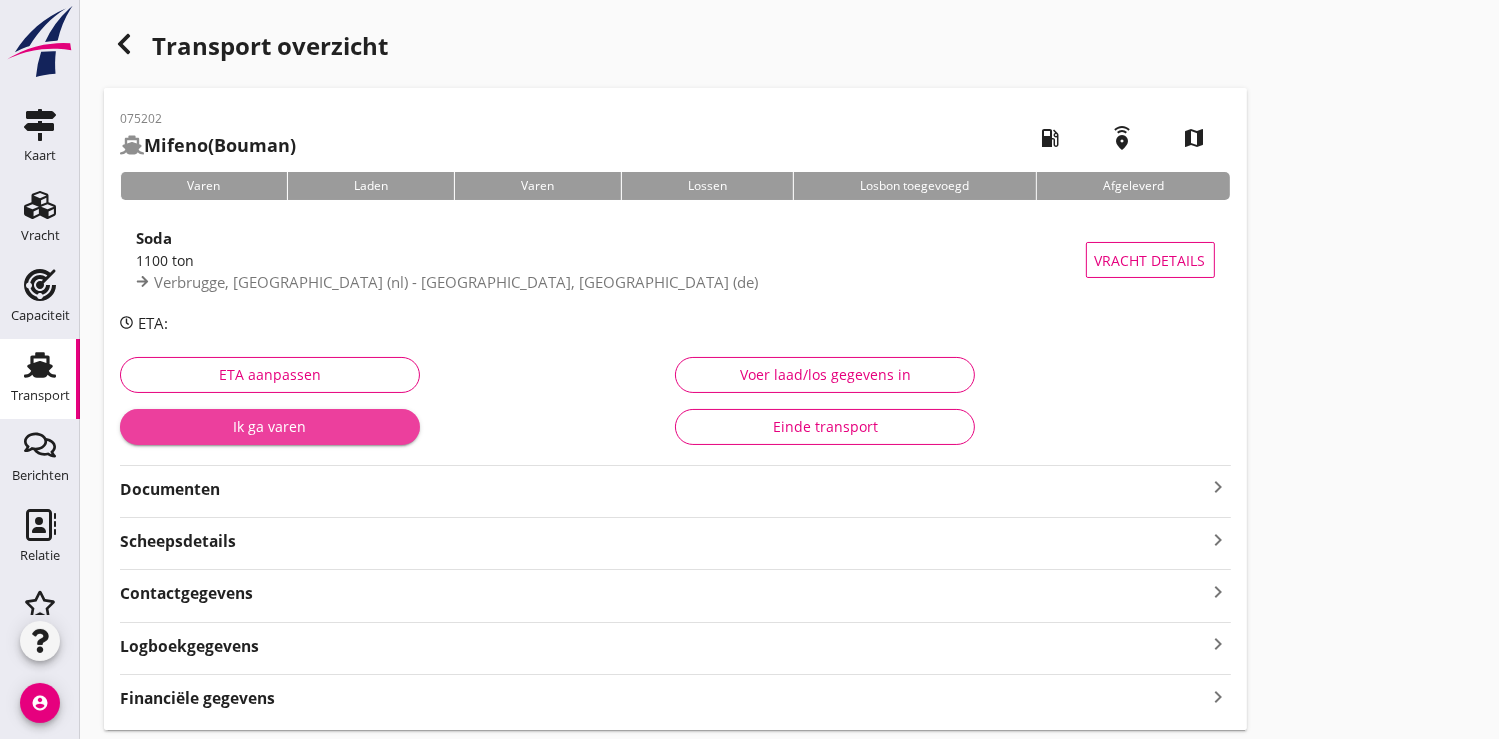 click on "Ik ga varen" at bounding box center (270, 426) 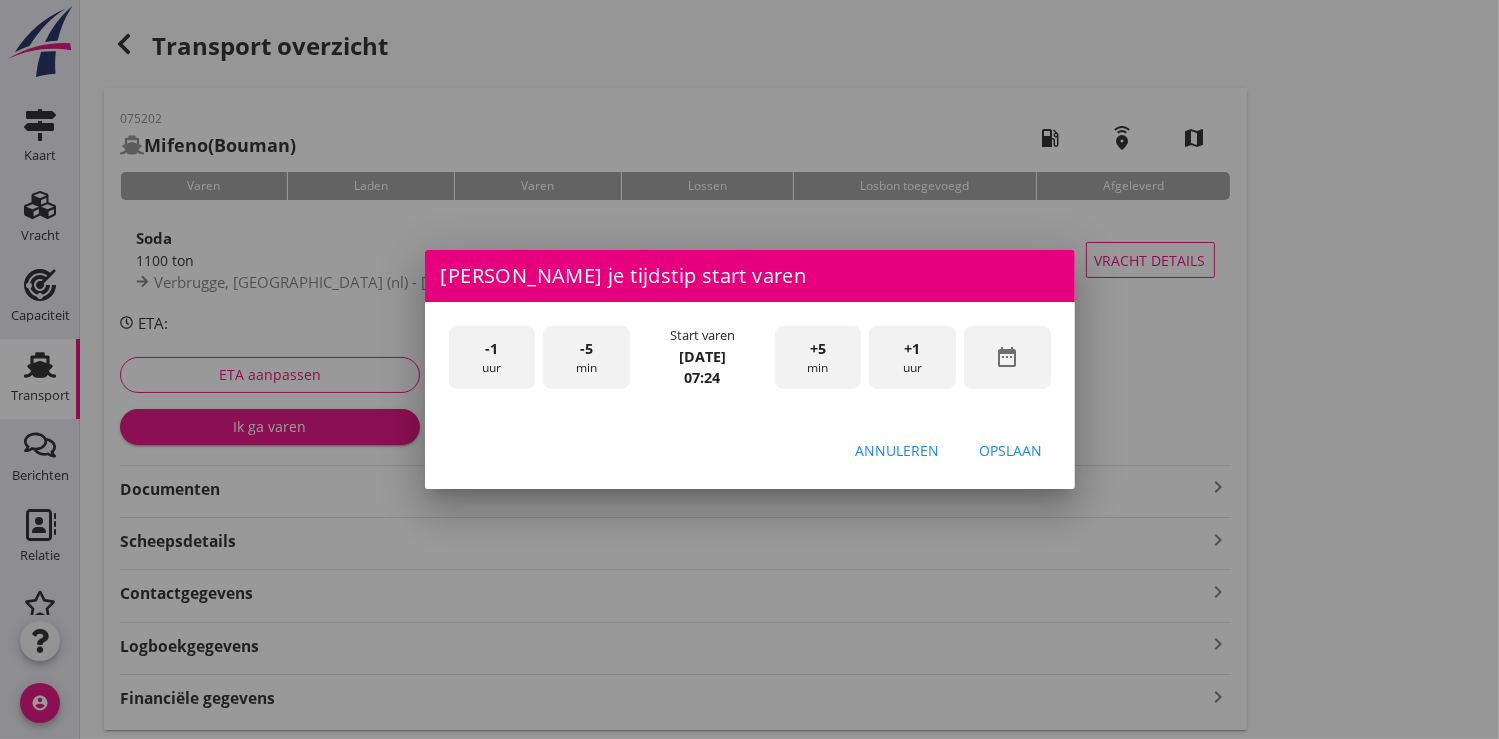 click on "date_range" at bounding box center [1007, 357] 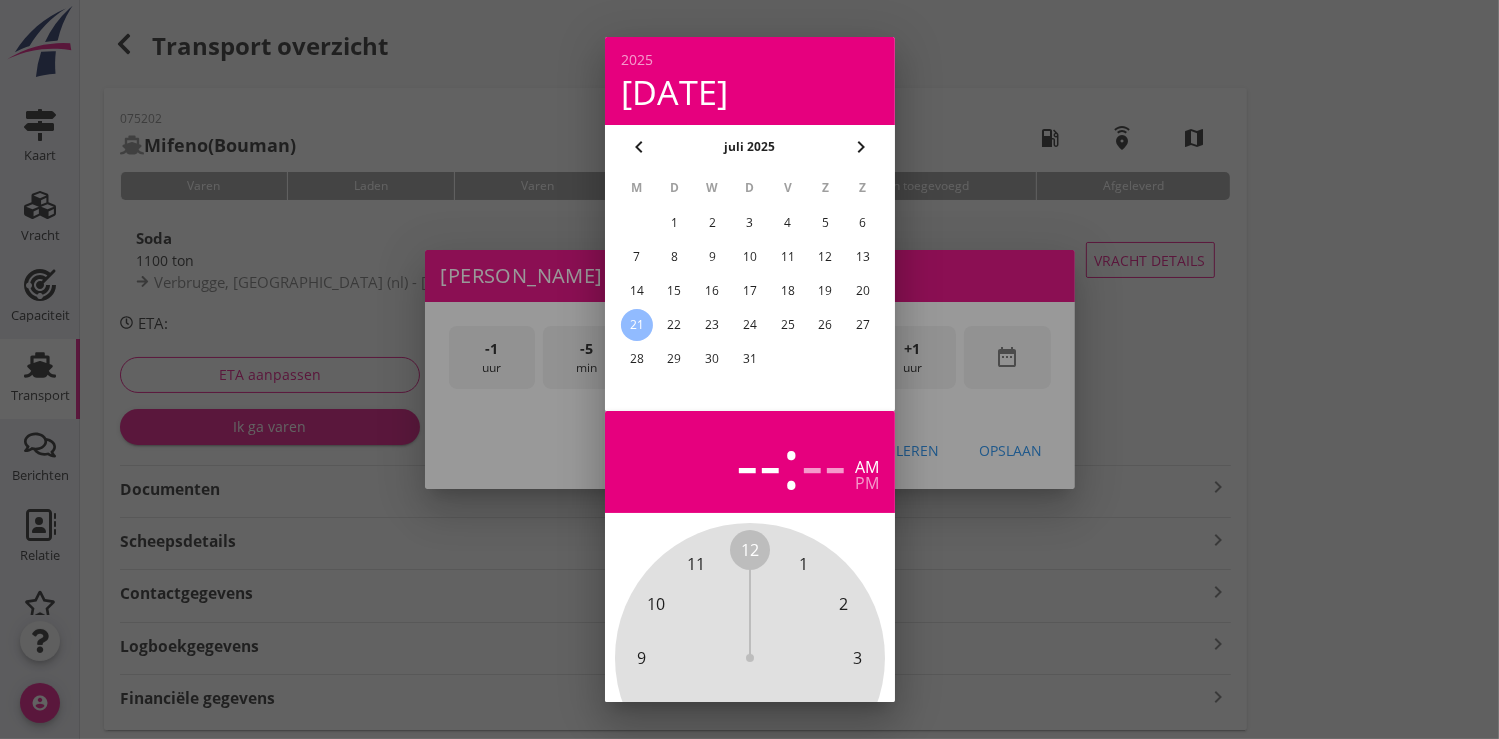 click on "17" at bounding box center (749, 291) 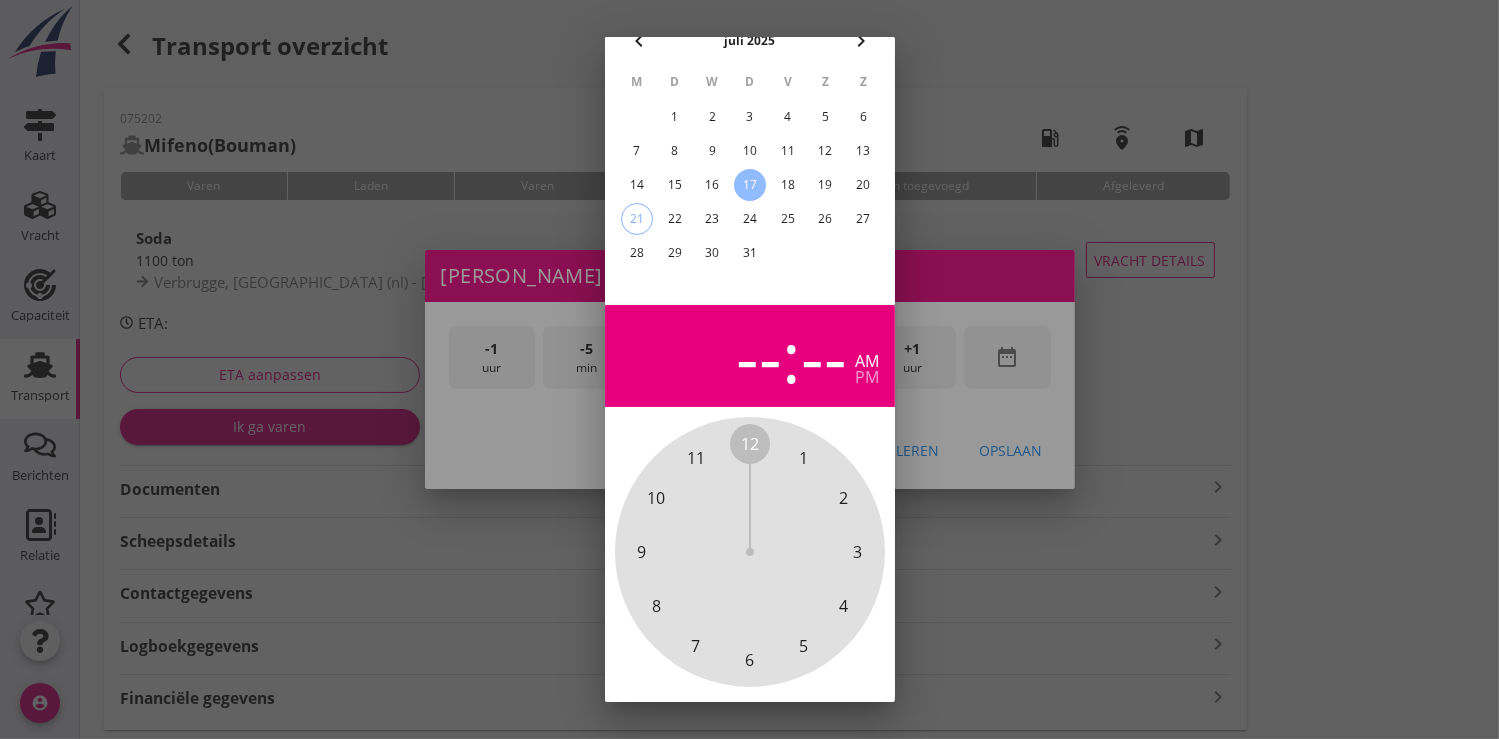 scroll, scrollTop: 185, scrollLeft: 0, axis: vertical 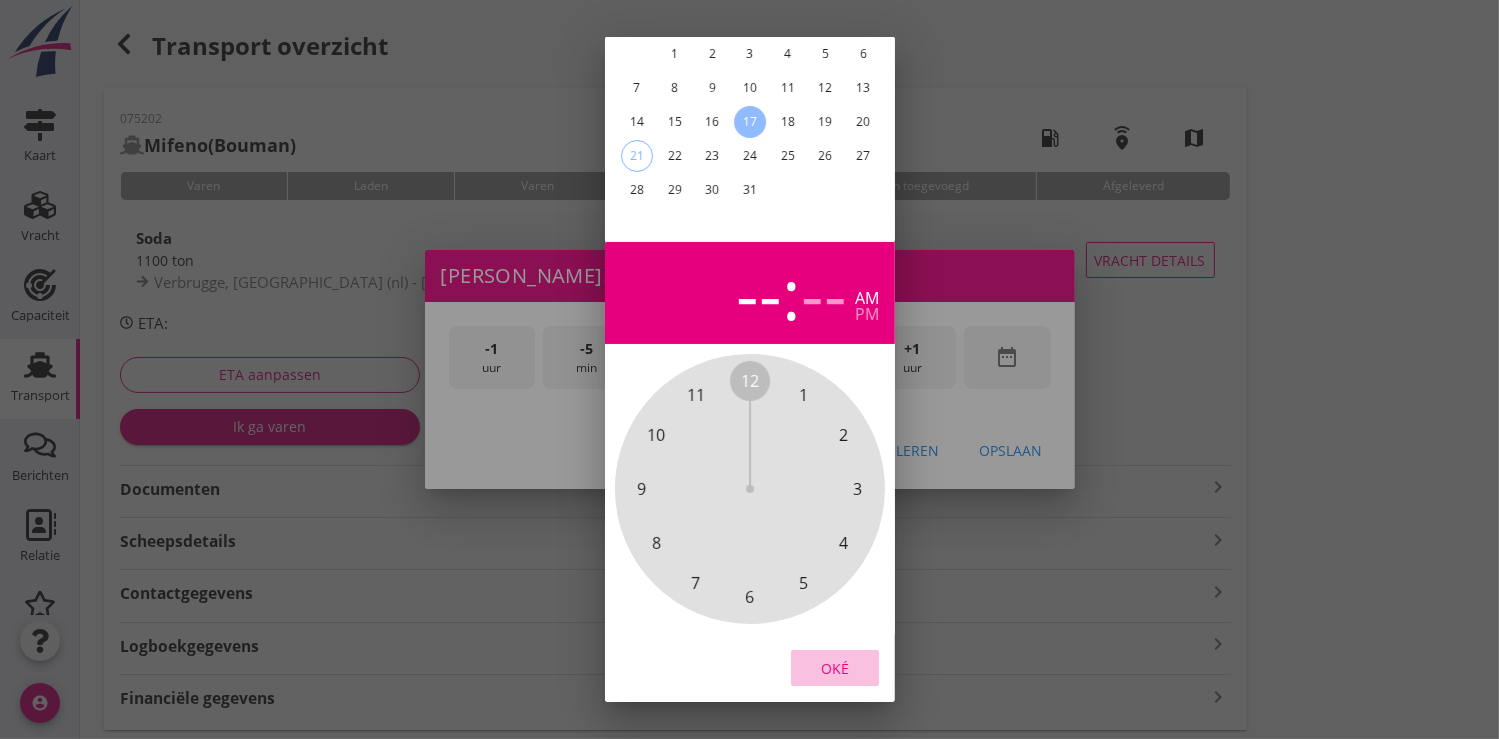 drag, startPoint x: 836, startPoint y: 642, endPoint x: 920, endPoint y: 406, distance: 250.5035 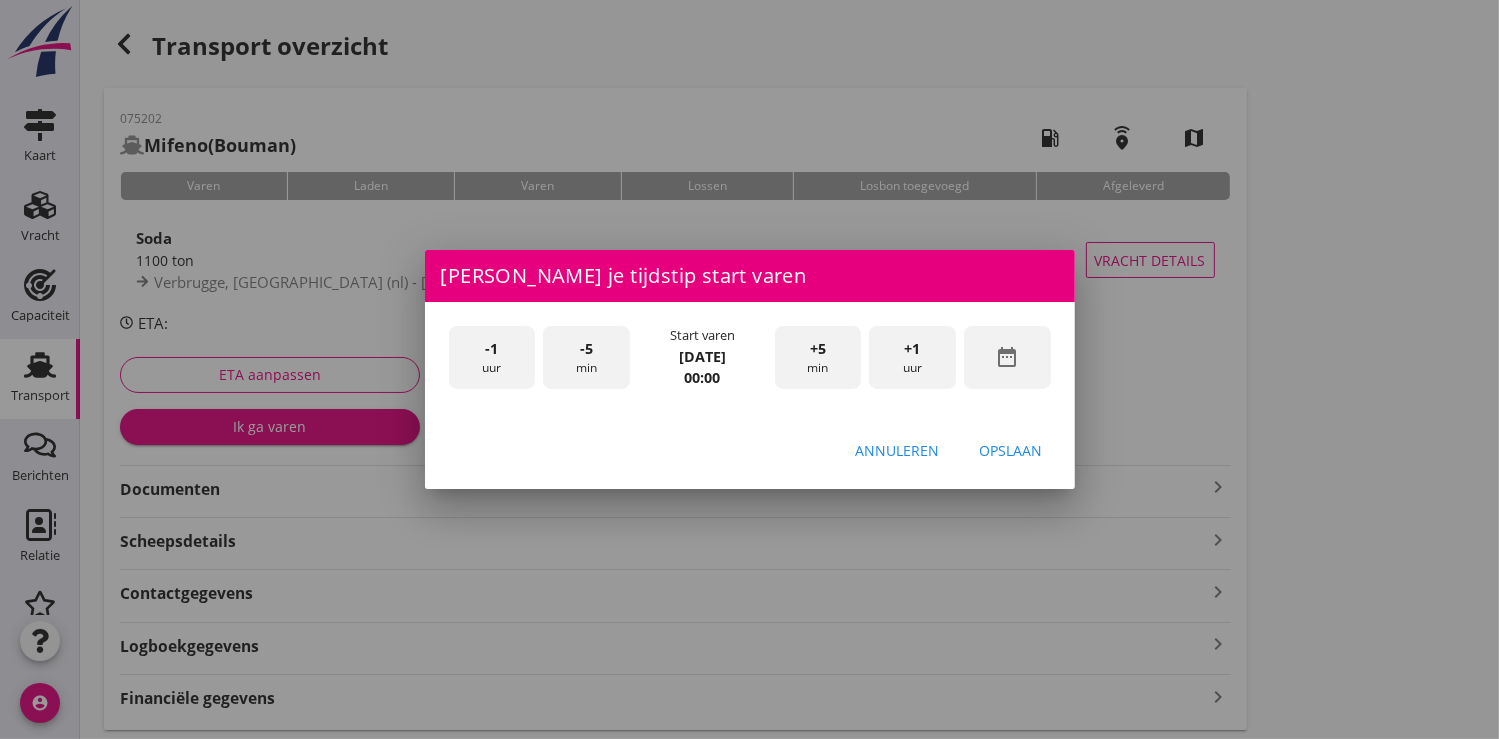 click on "+1  uur" at bounding box center (912, 357) 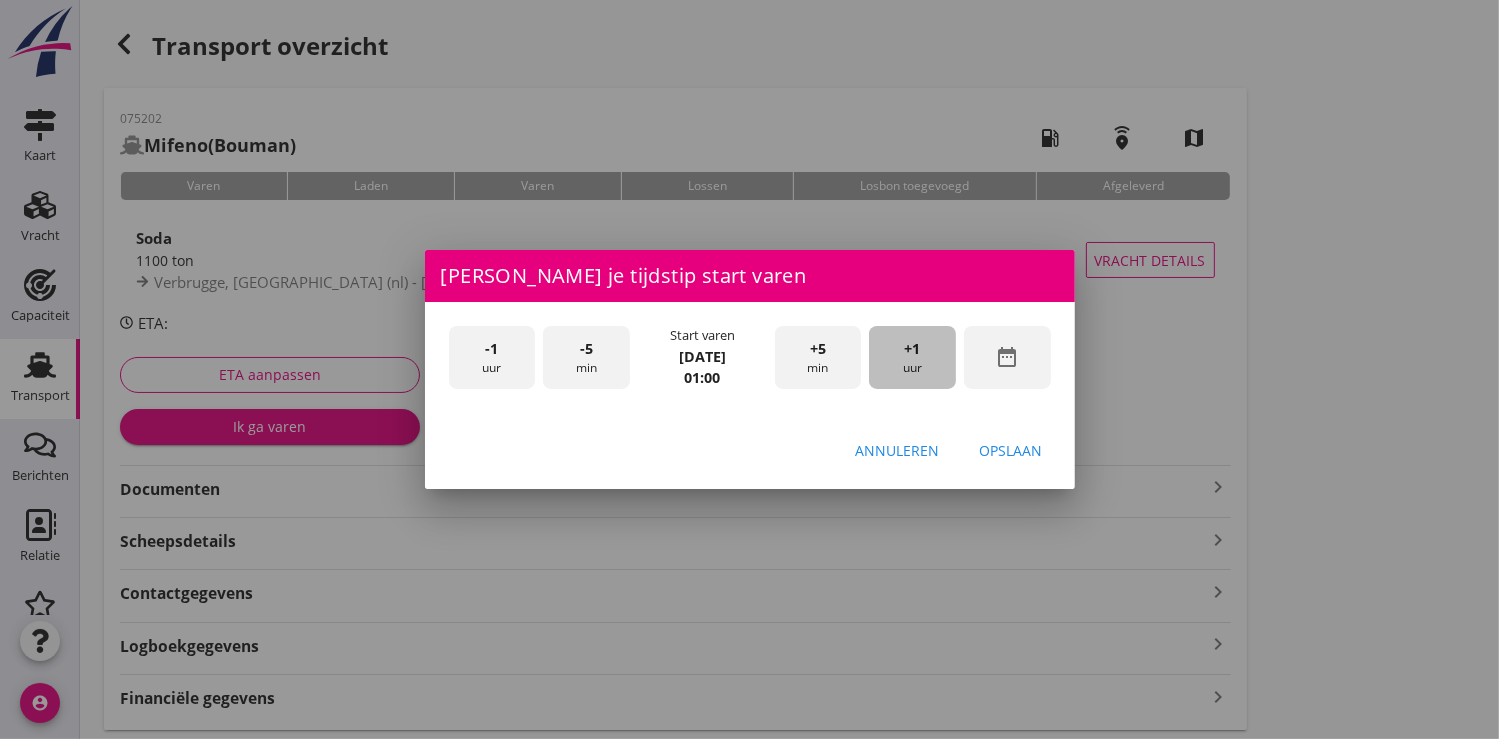 click on "+1  uur" at bounding box center (912, 357) 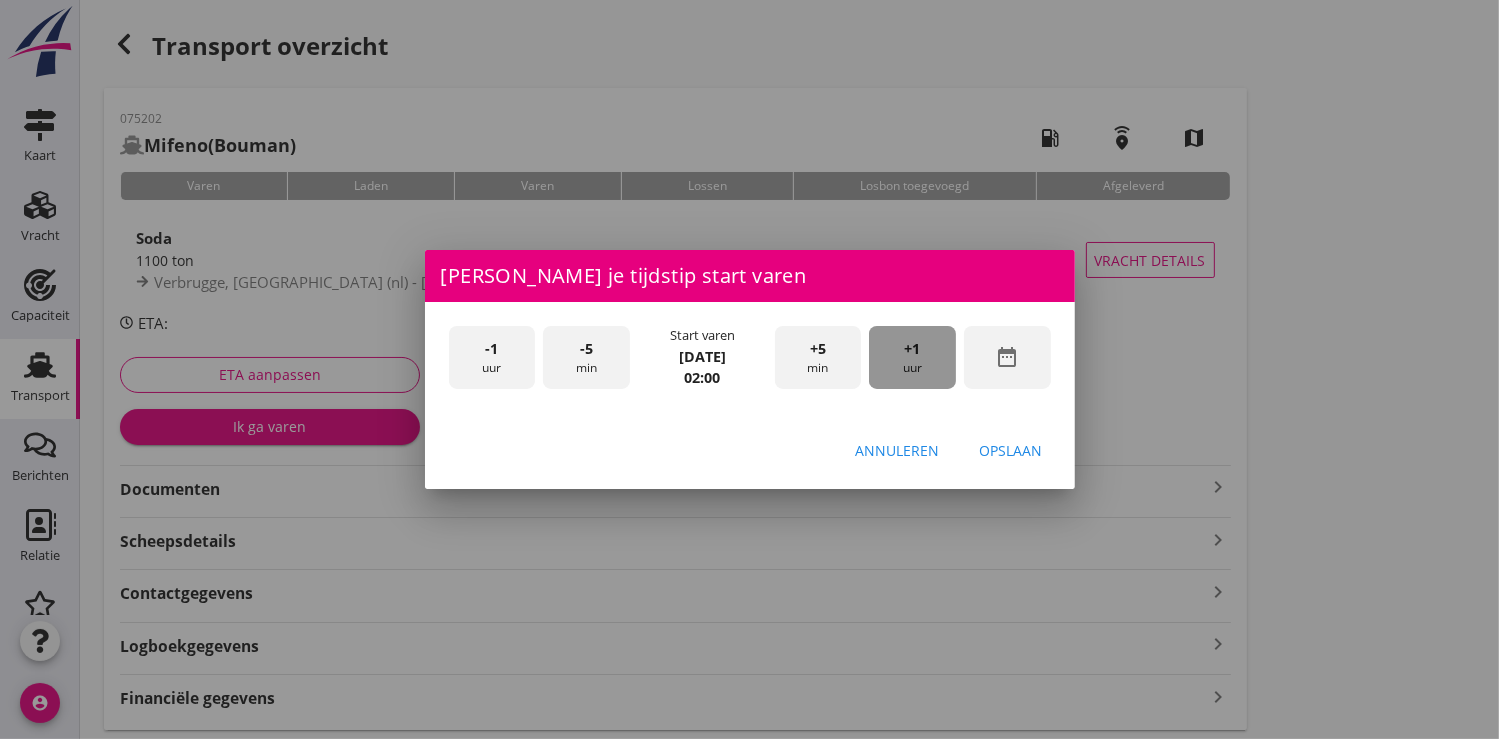 click on "+1  uur" at bounding box center (912, 357) 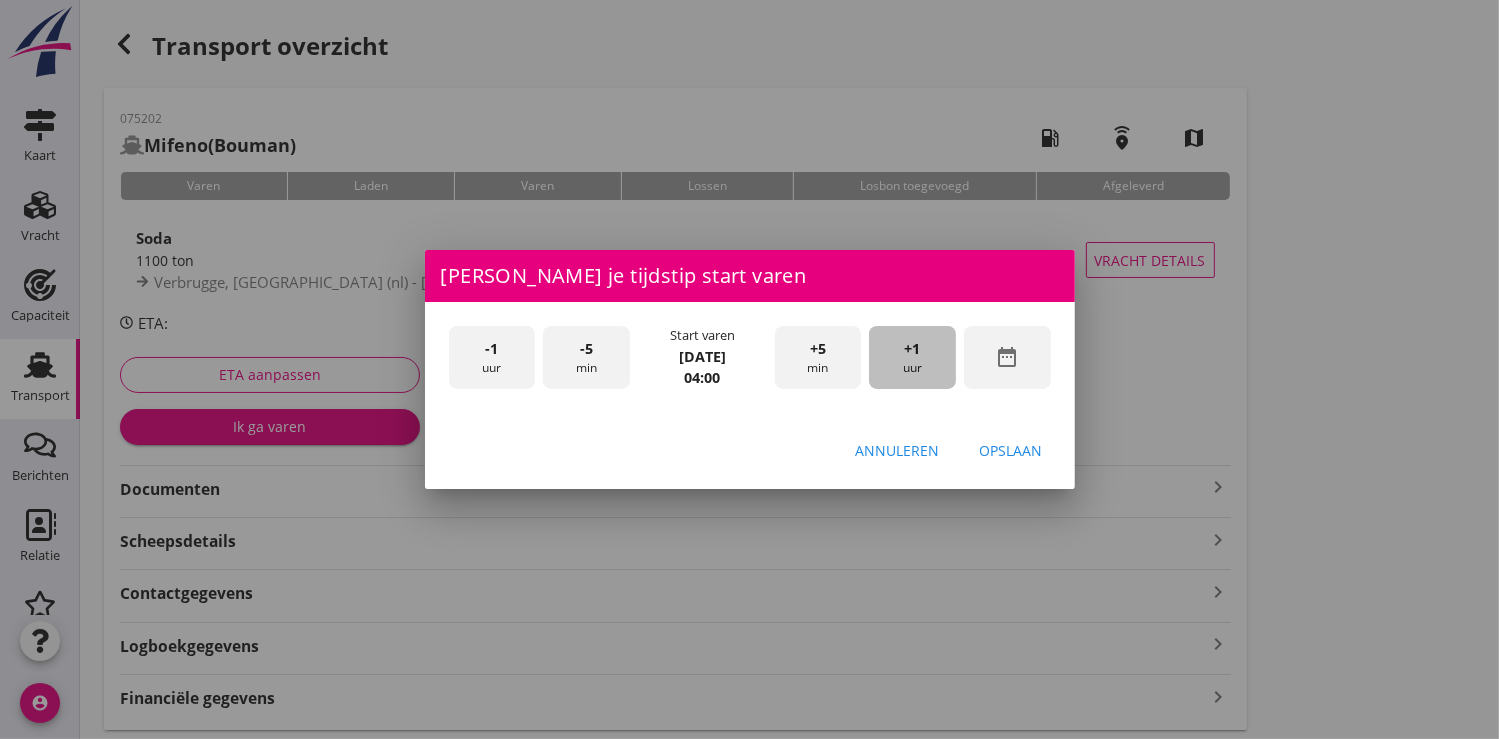 click on "+1  uur" at bounding box center (912, 357) 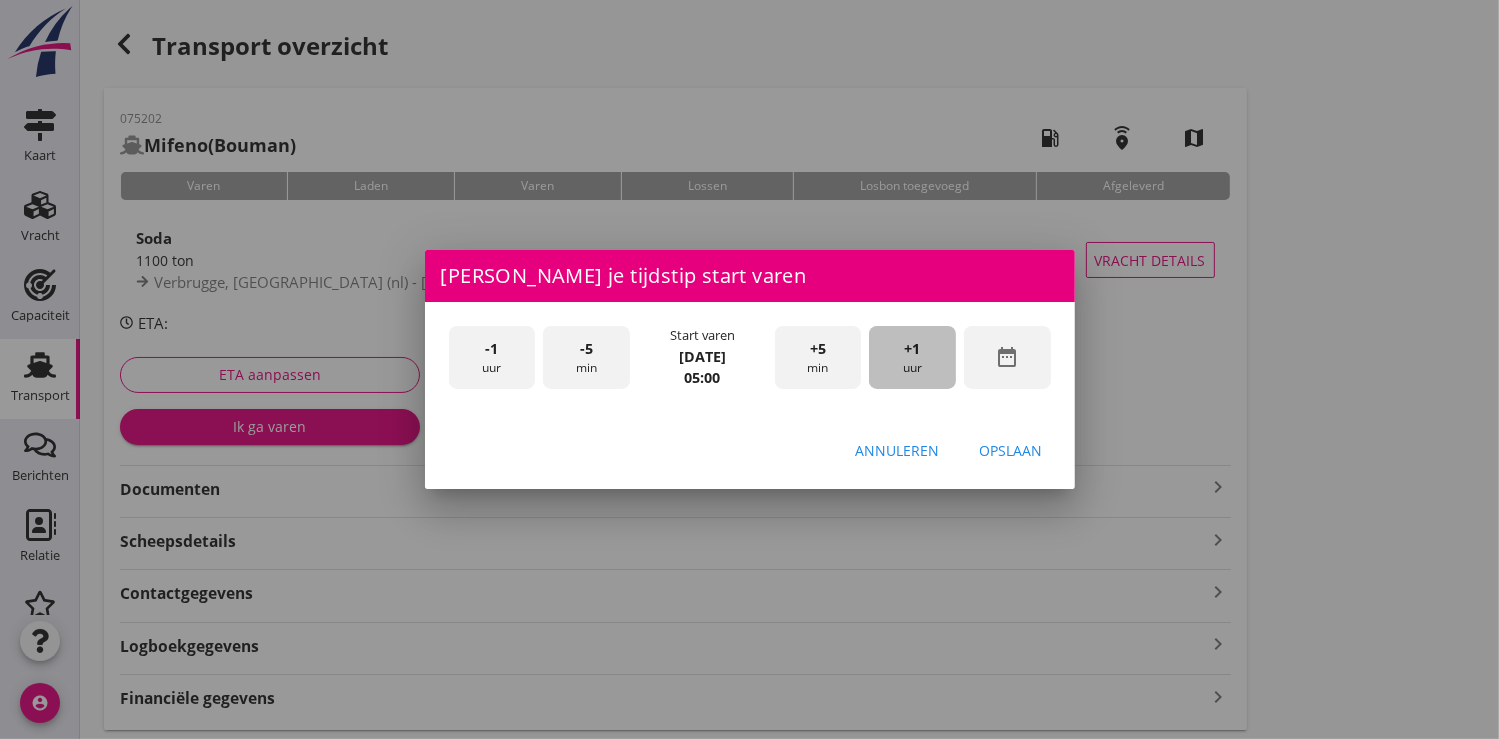 click on "+1  uur" at bounding box center (912, 357) 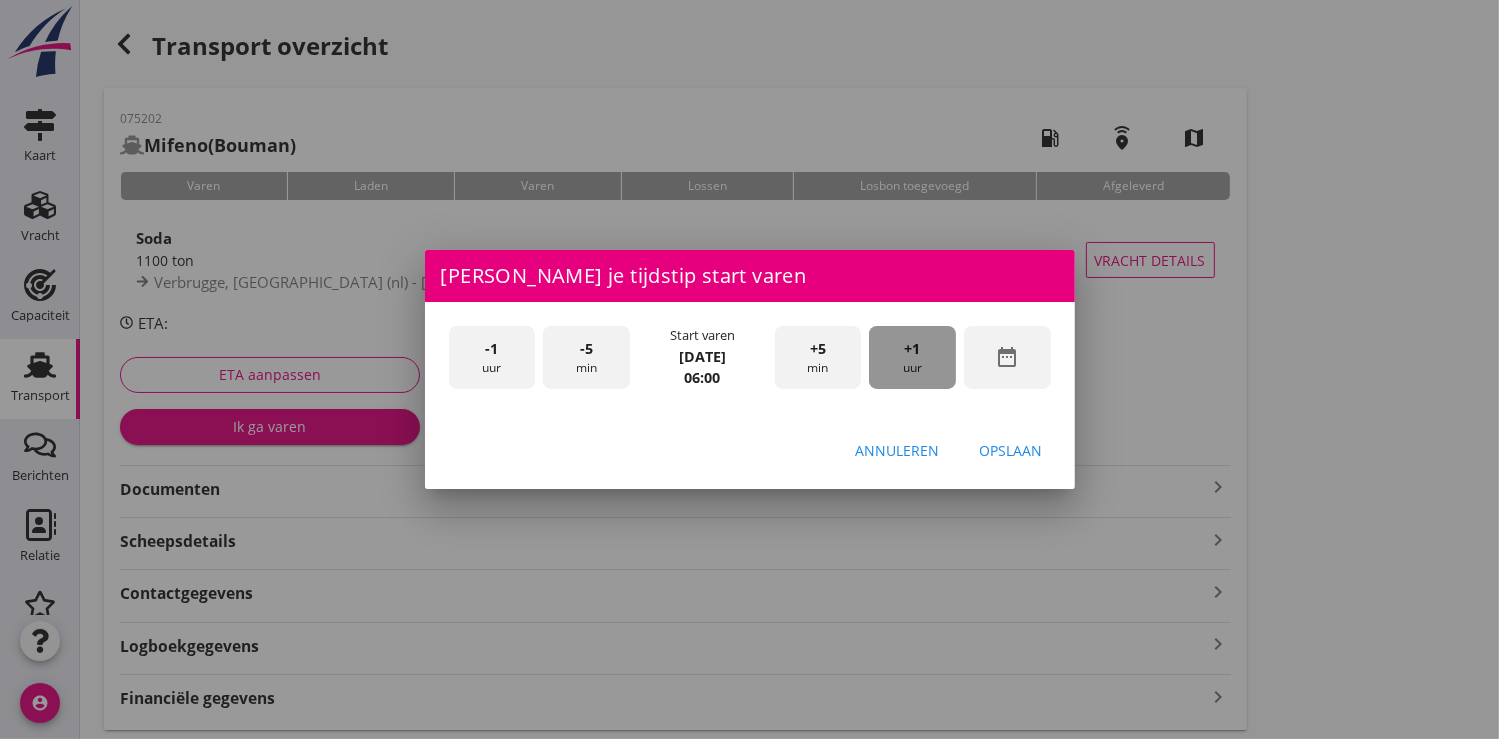 click on "+1  uur" at bounding box center [912, 357] 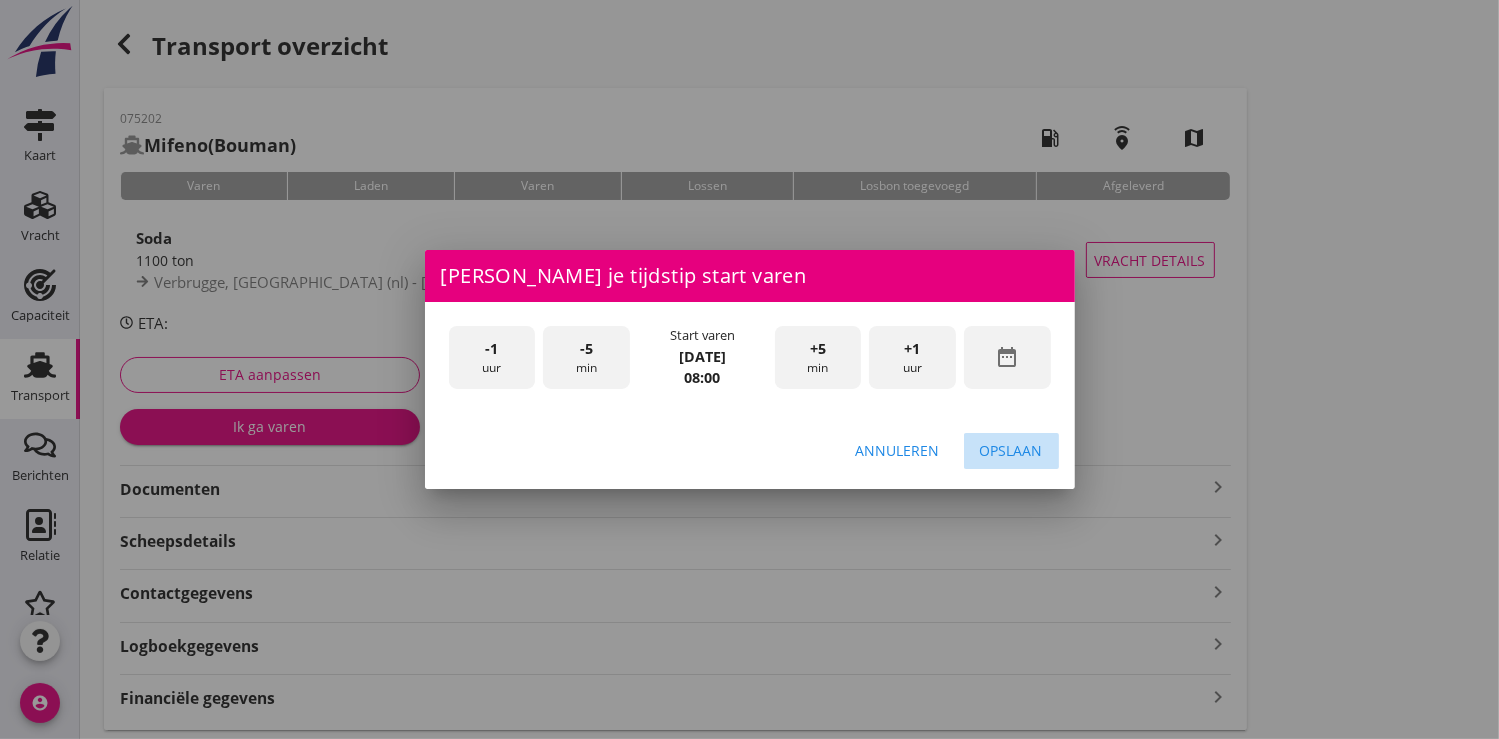 click on "Opslaan" at bounding box center (1011, 450) 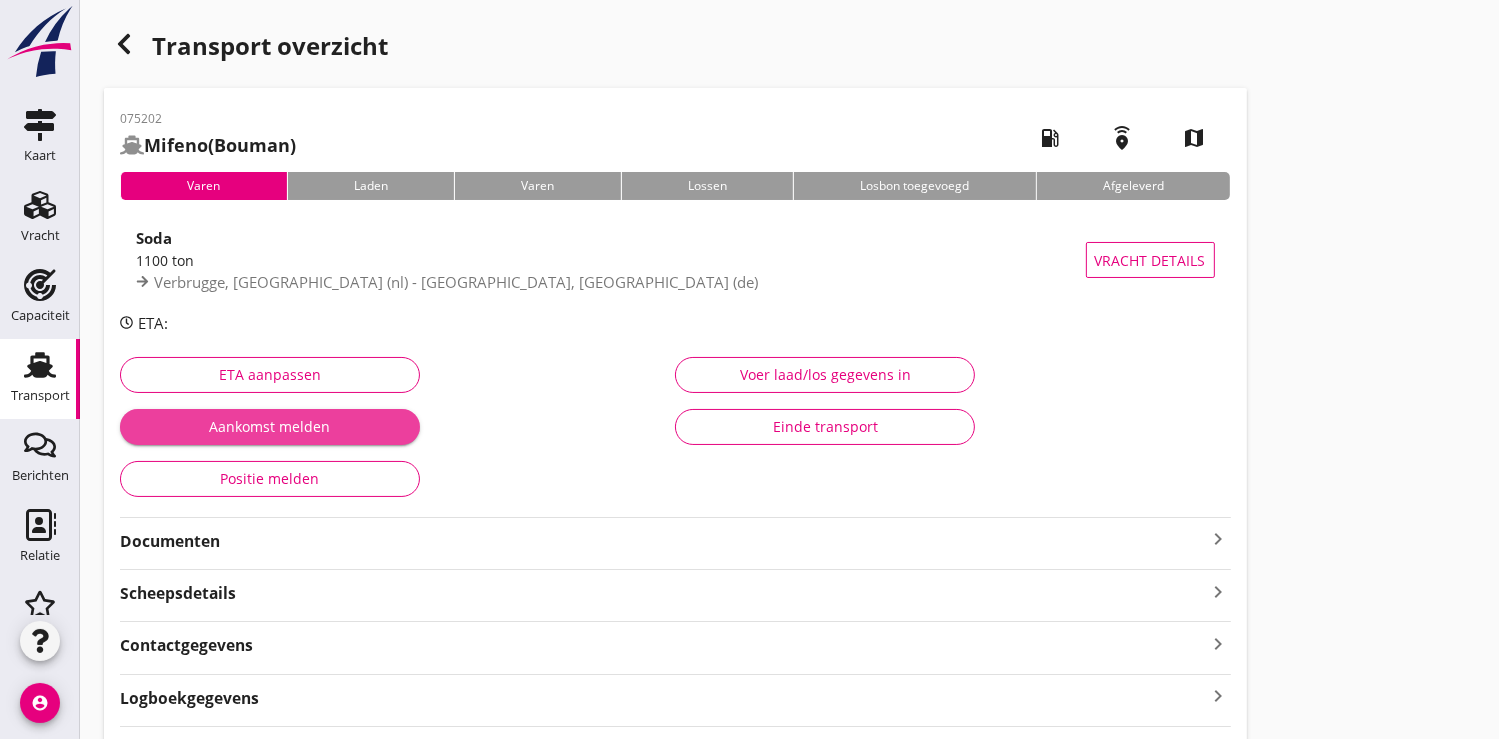 click on "Aankomst melden" at bounding box center [270, 426] 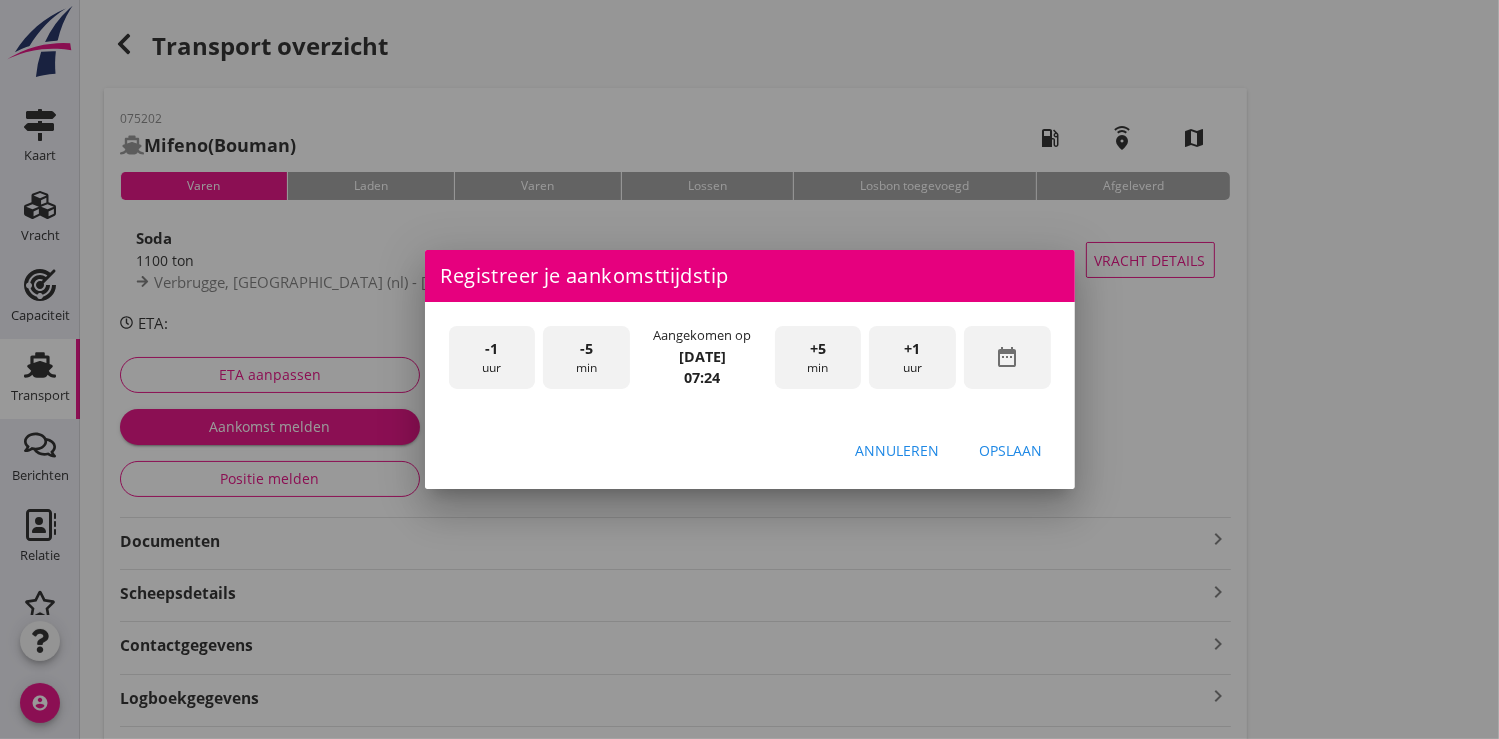 click on "date_range" at bounding box center (1007, 357) 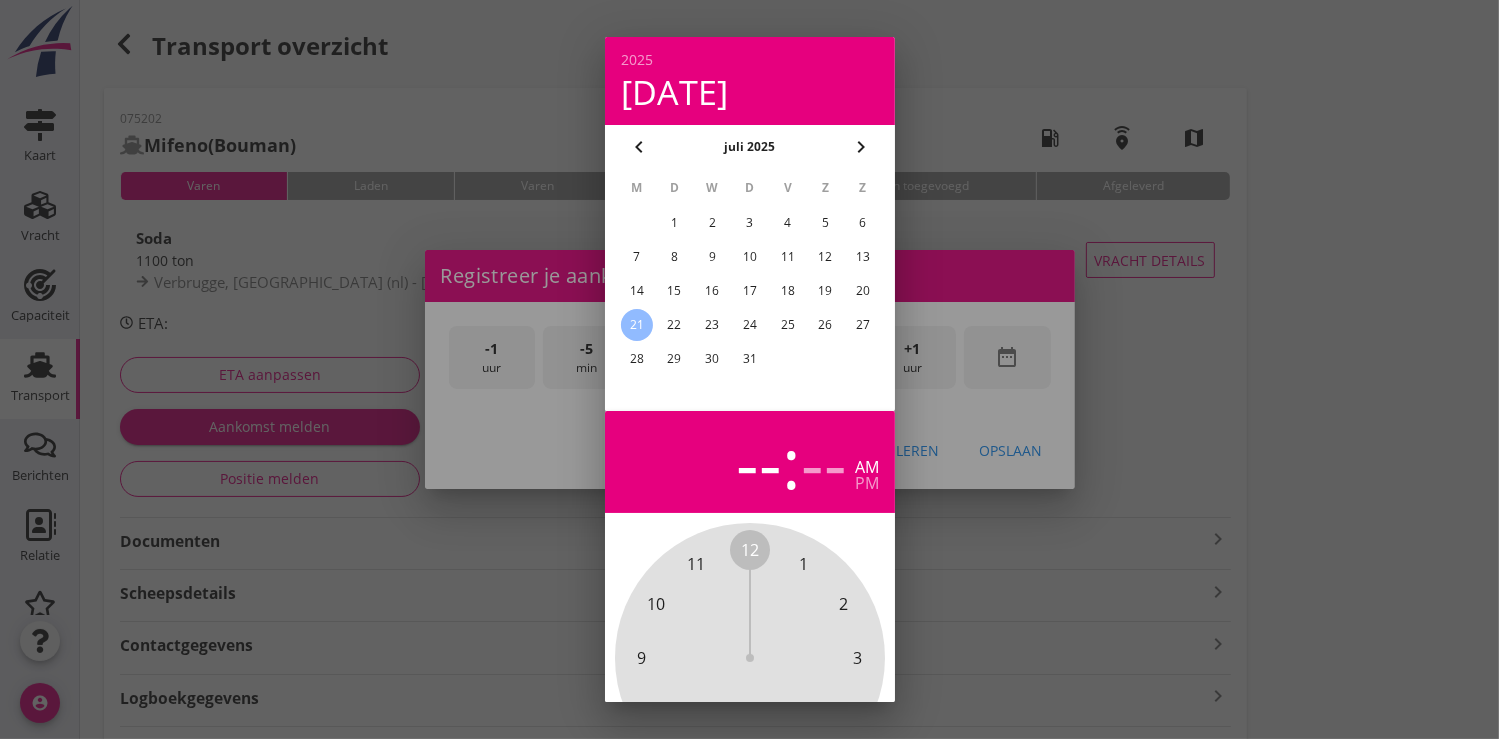 click on "17" at bounding box center (749, 291) 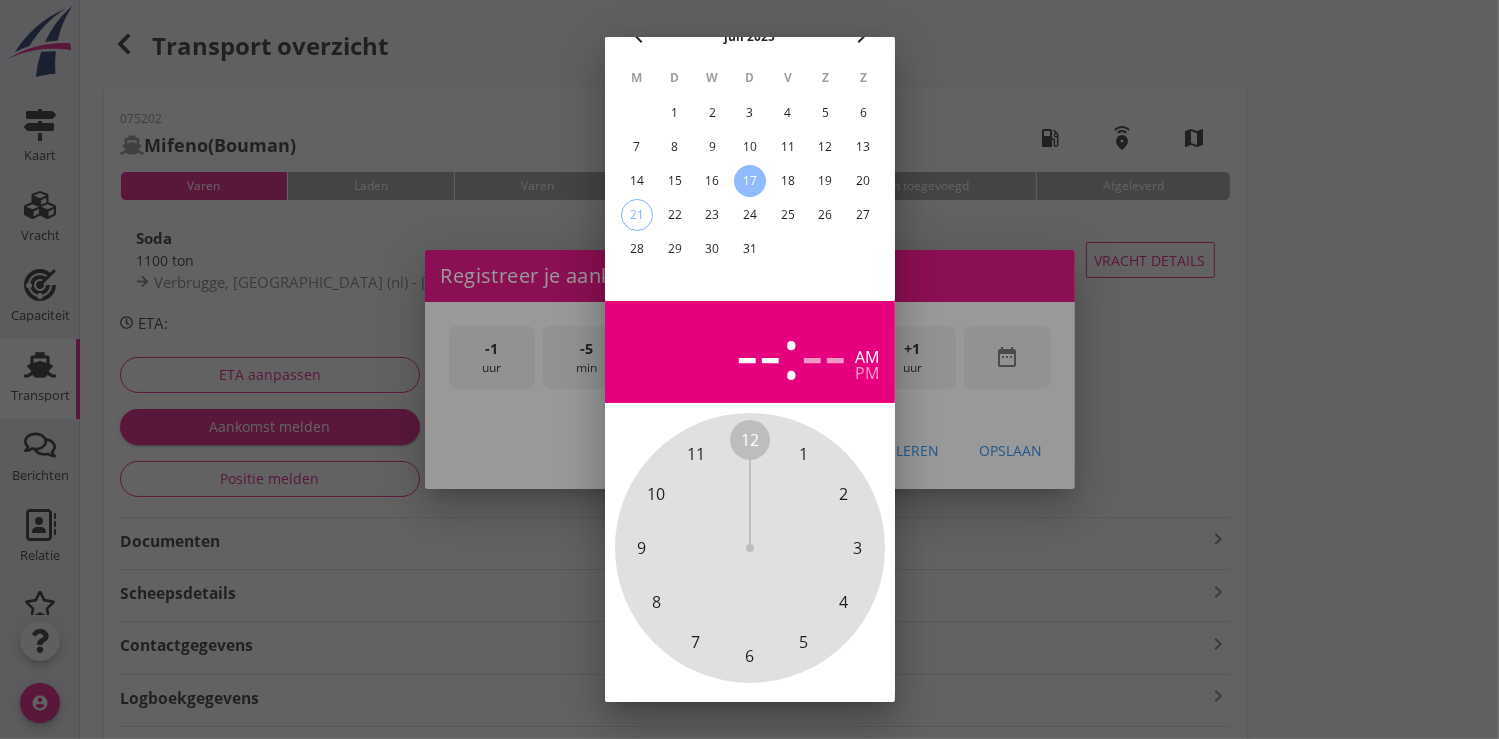 scroll, scrollTop: 185, scrollLeft: 0, axis: vertical 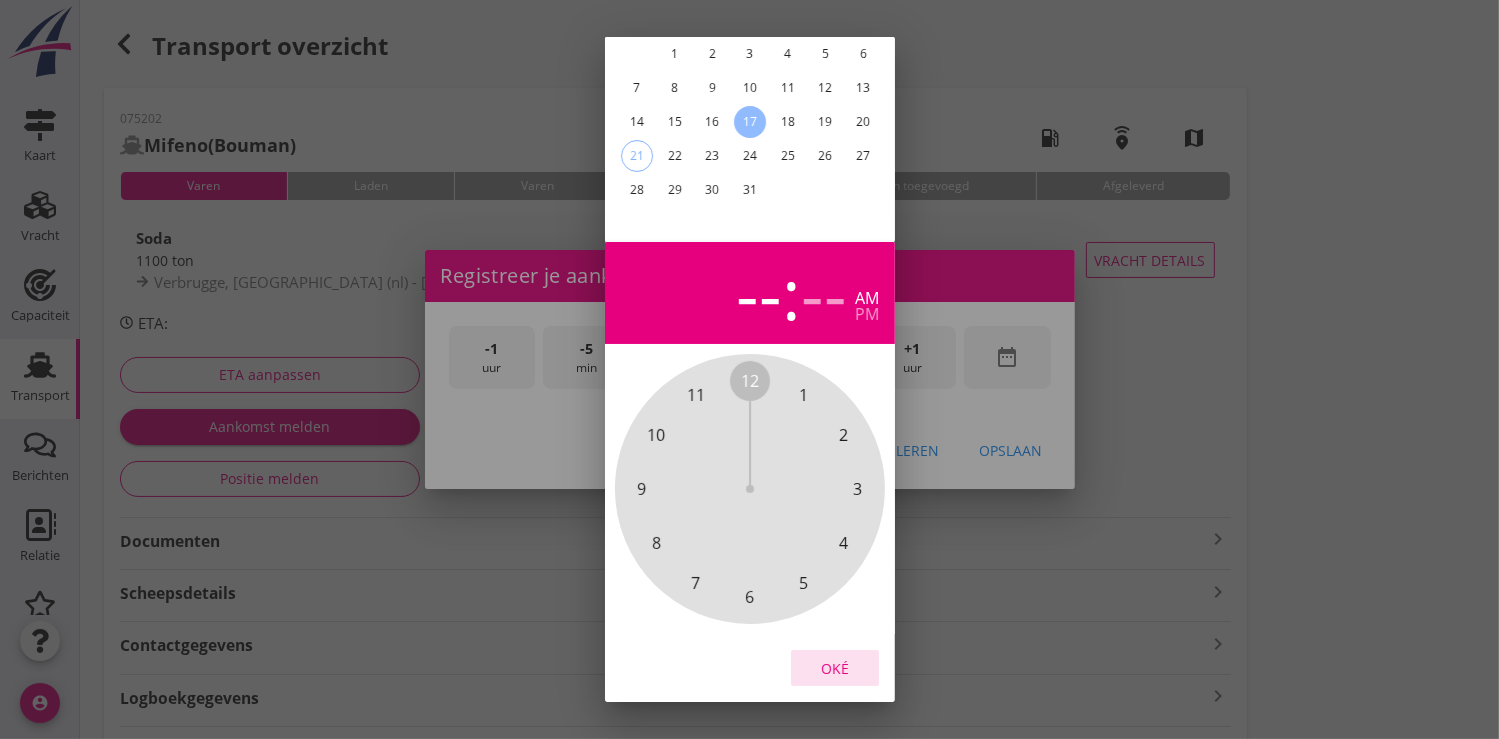 drag, startPoint x: 836, startPoint y: 655, endPoint x: 868, endPoint y: 507, distance: 151.41995 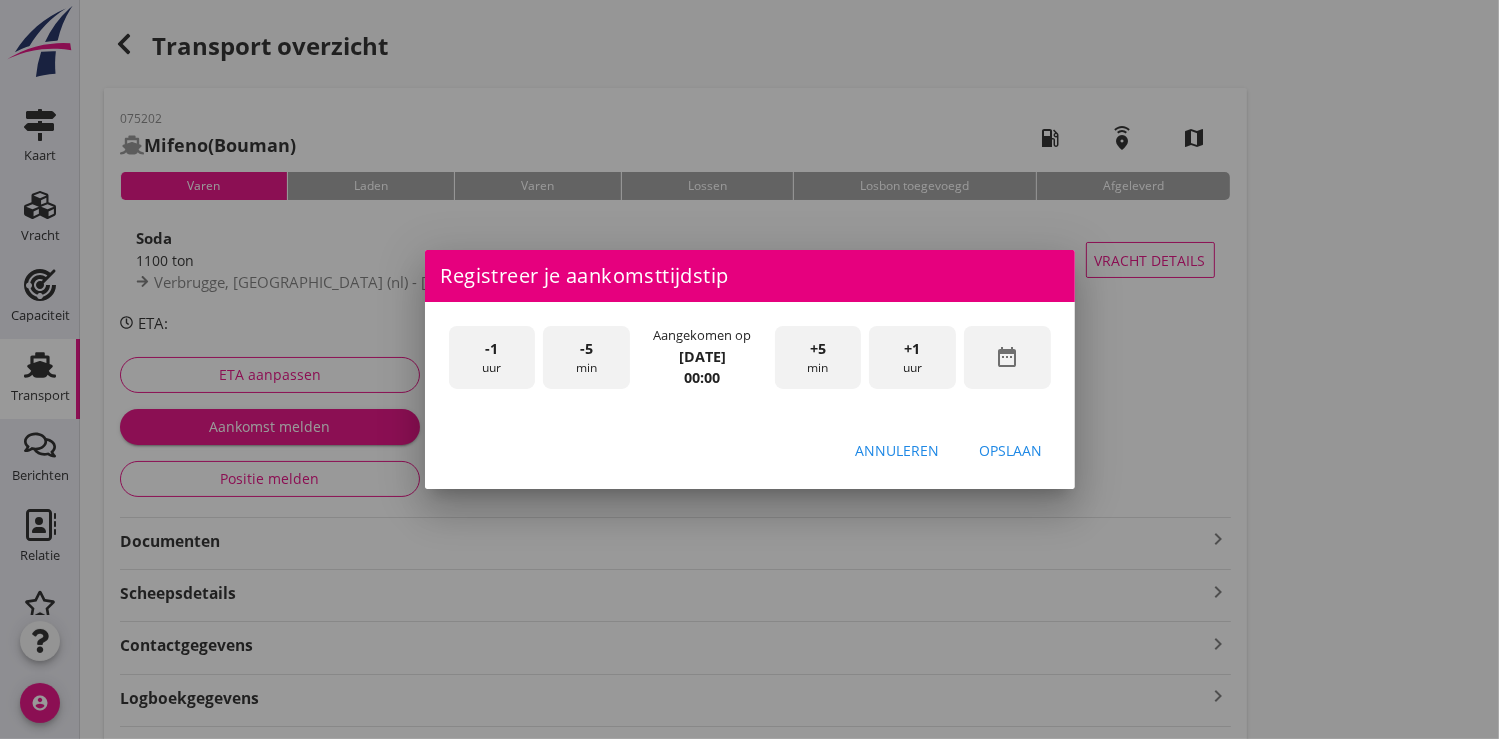 click on "+1" at bounding box center [913, 349] 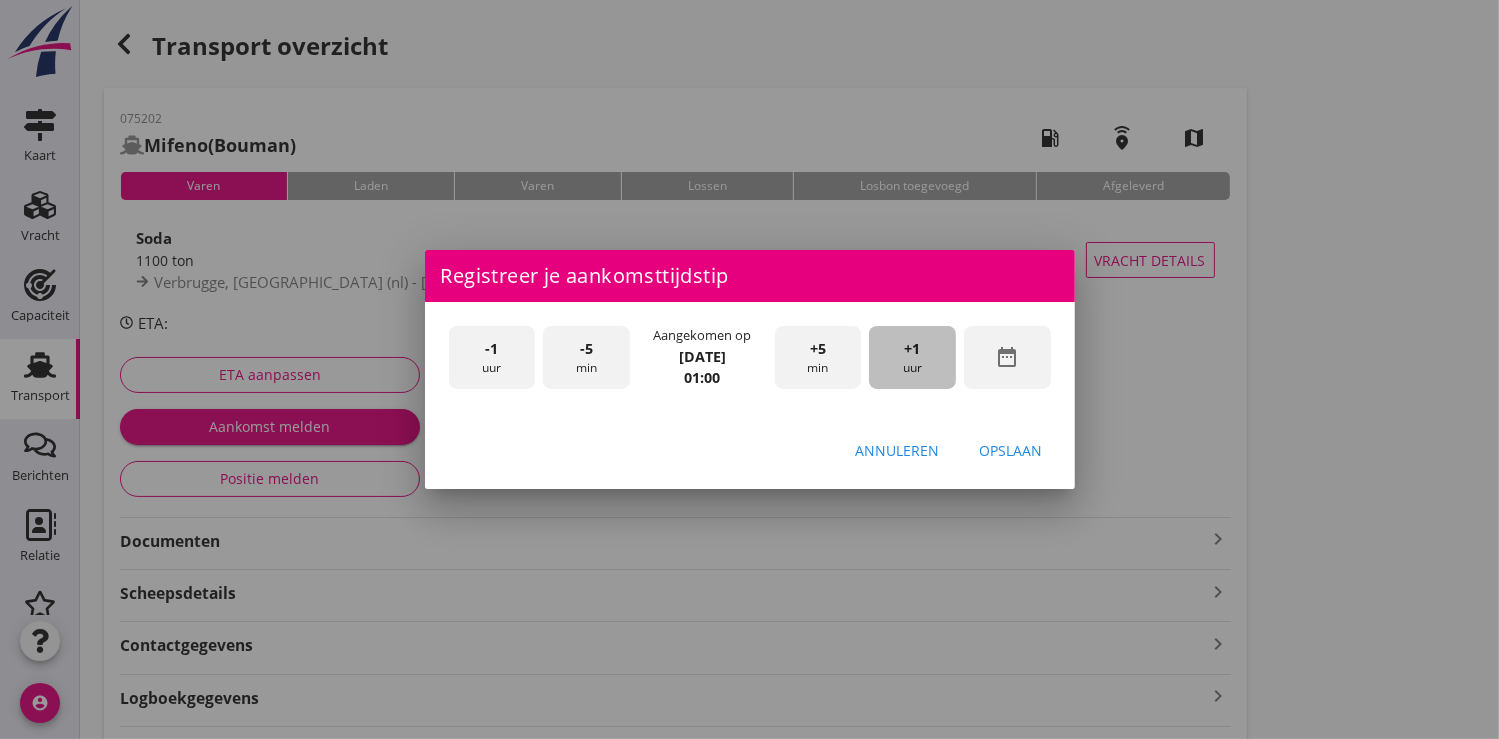 click on "+1" at bounding box center [913, 349] 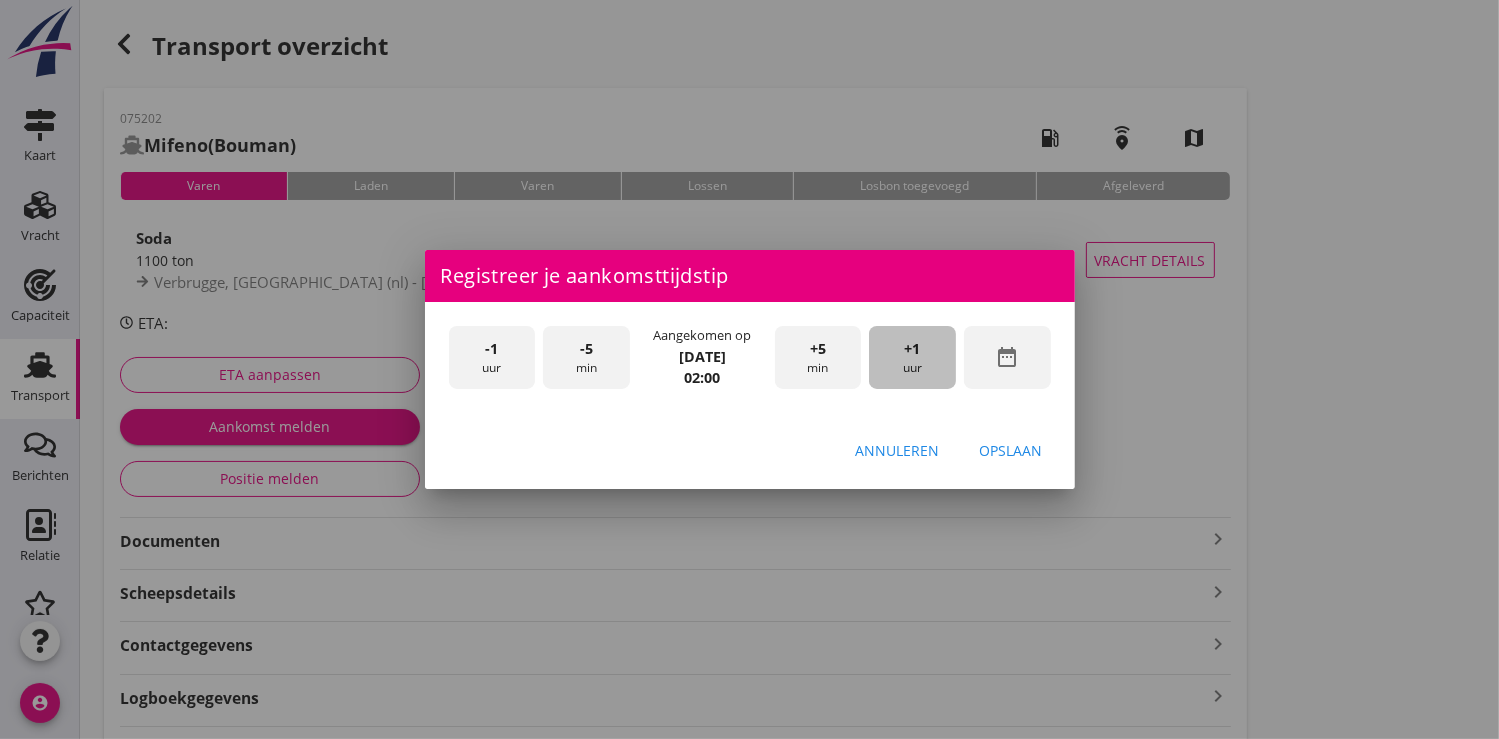 click on "+1" at bounding box center [913, 349] 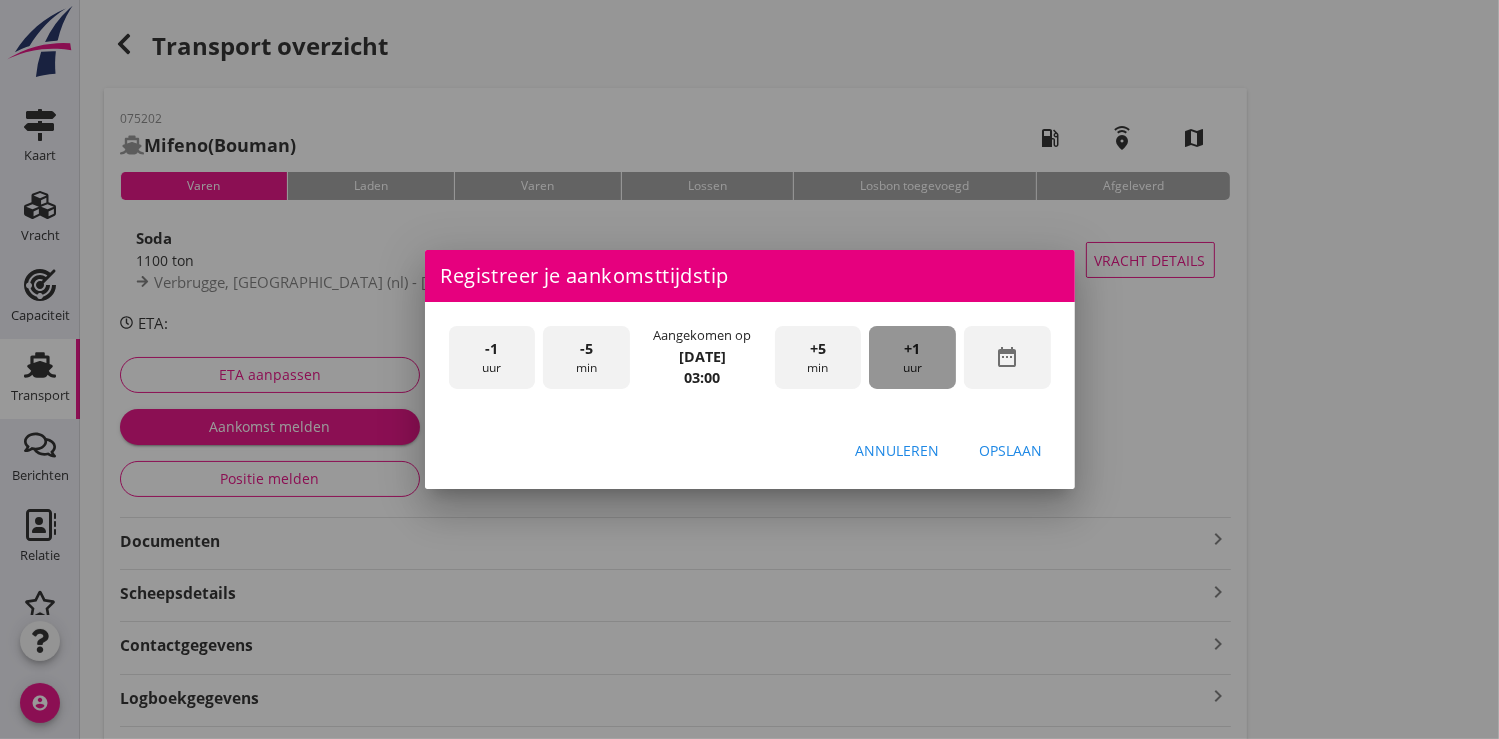 click on "+1" at bounding box center (913, 349) 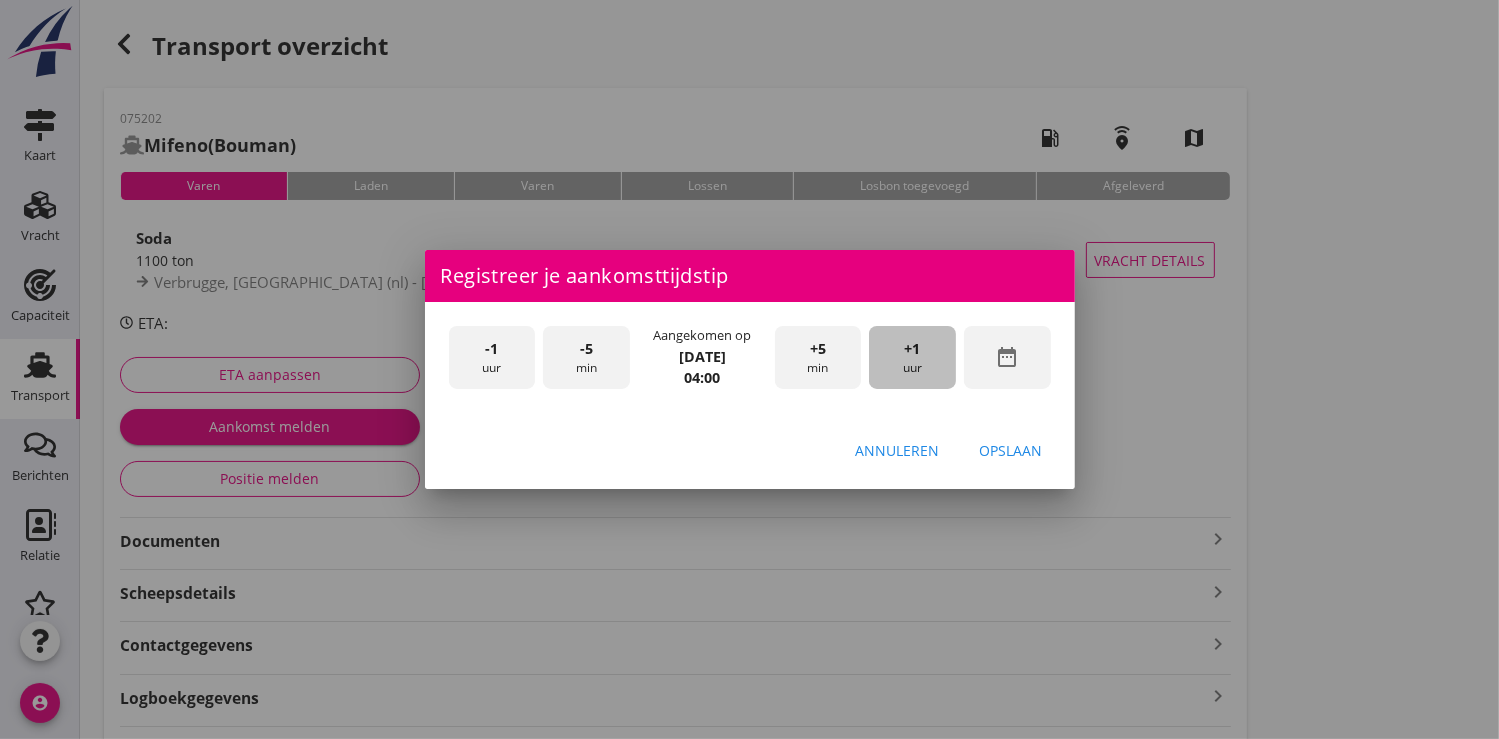click on "+1" at bounding box center (913, 349) 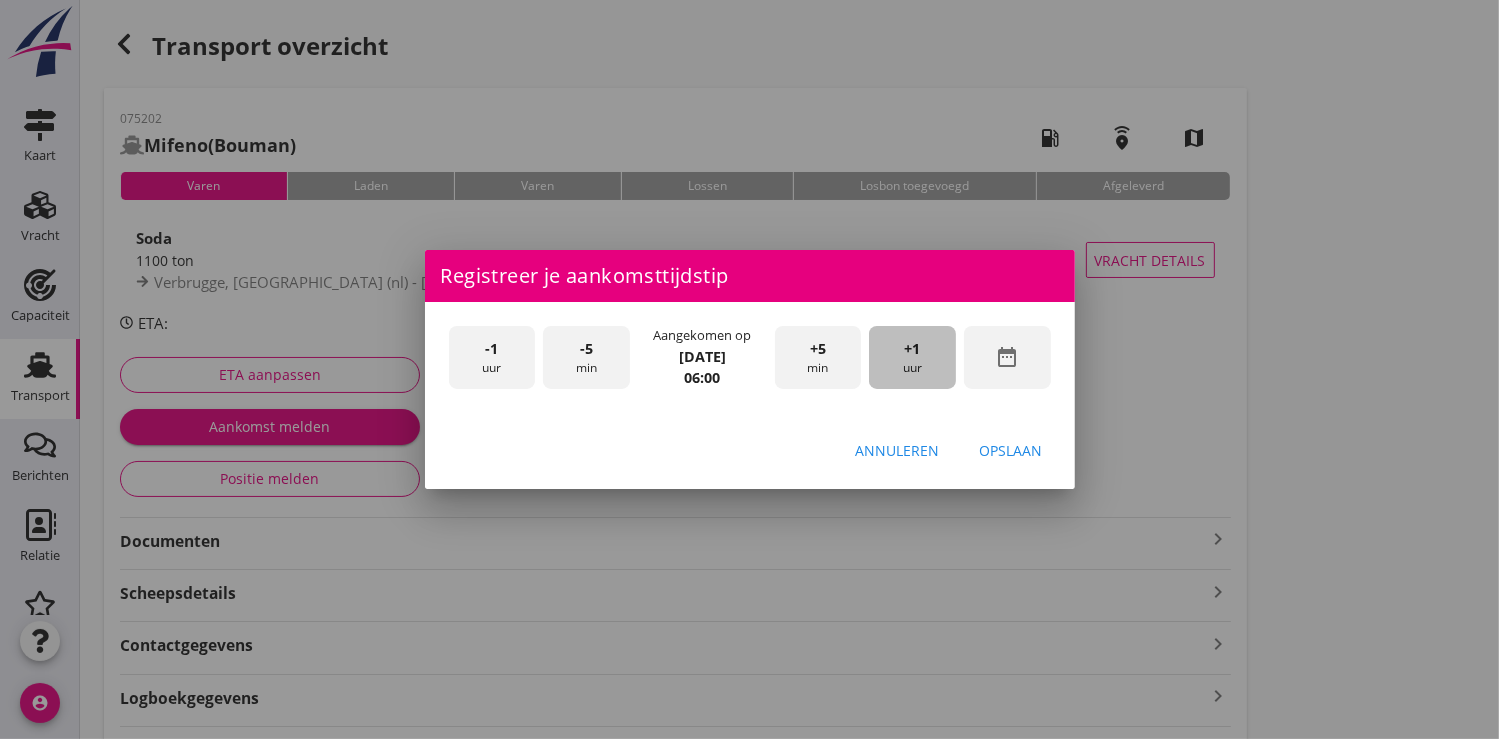 click on "+1" at bounding box center (913, 349) 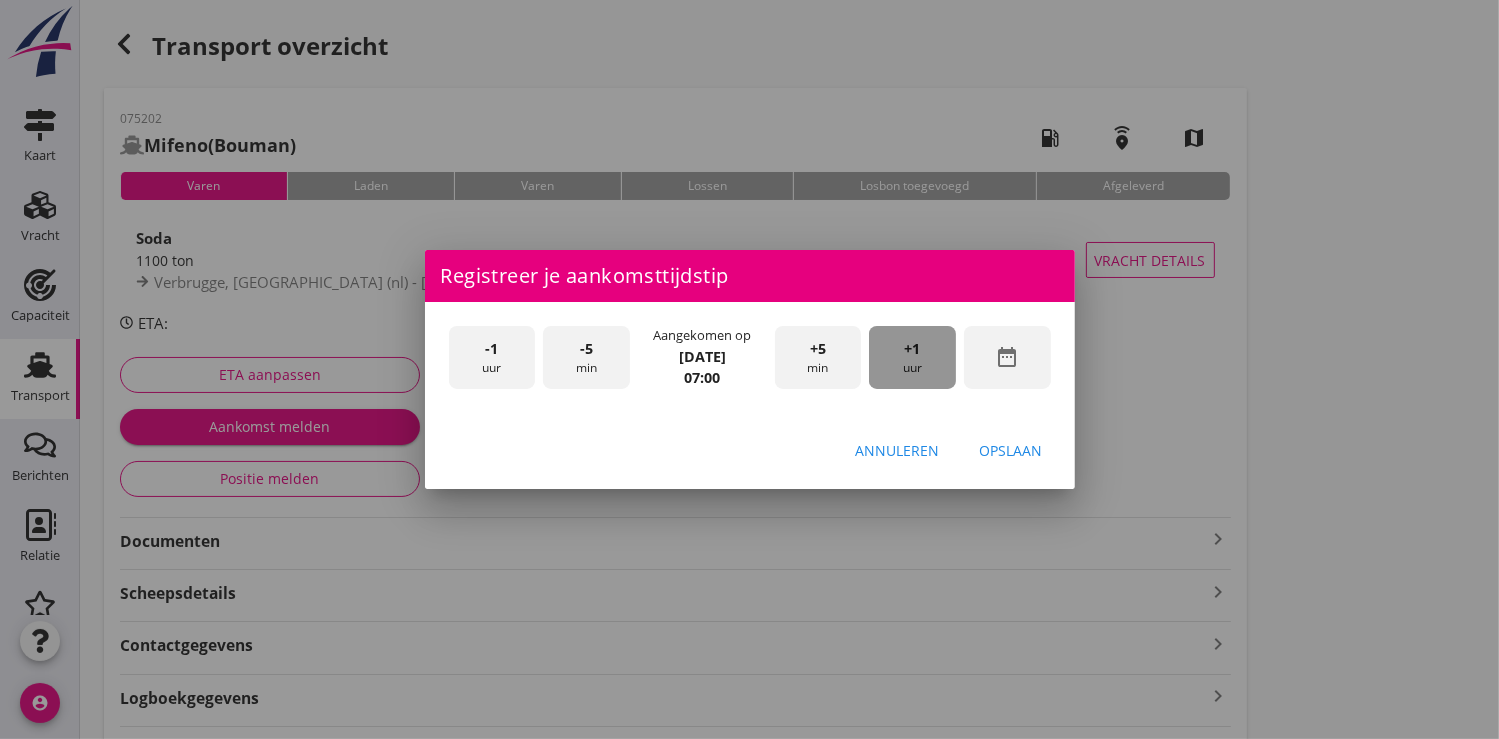 click on "+1" at bounding box center [913, 349] 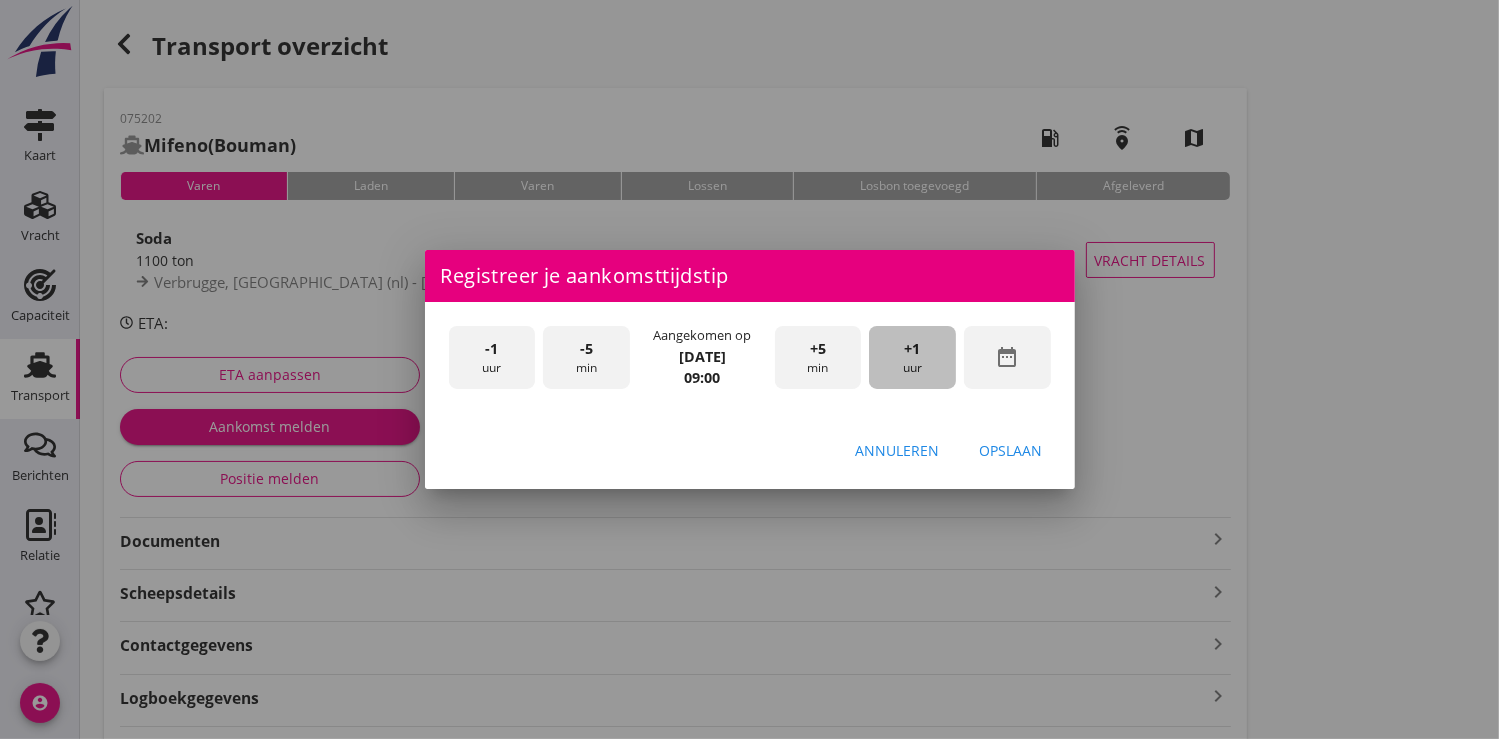 click on "+1" at bounding box center (913, 349) 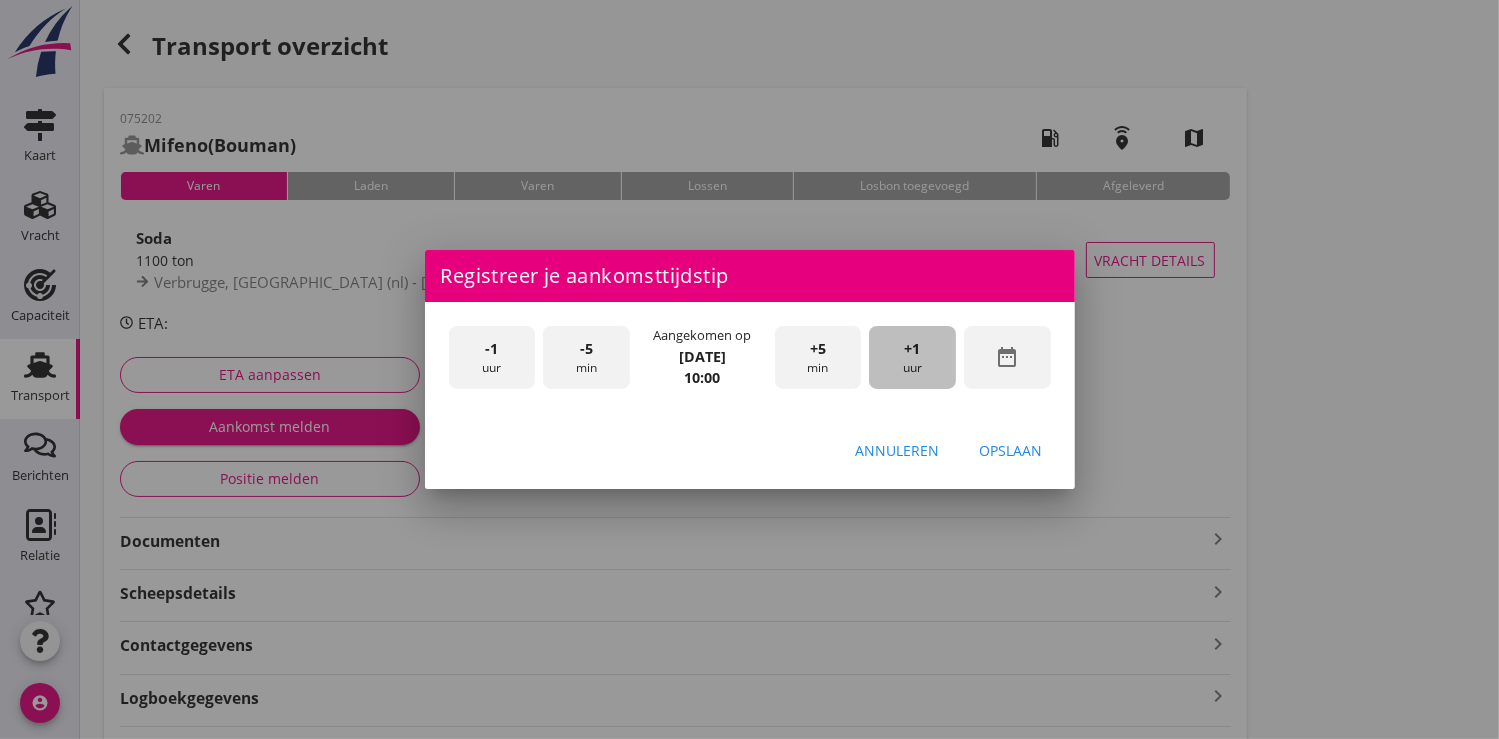 click on "+1" at bounding box center (913, 349) 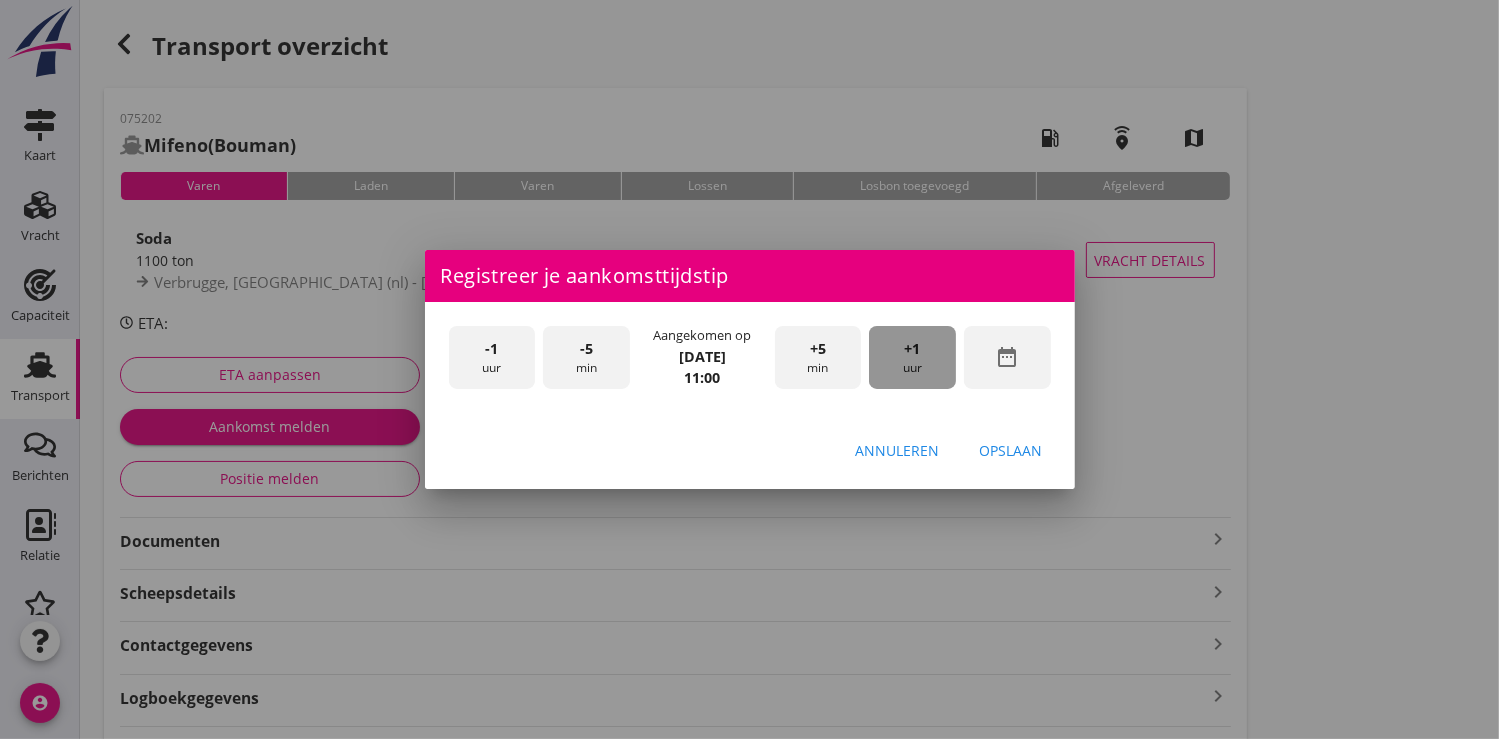 click on "+1" at bounding box center [913, 349] 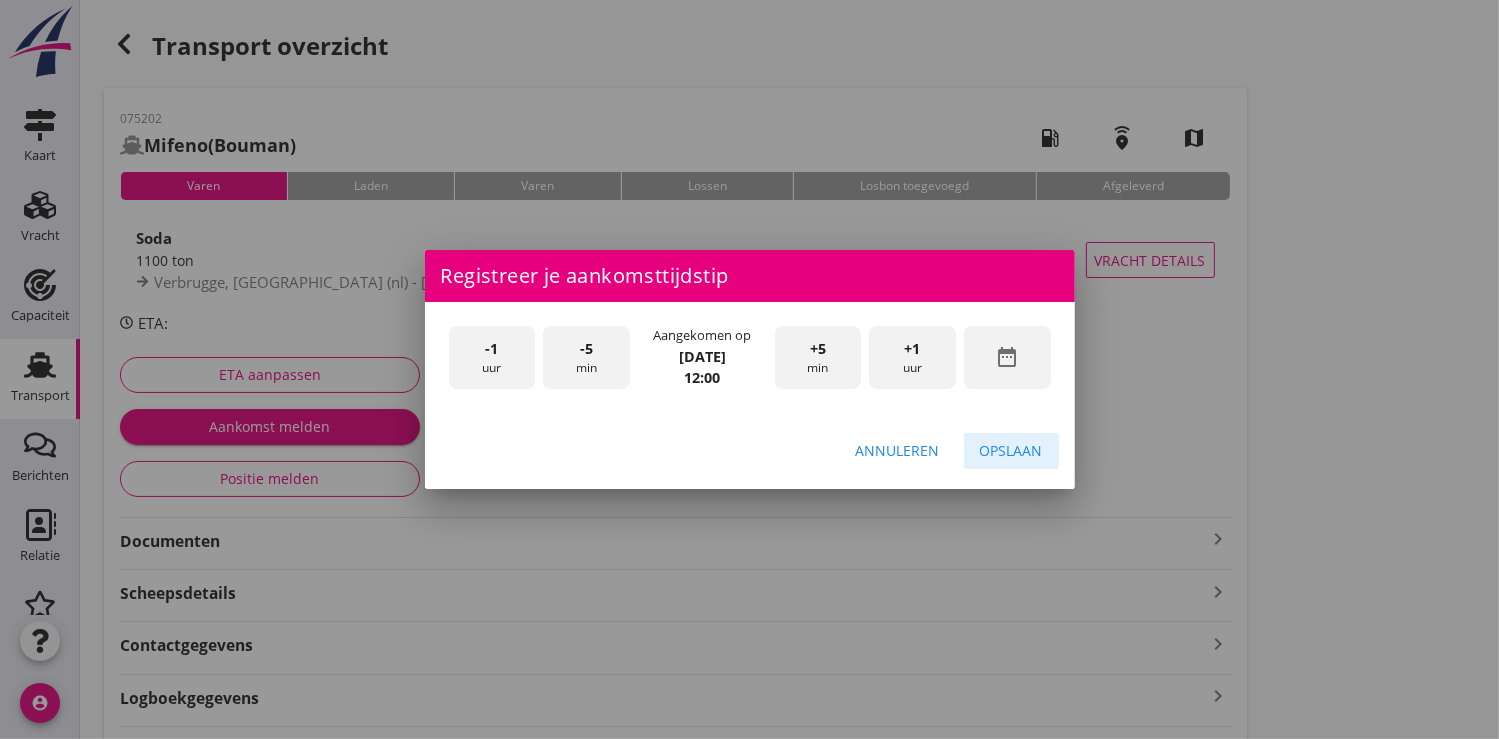 drag, startPoint x: 997, startPoint y: 447, endPoint x: 873, endPoint y: 387, distance: 137.7534 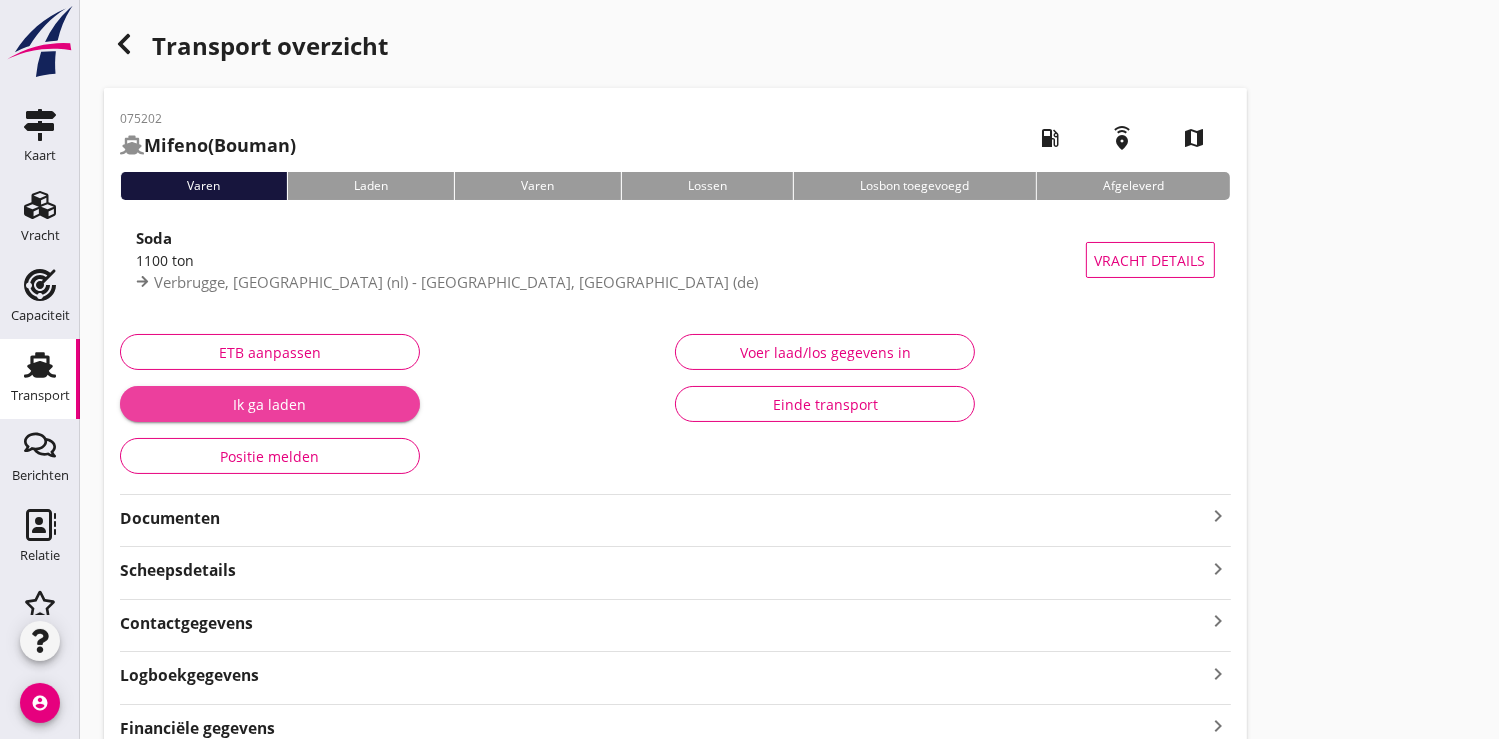click on "Ik ga laden" at bounding box center (270, 404) 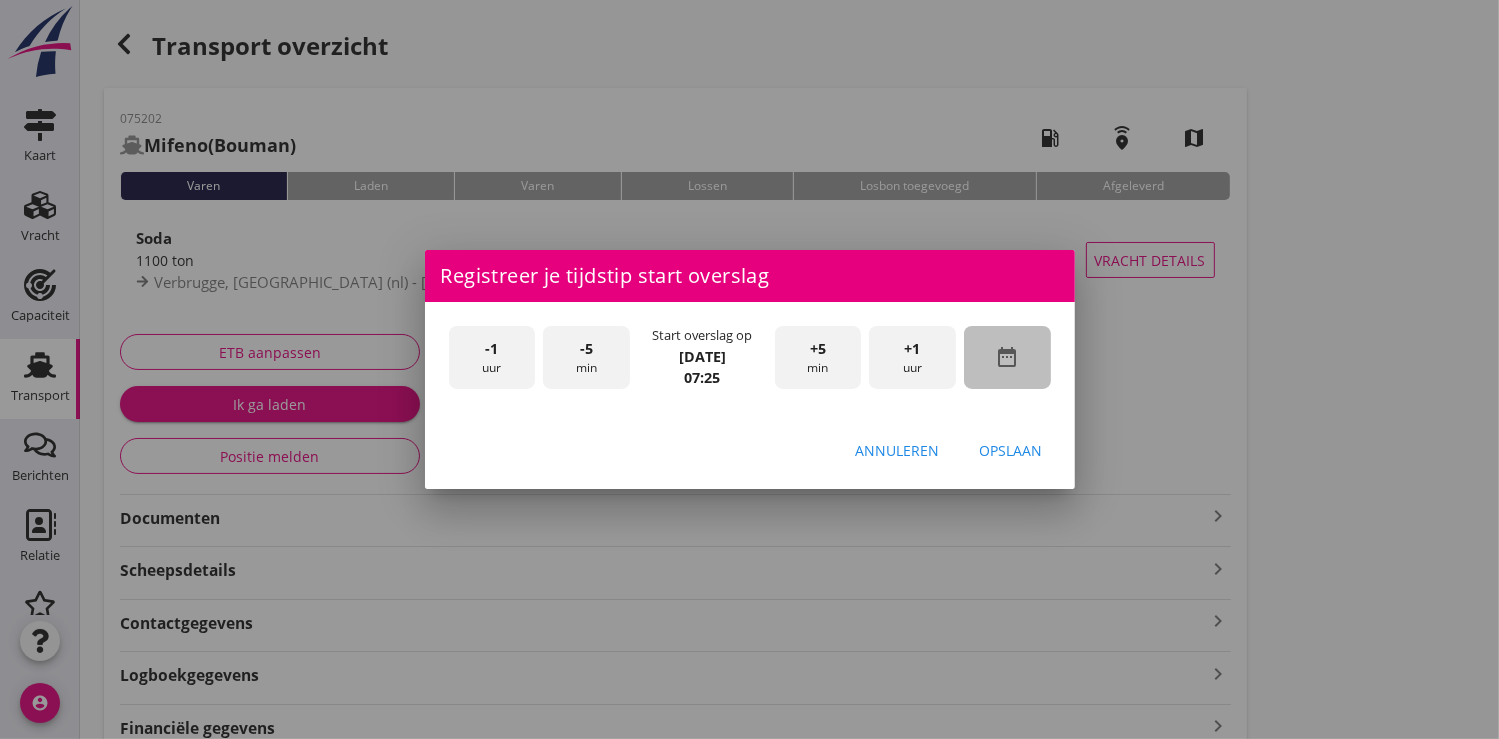 click on "date_range" at bounding box center (1007, 357) 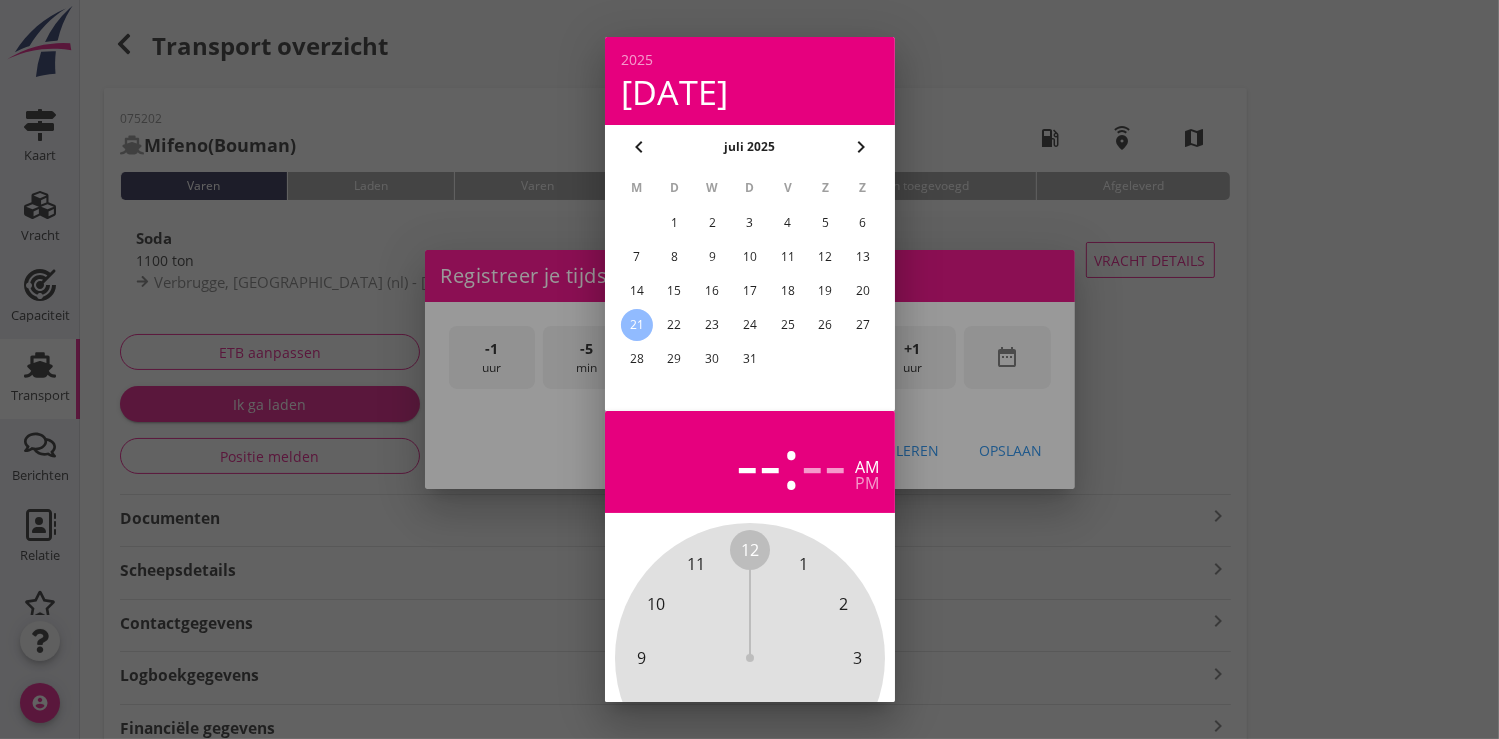 click on "18" at bounding box center [787, 291] 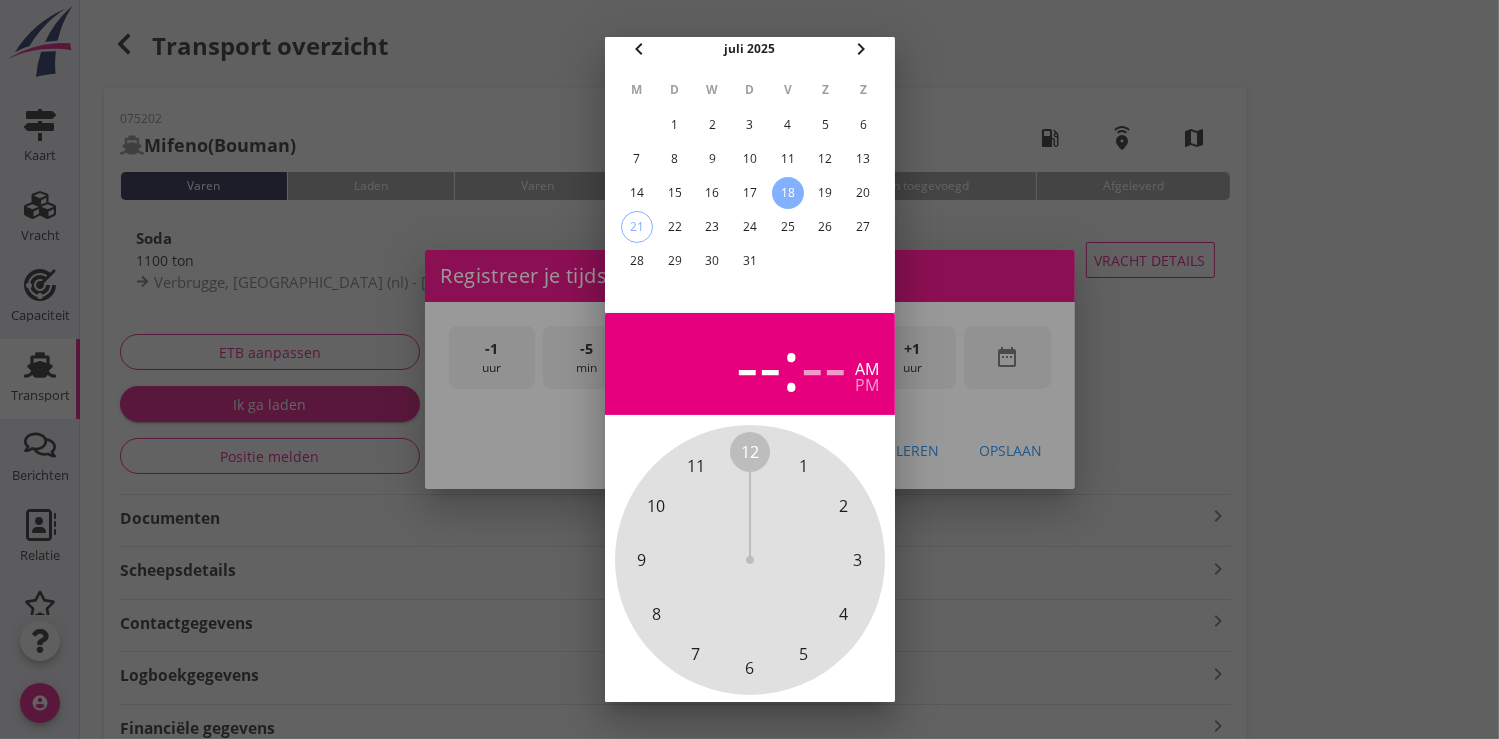 scroll, scrollTop: 185, scrollLeft: 0, axis: vertical 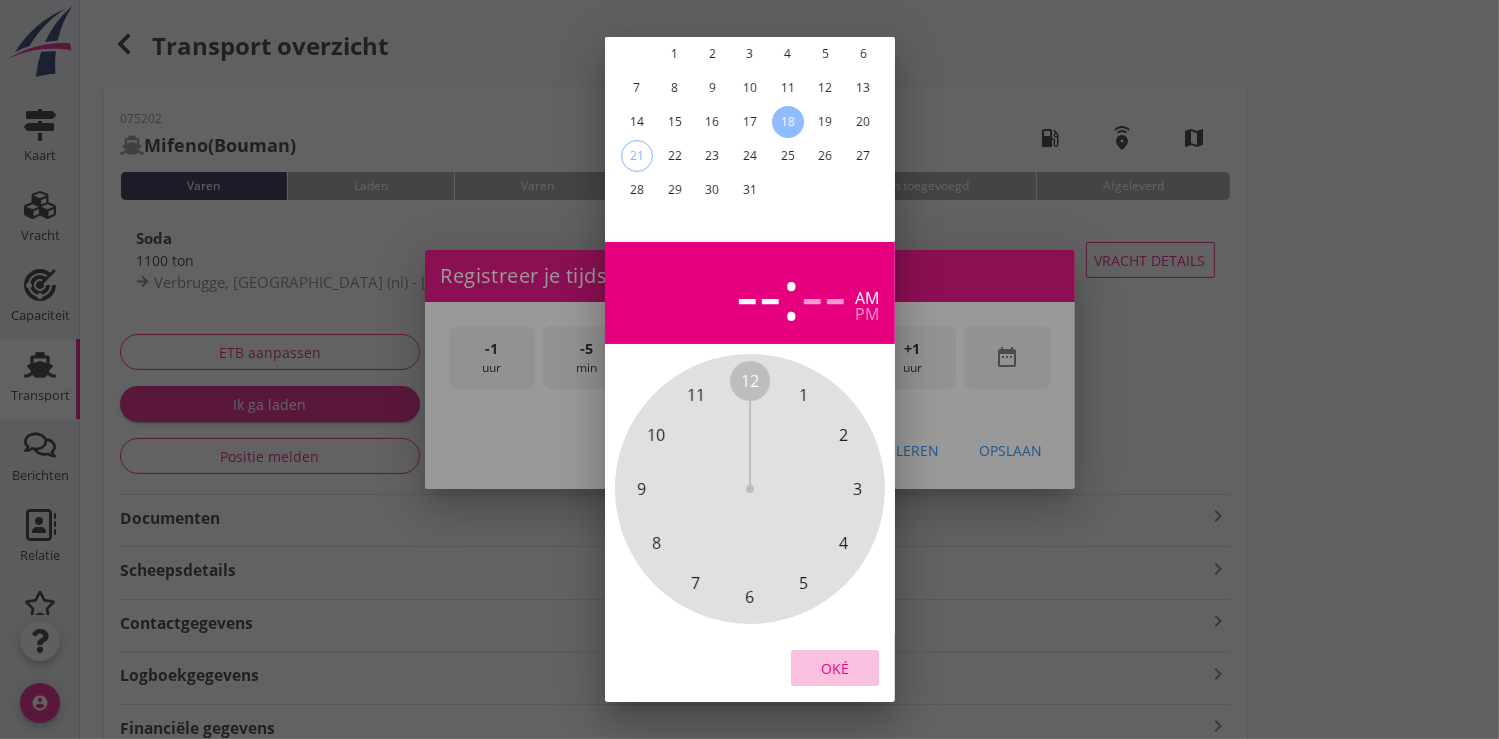 drag, startPoint x: 853, startPoint y: 659, endPoint x: 854, endPoint y: 641, distance: 18.027756 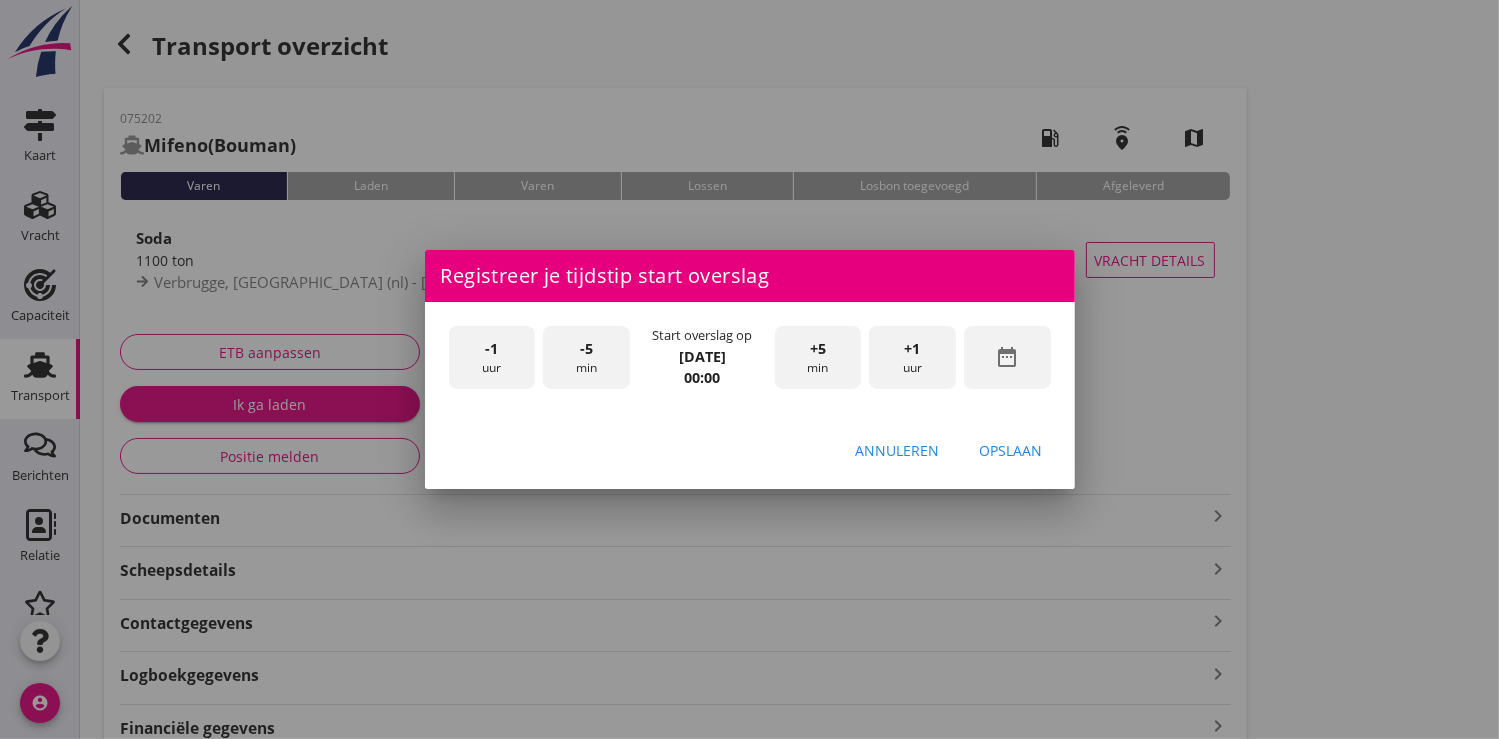 click on "+1  uur" at bounding box center (912, 357) 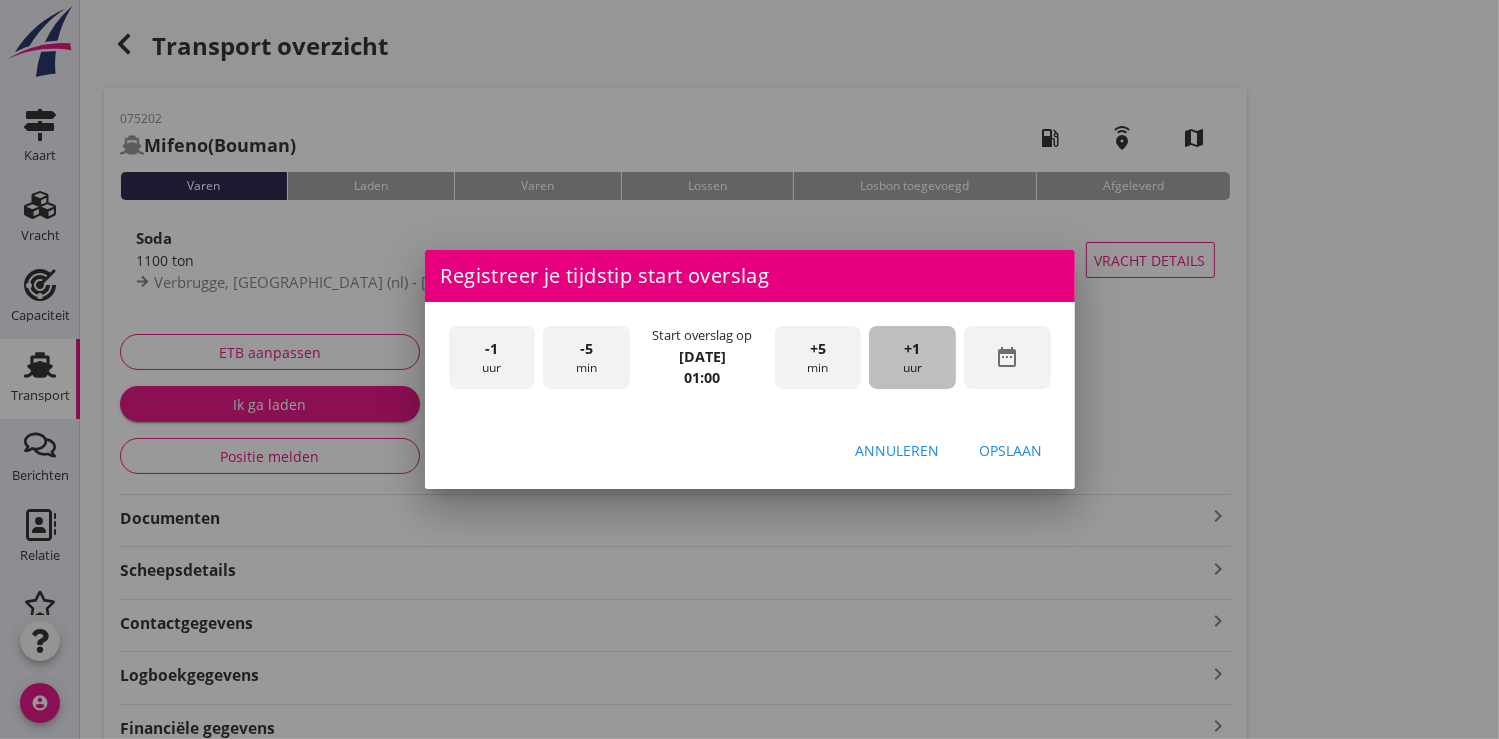 click on "+1  uur" at bounding box center [912, 357] 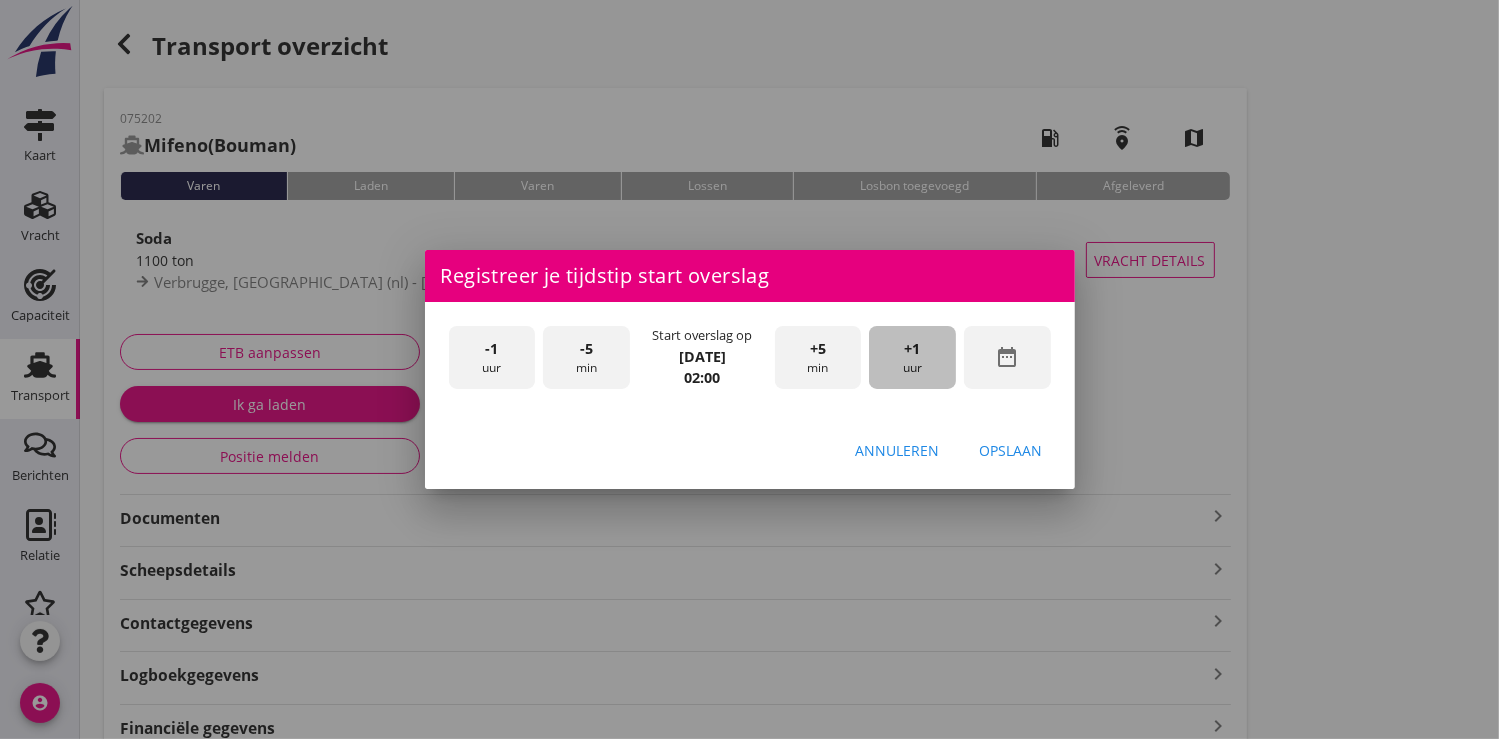 click on "+1  uur" at bounding box center [912, 357] 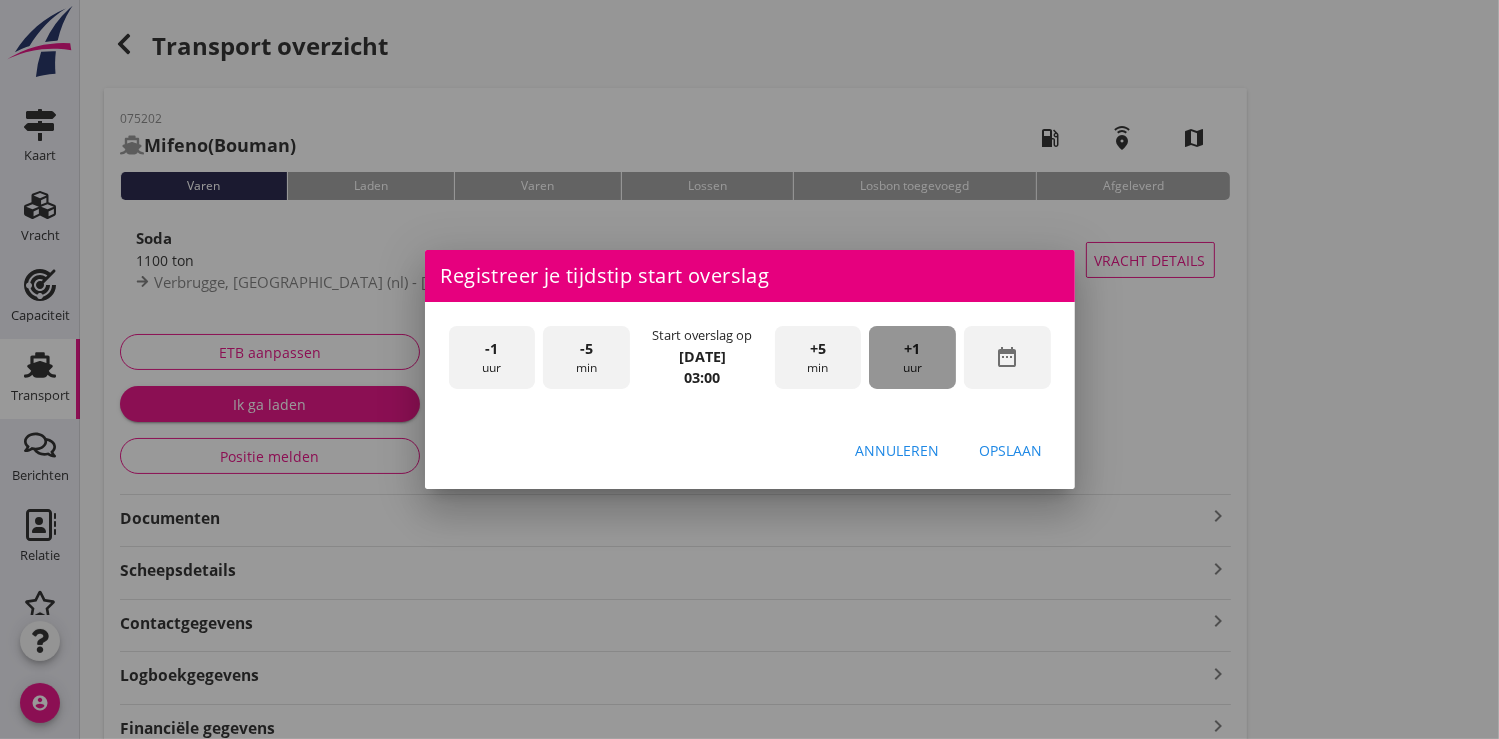 click on "+1  uur" at bounding box center [912, 357] 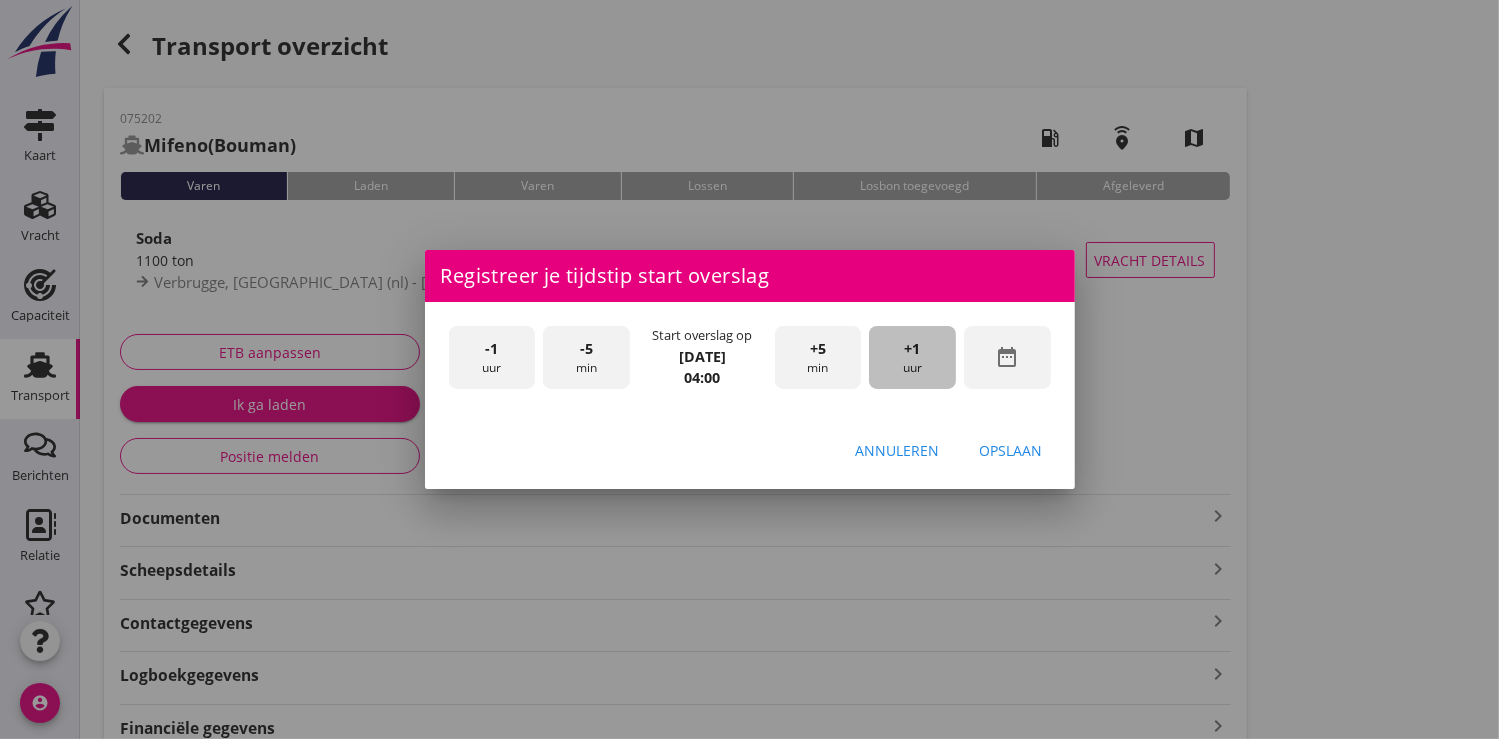 click on "+1  uur" at bounding box center (912, 357) 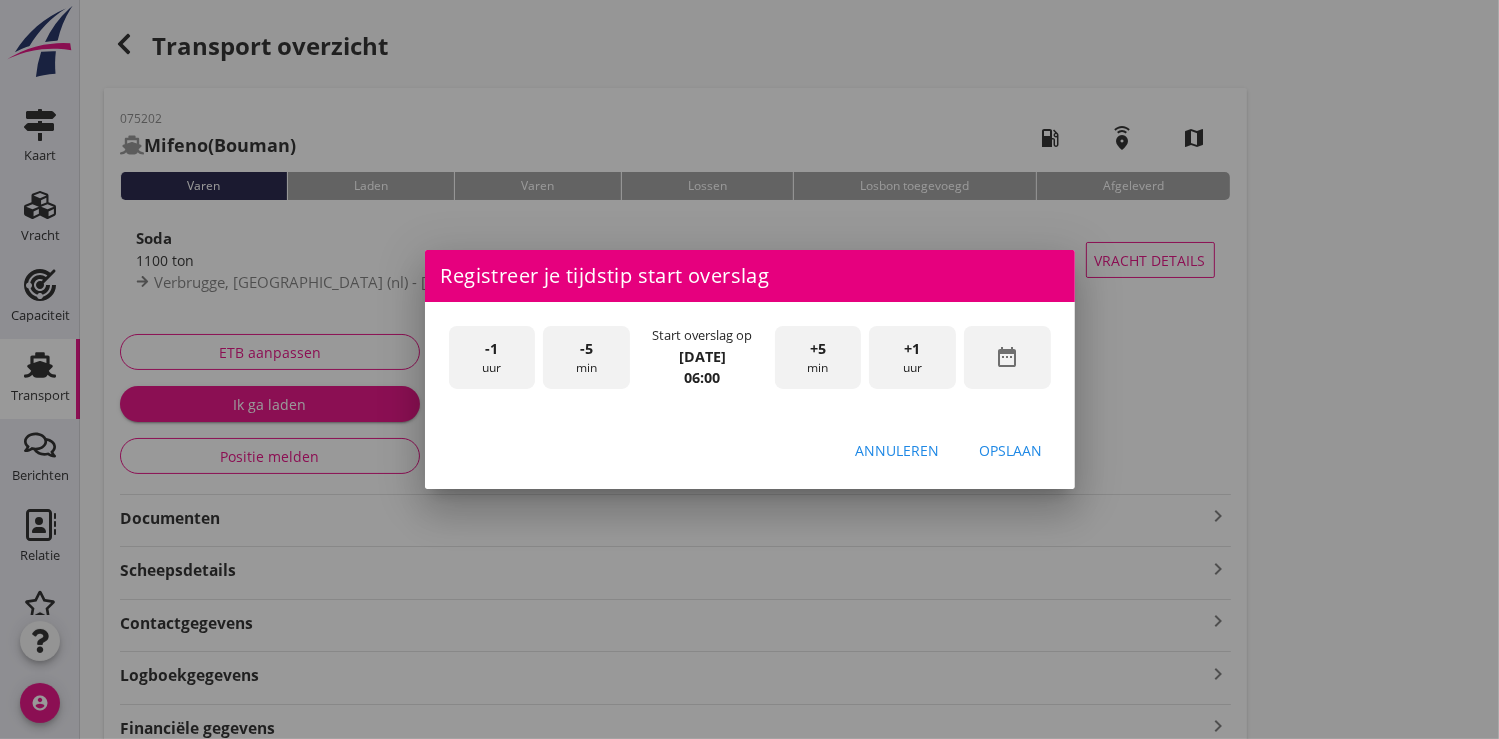 click on "Opslaan" at bounding box center [1011, 450] 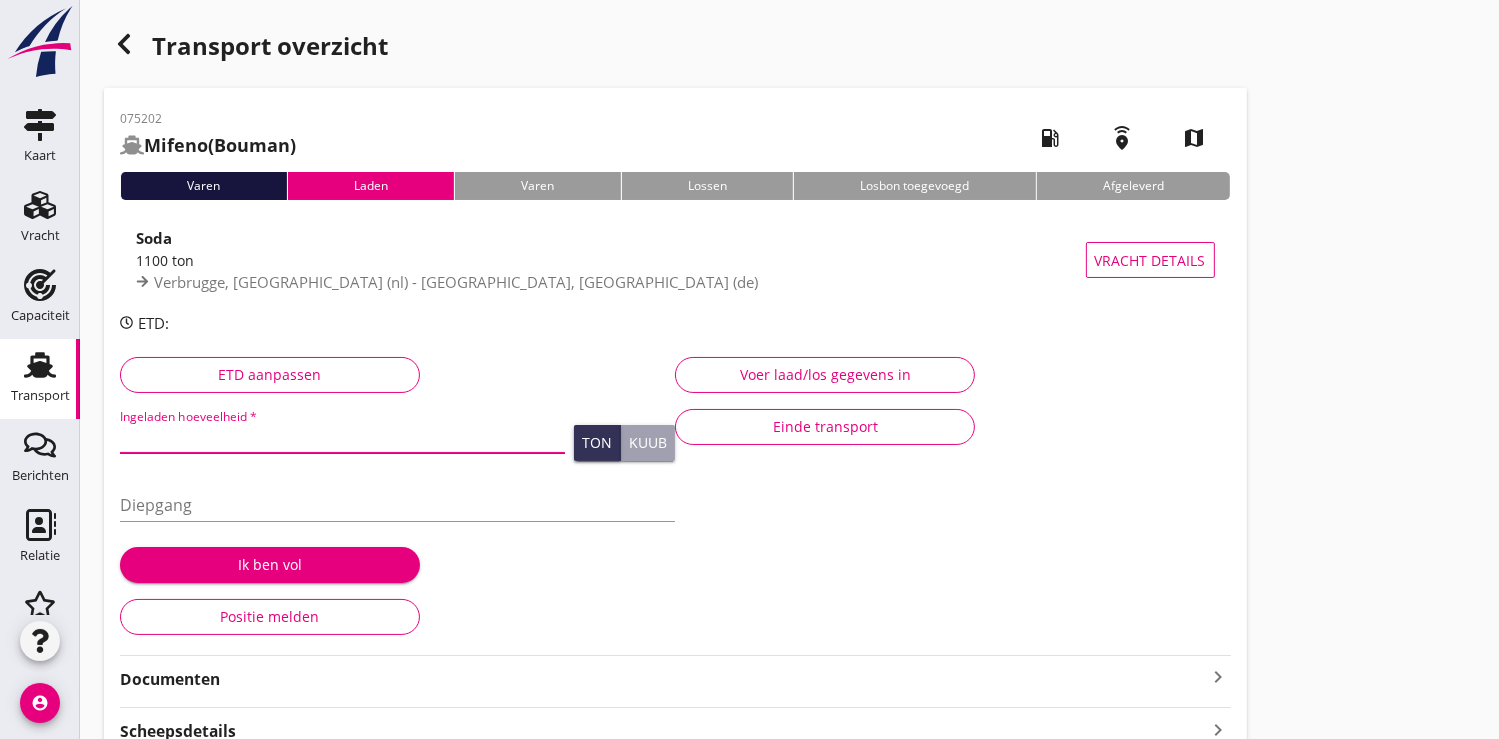 click at bounding box center [342, 437] 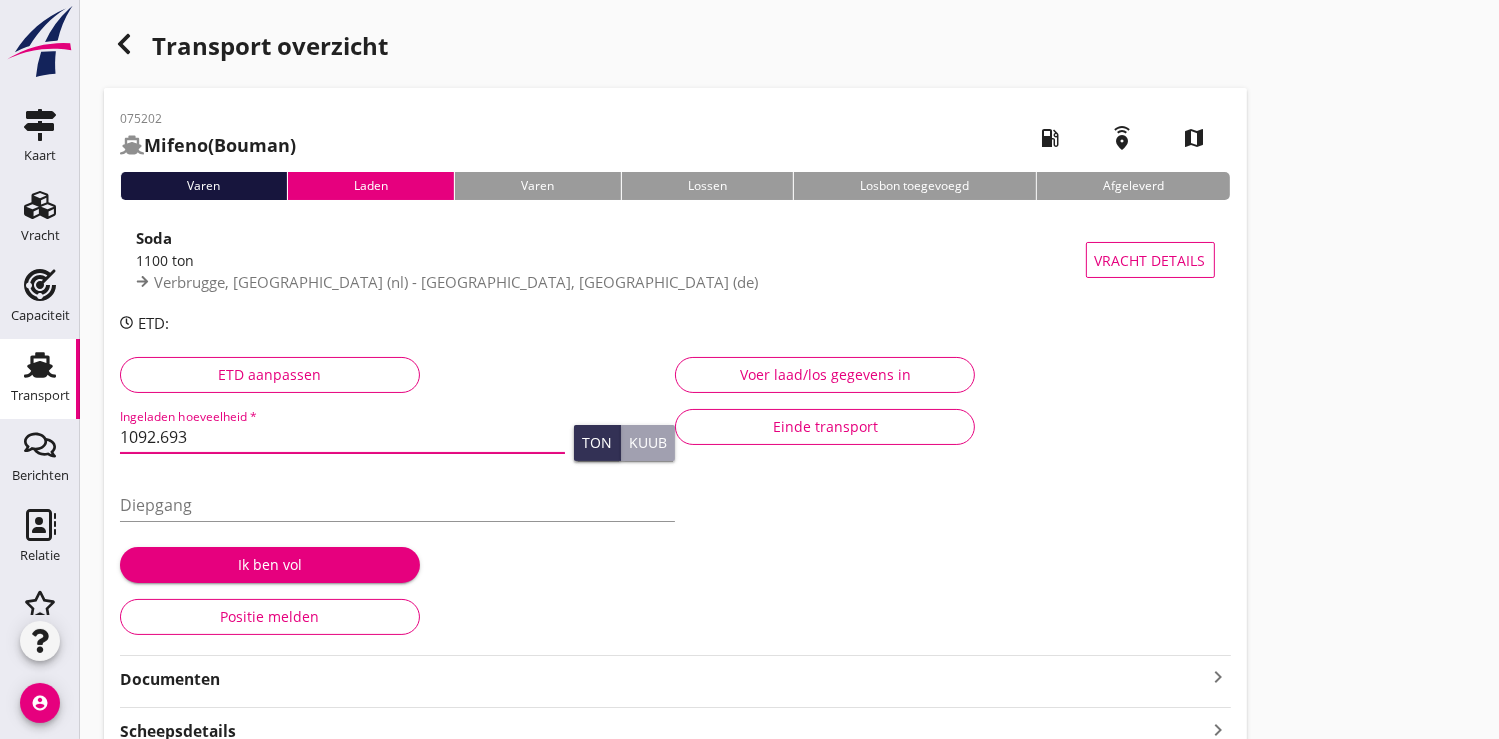 type on "1092.693" 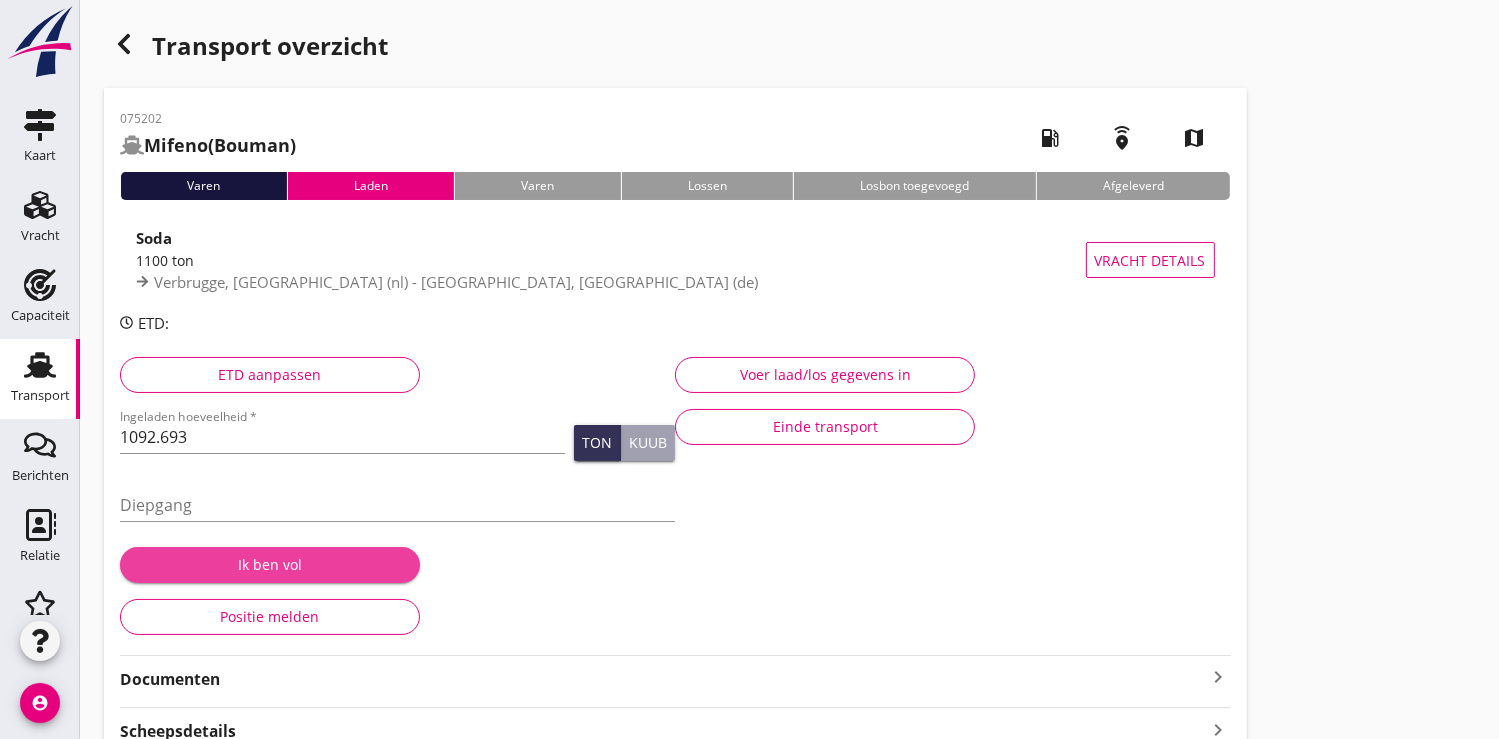 click on "Ik ben vol" at bounding box center [270, 564] 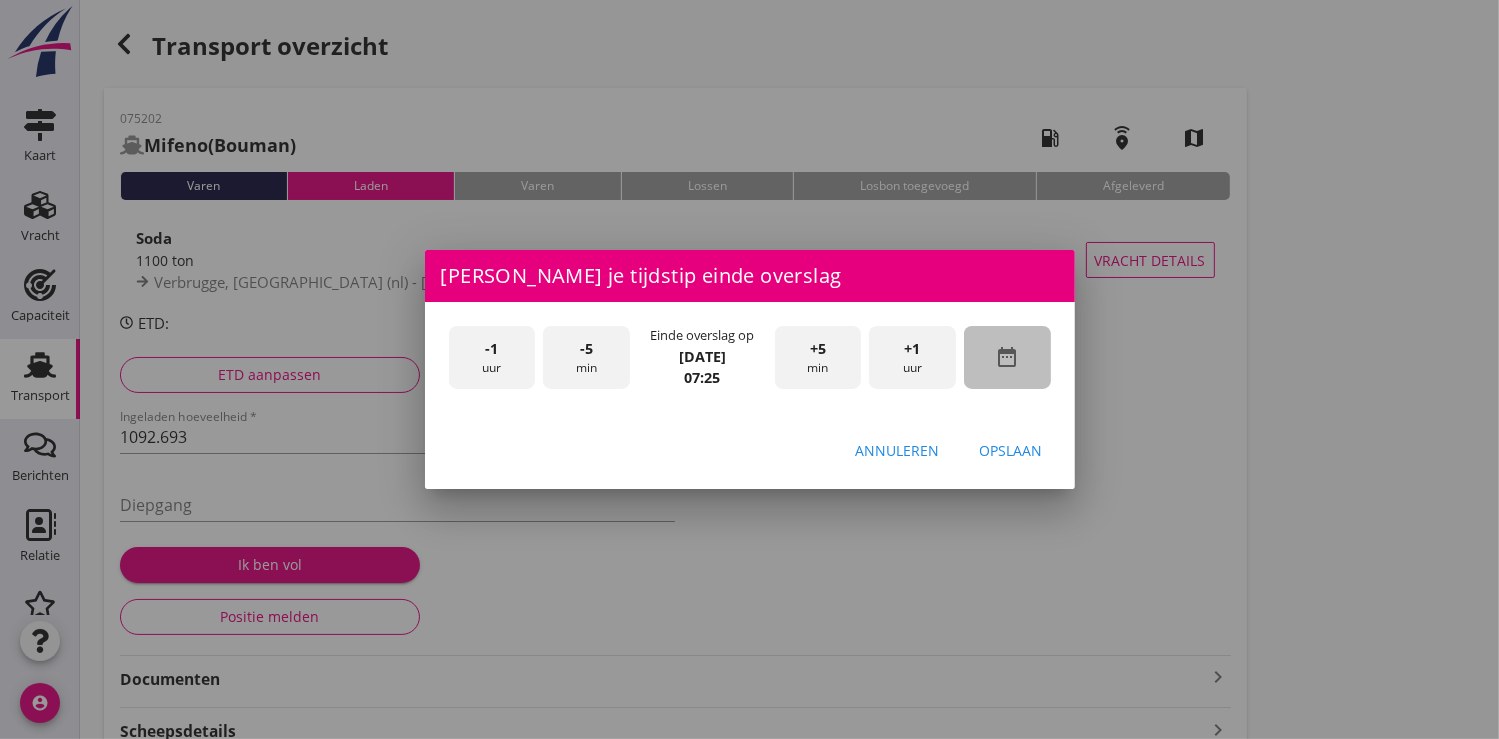 click on "date_range" at bounding box center [1007, 357] 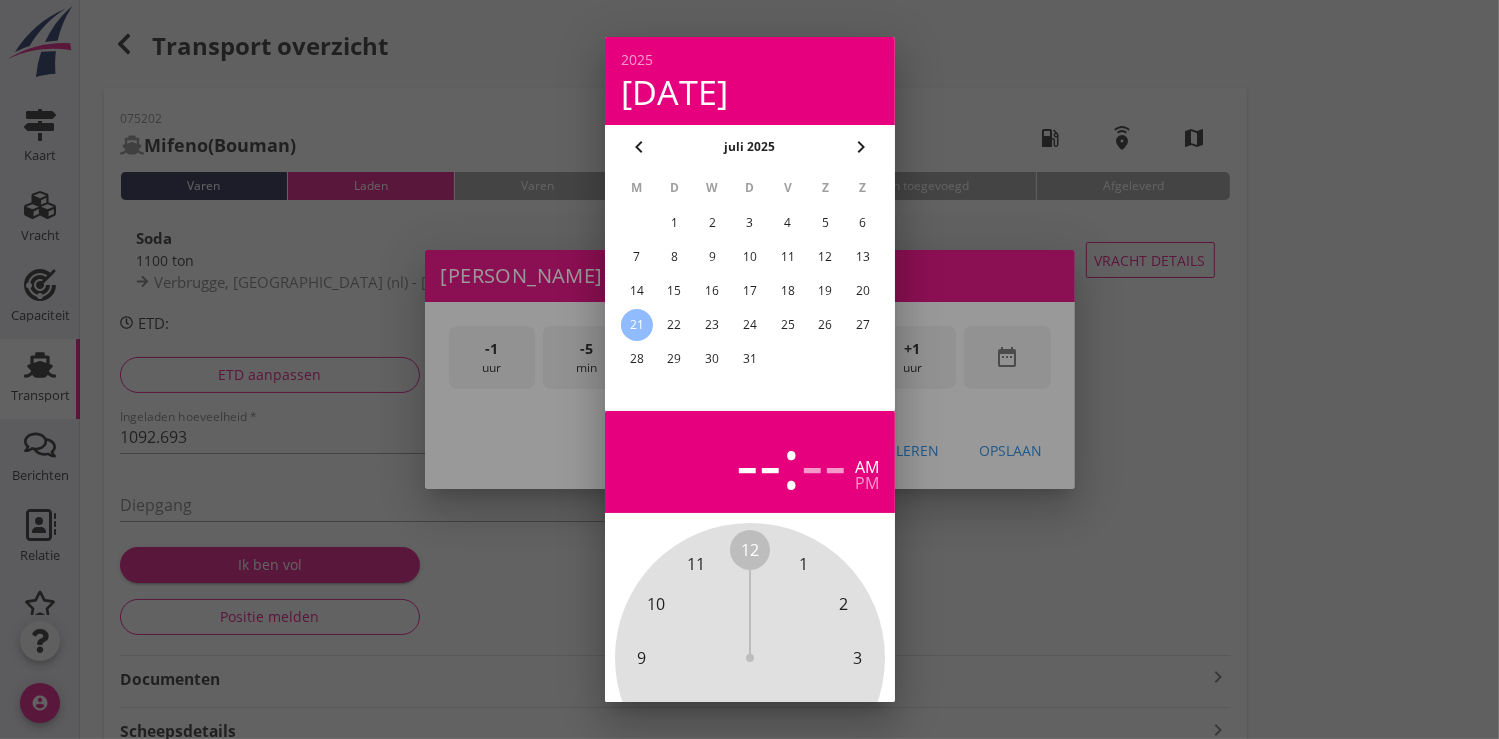 click on "18" at bounding box center (787, 291) 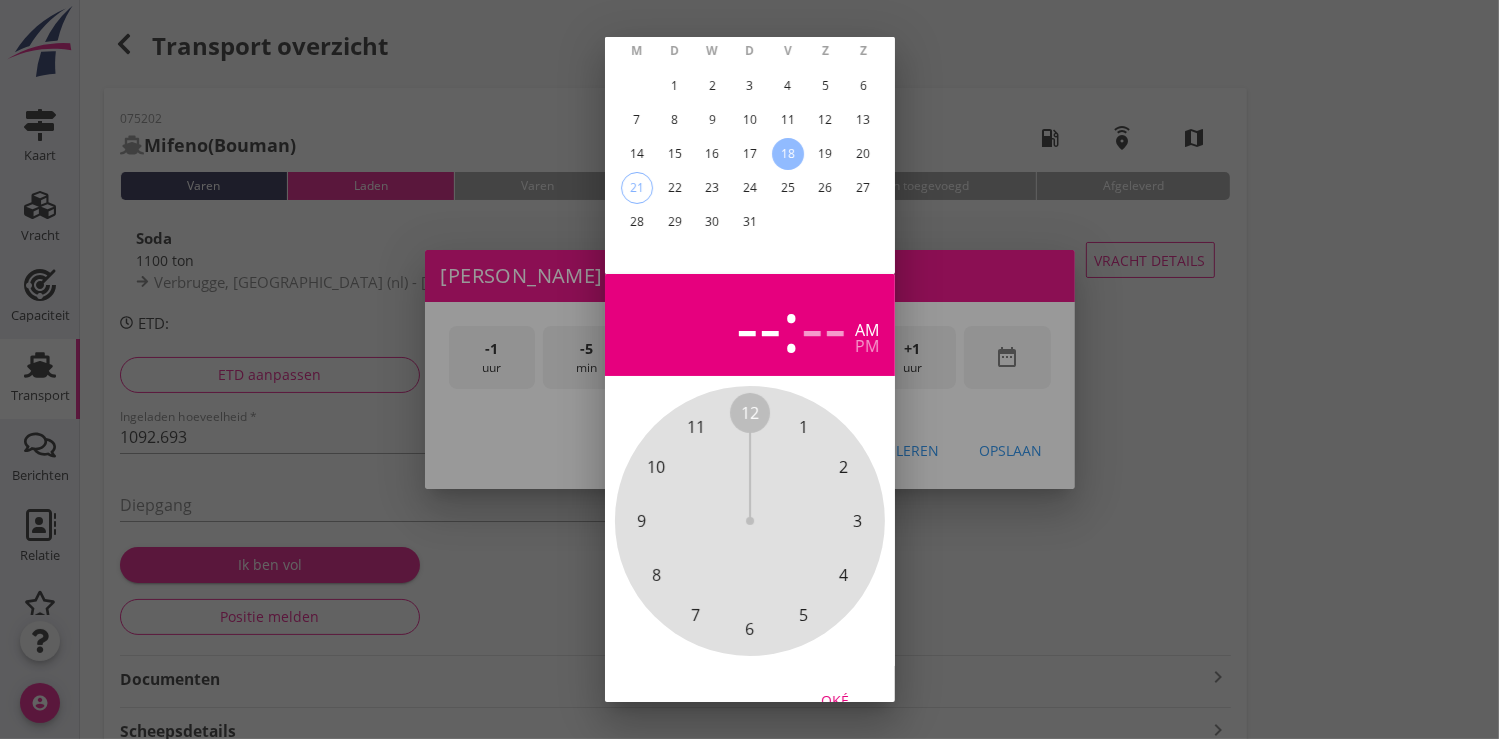 scroll, scrollTop: 185, scrollLeft: 0, axis: vertical 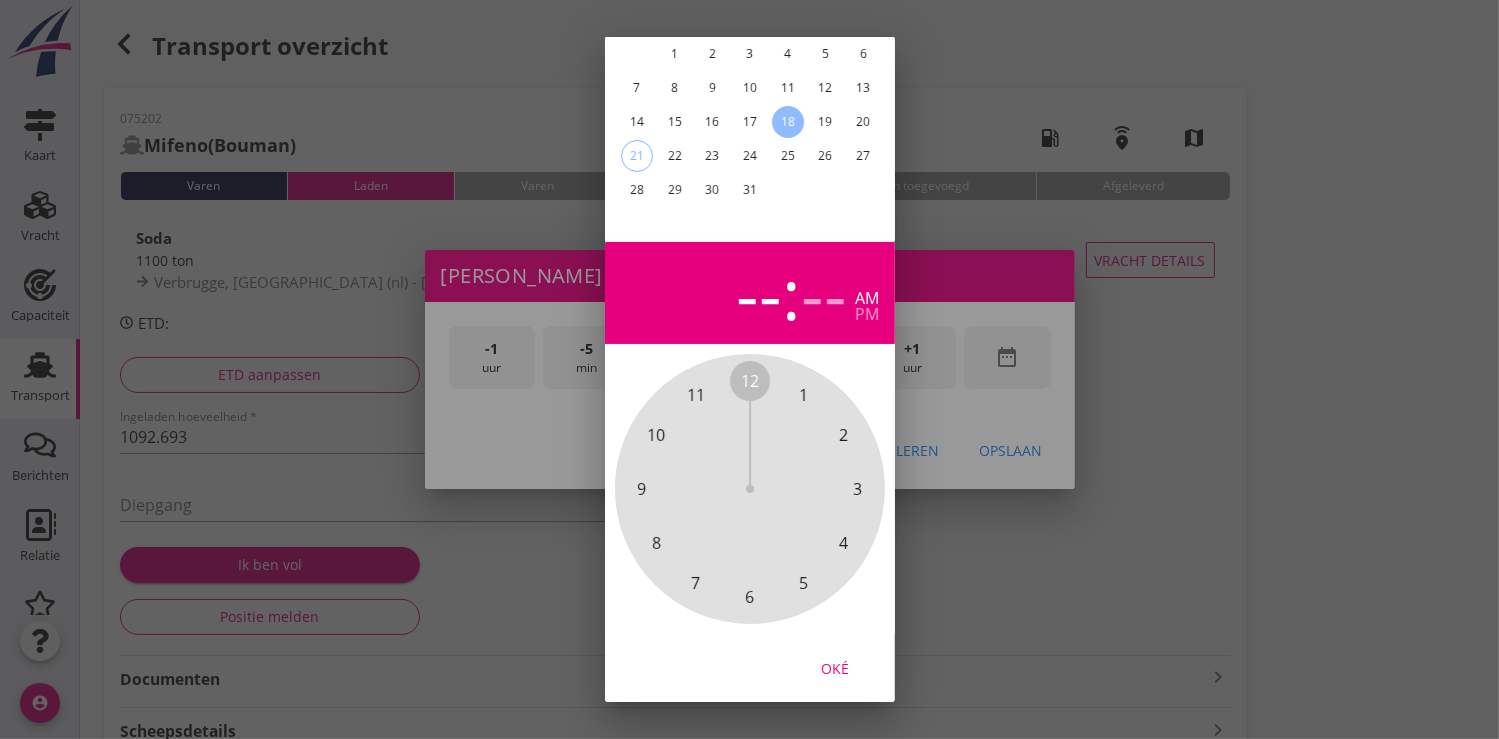 click on "Oké" at bounding box center [835, 667] 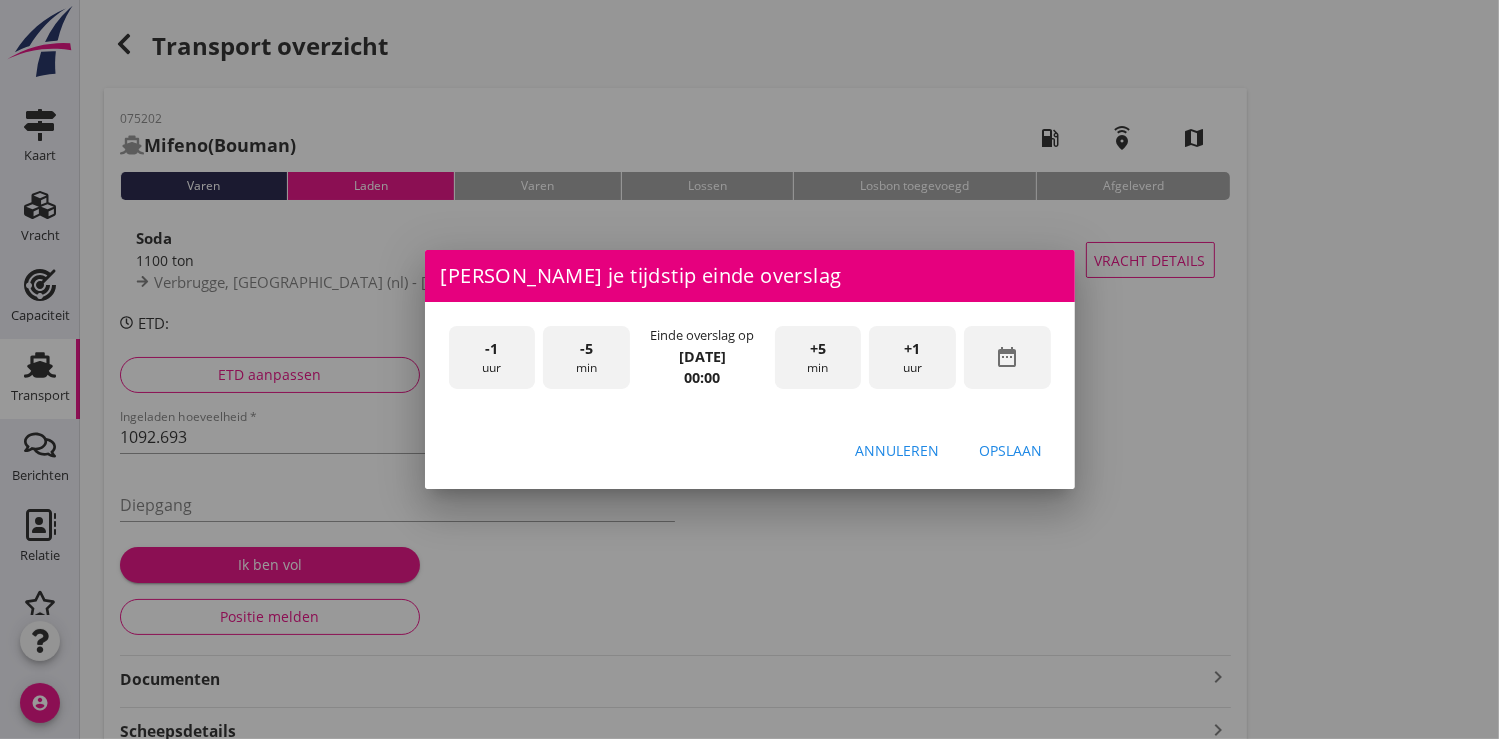 click on "+1" at bounding box center [913, 349] 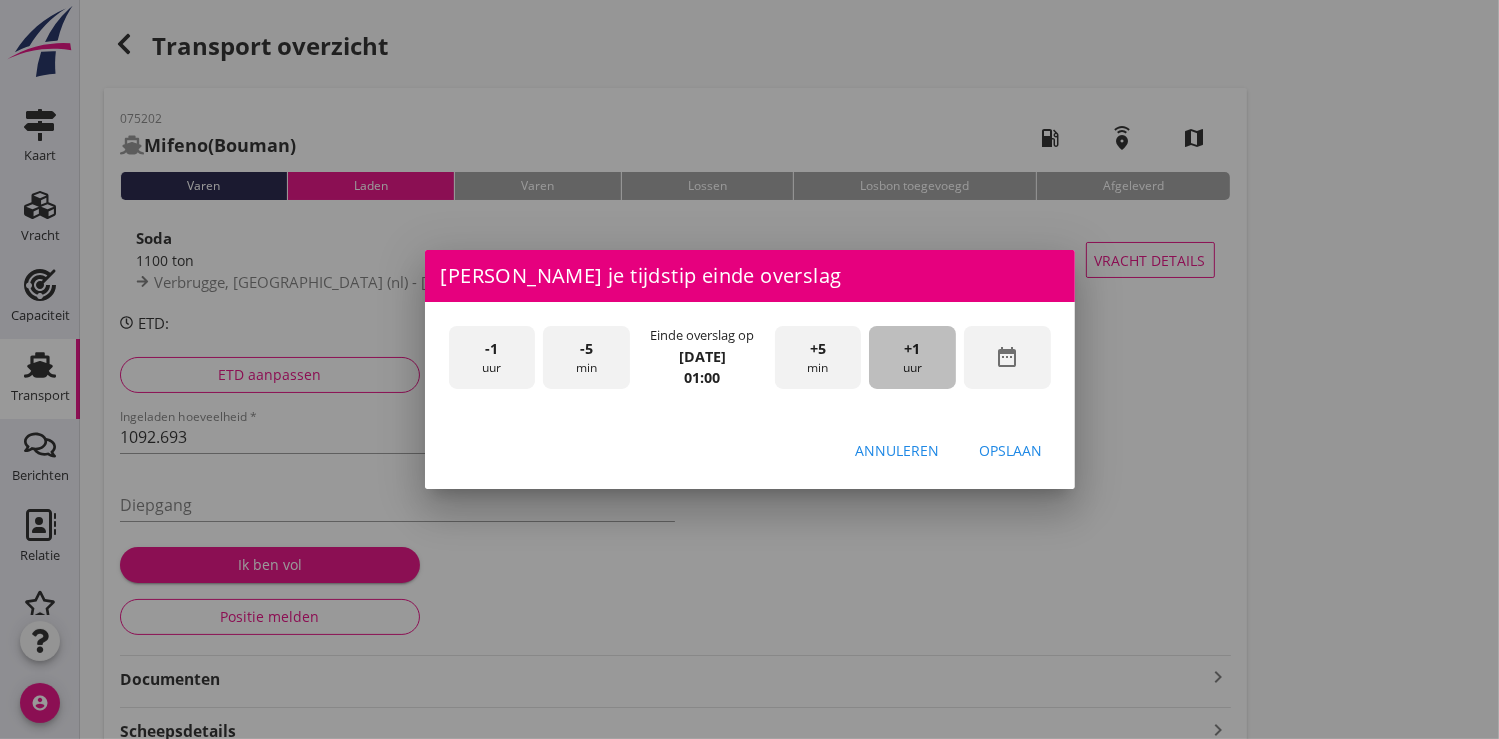click on "+1" at bounding box center [913, 349] 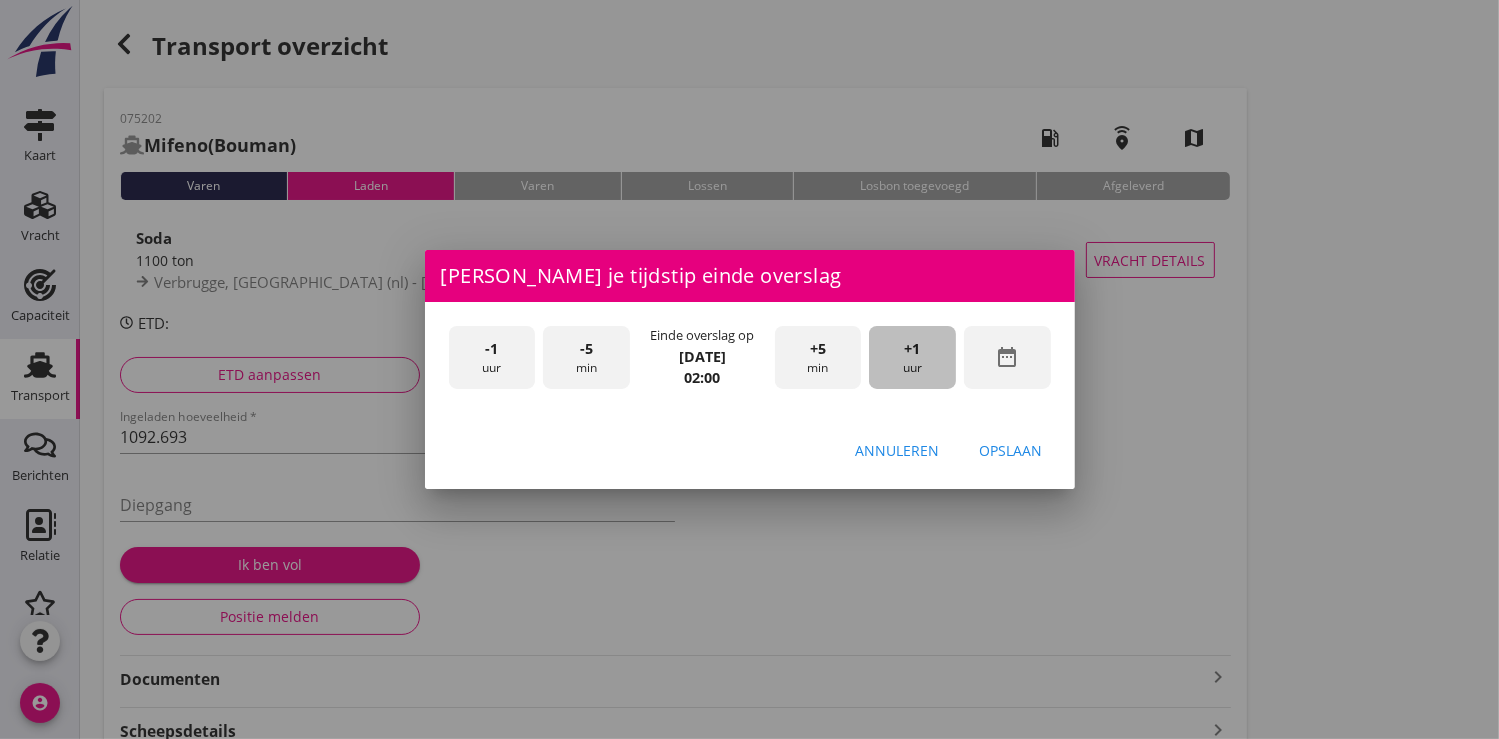 click on "+1" at bounding box center (913, 349) 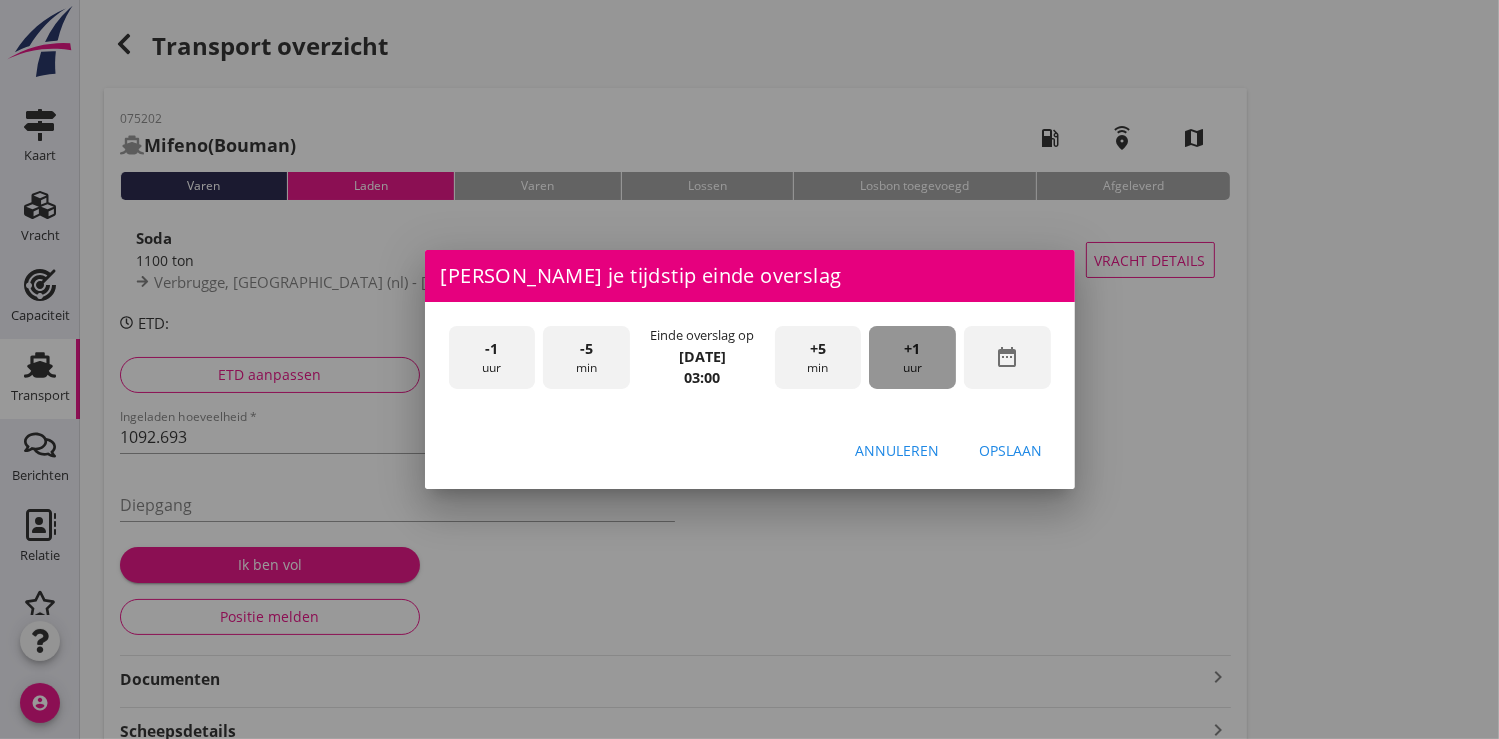 click on "+1" at bounding box center [913, 349] 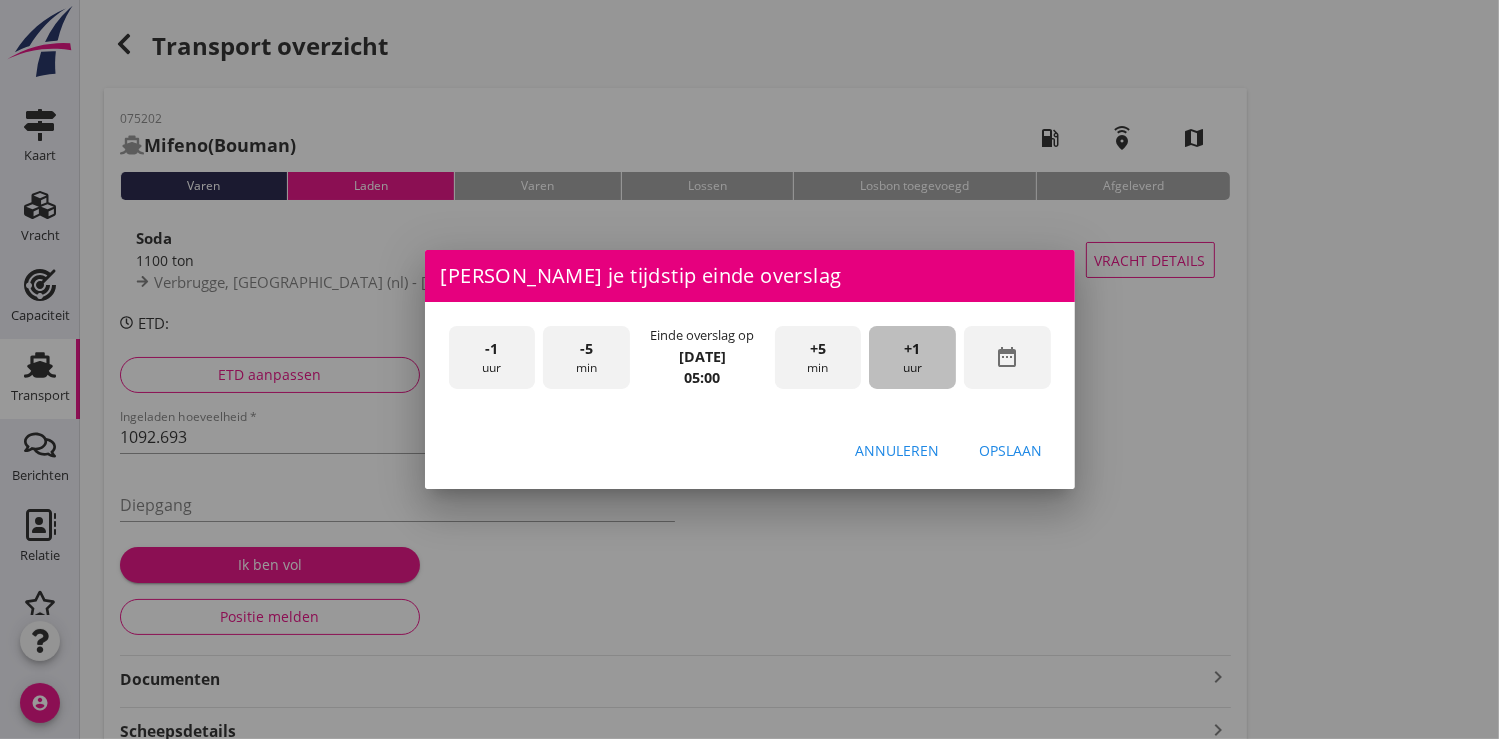 click on "+1" at bounding box center (913, 349) 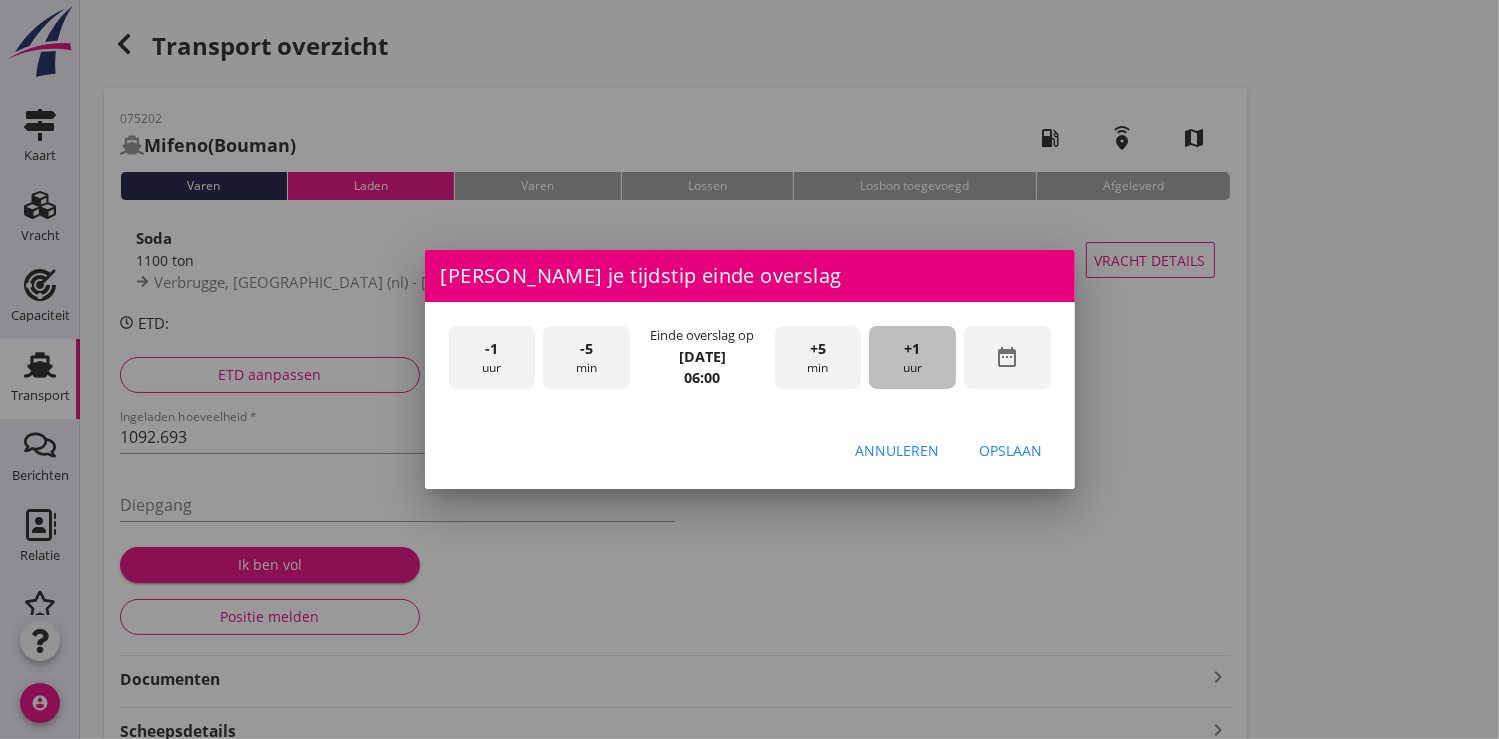 click on "+1" at bounding box center (913, 349) 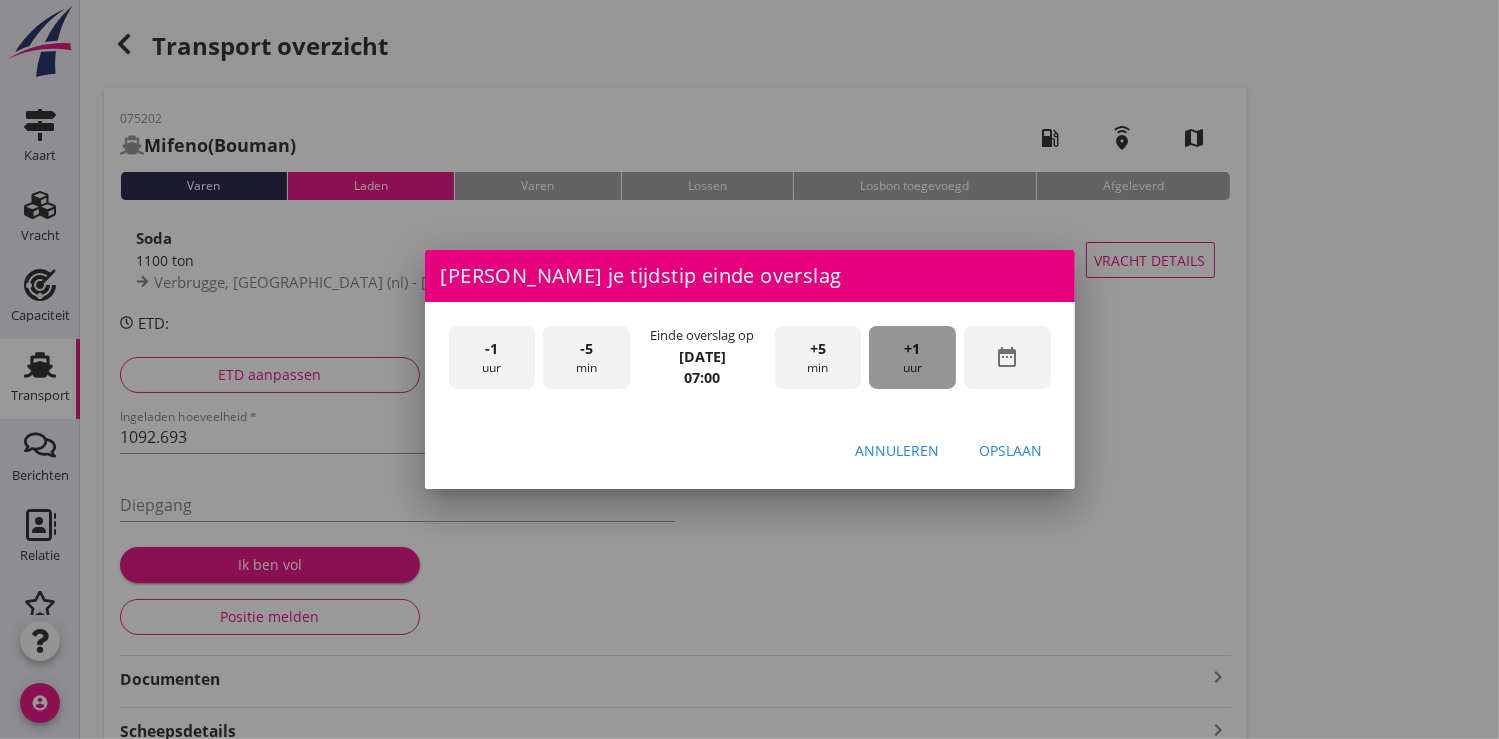 click on "+1" at bounding box center [913, 349] 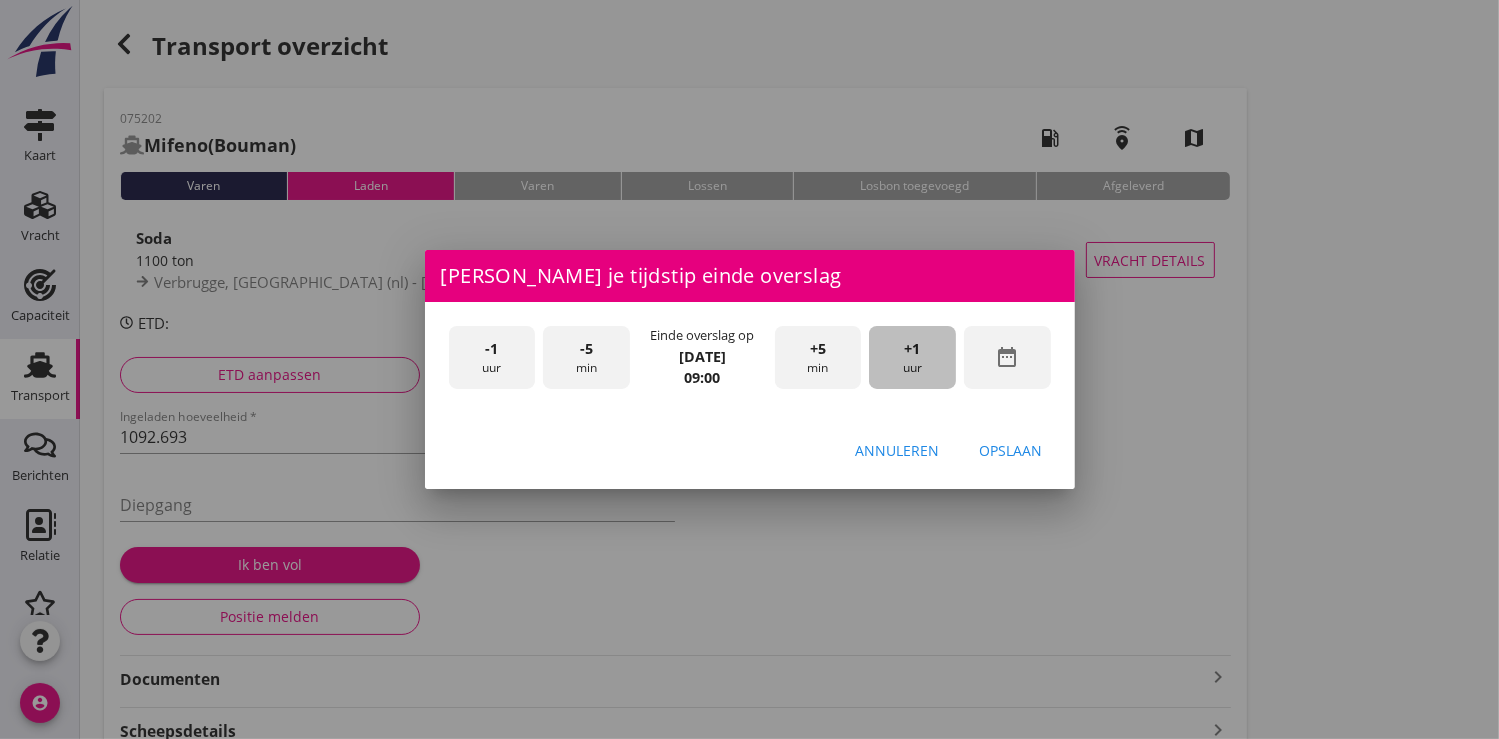 click on "+1" at bounding box center (913, 349) 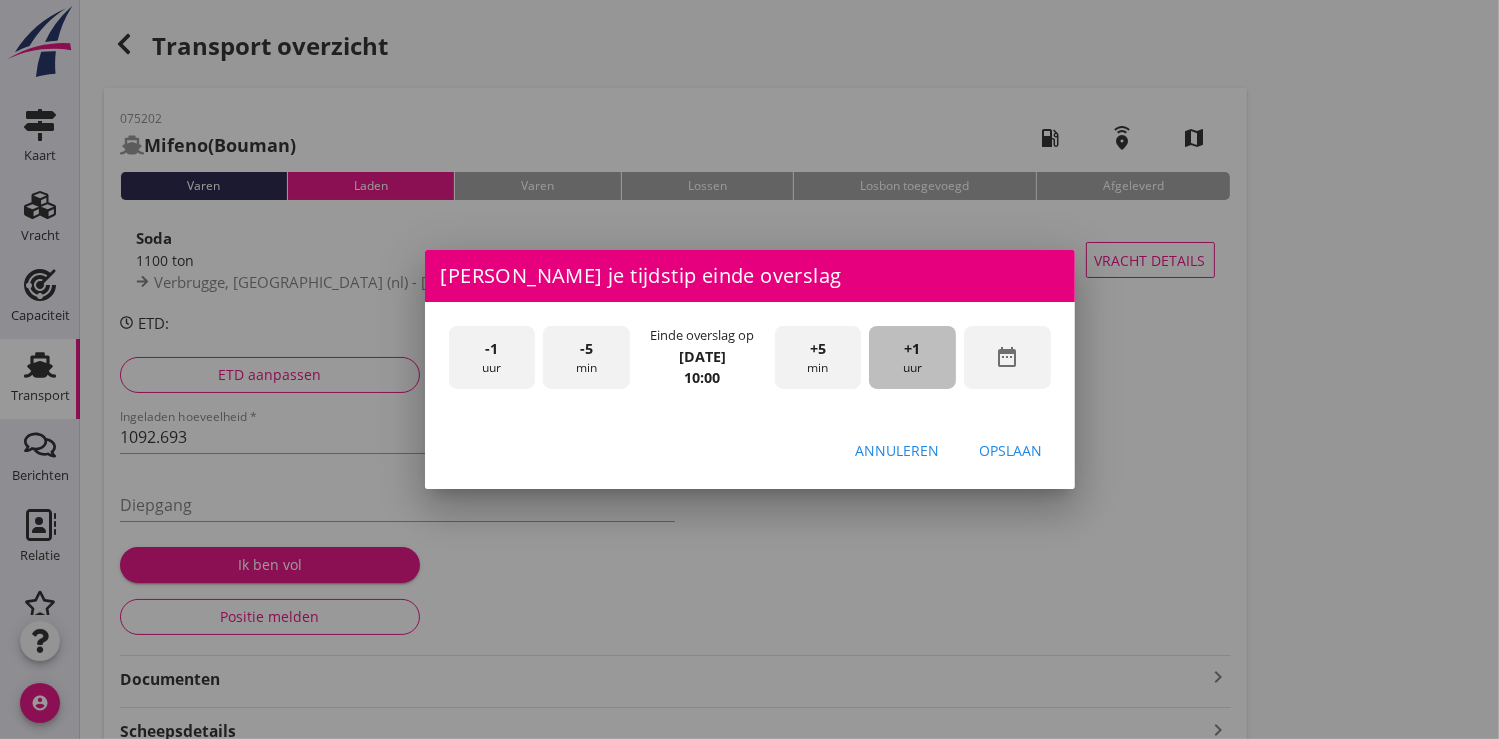 click on "+1" at bounding box center (913, 349) 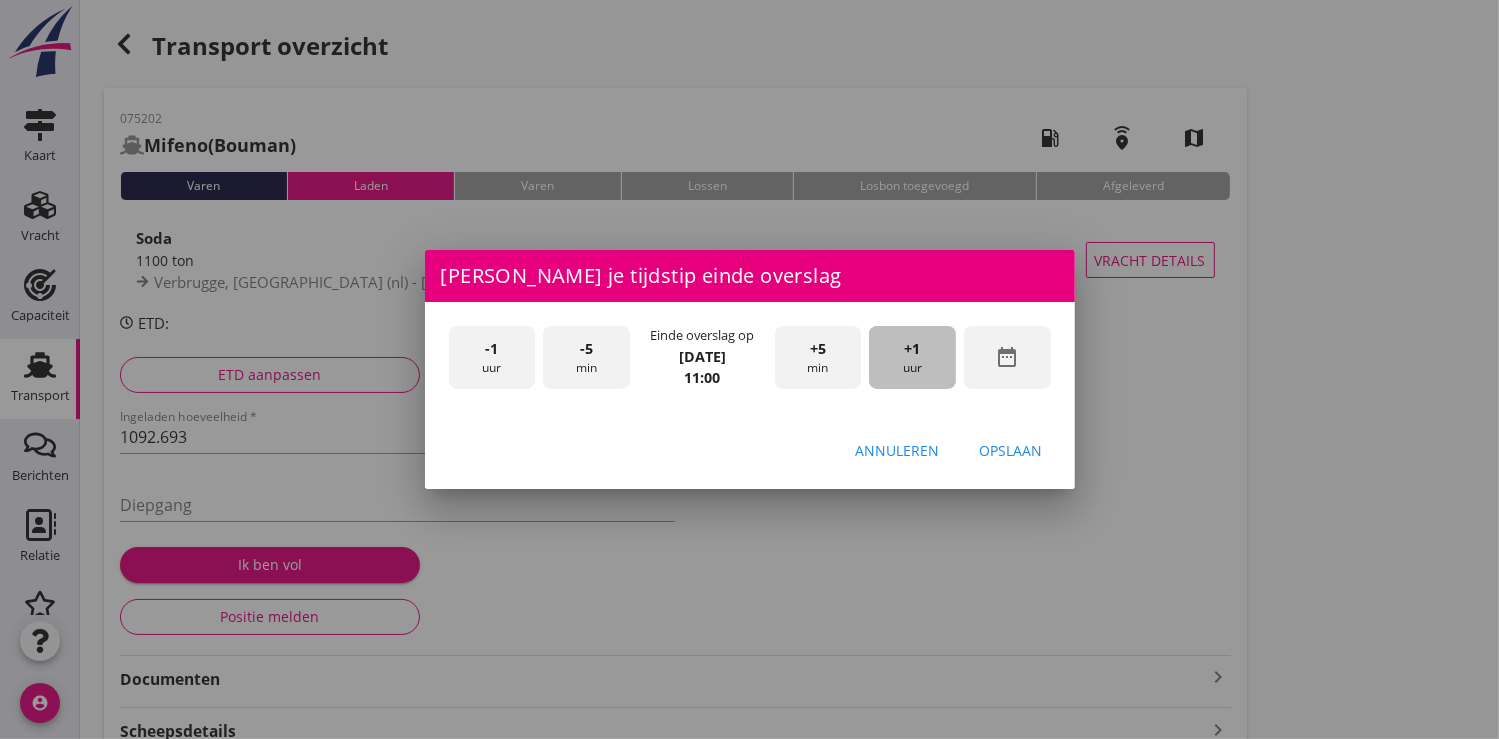 click on "+1" at bounding box center [913, 349] 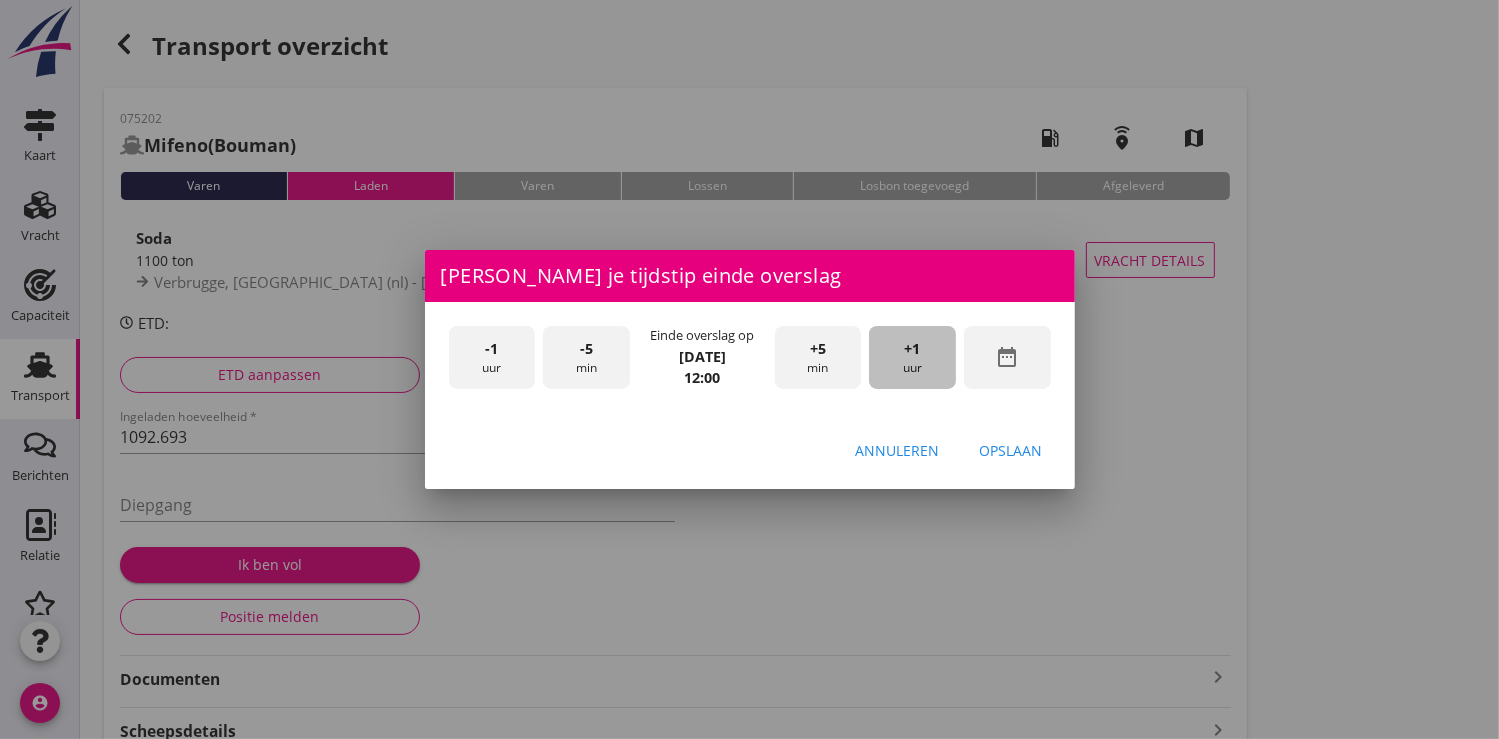 click on "+1" at bounding box center [913, 349] 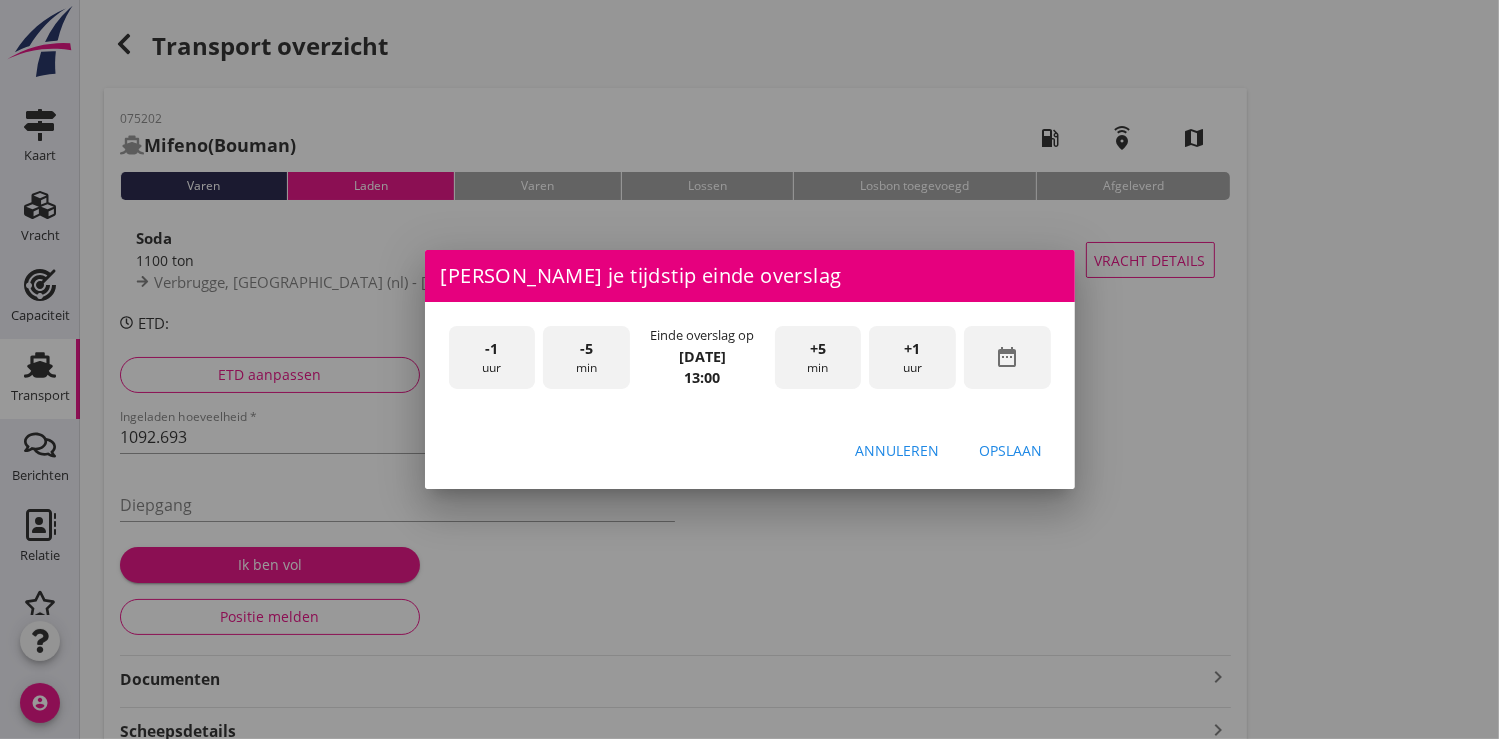 click on "+1" at bounding box center [913, 349] 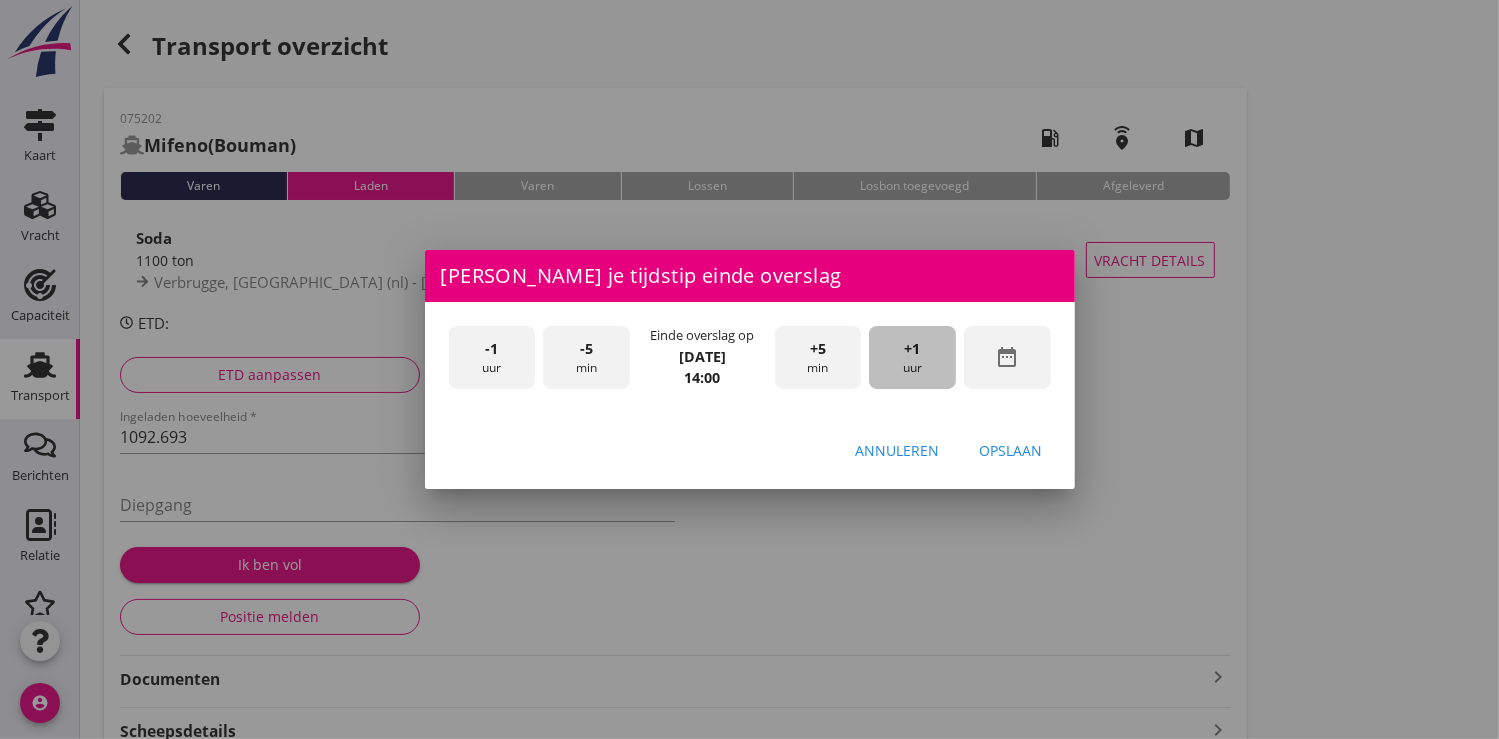 click on "+1" at bounding box center [913, 349] 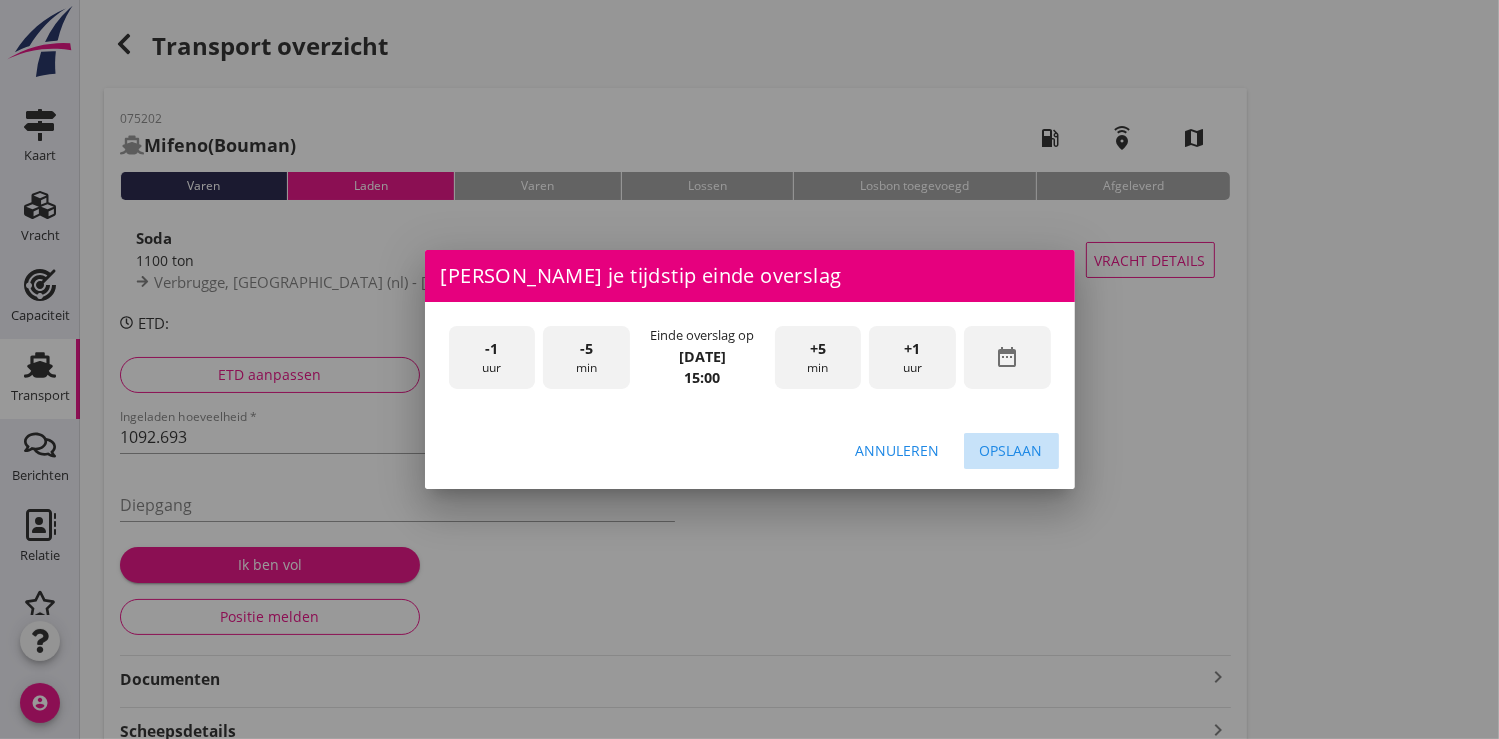 click on "Opslaan" at bounding box center (1011, 450) 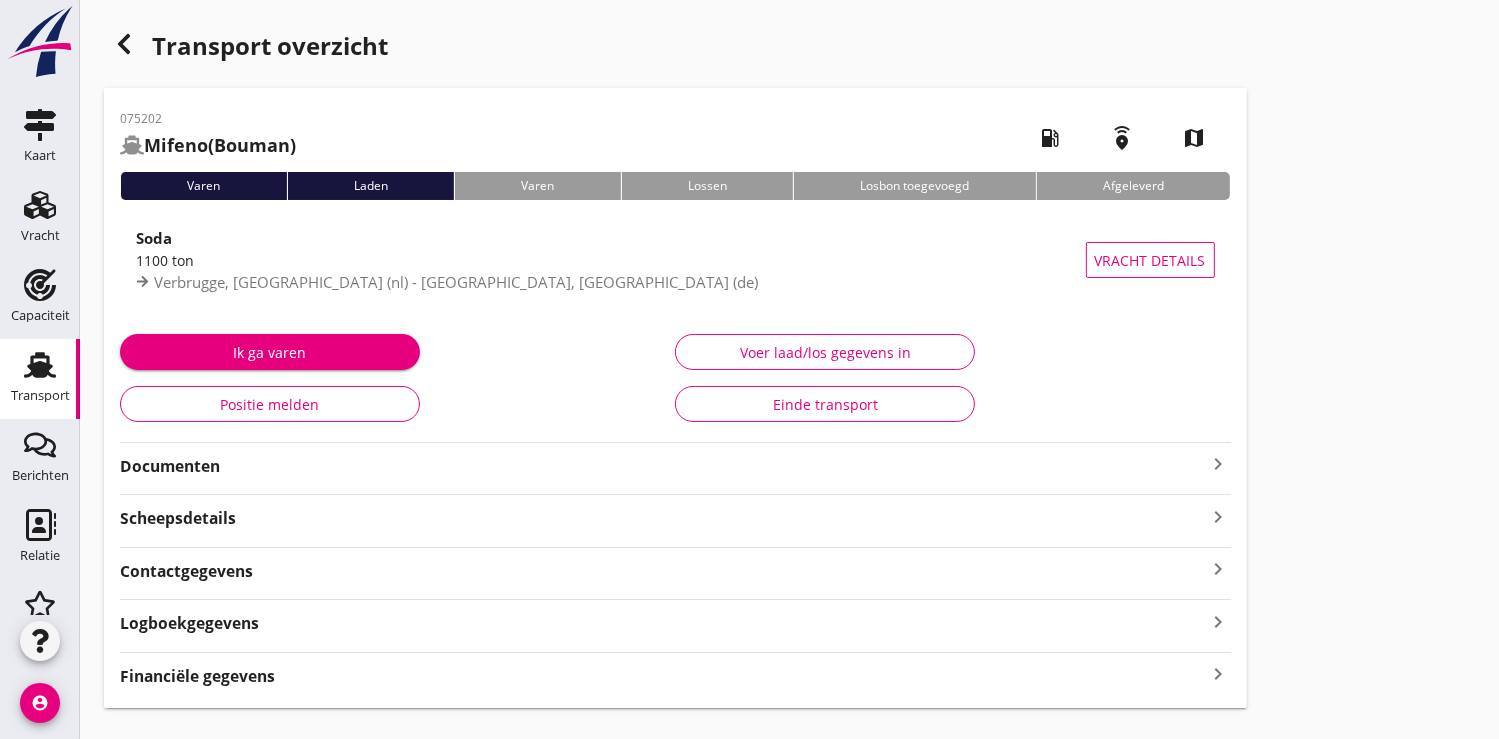 click on "Ik ga varen" at bounding box center (270, 352) 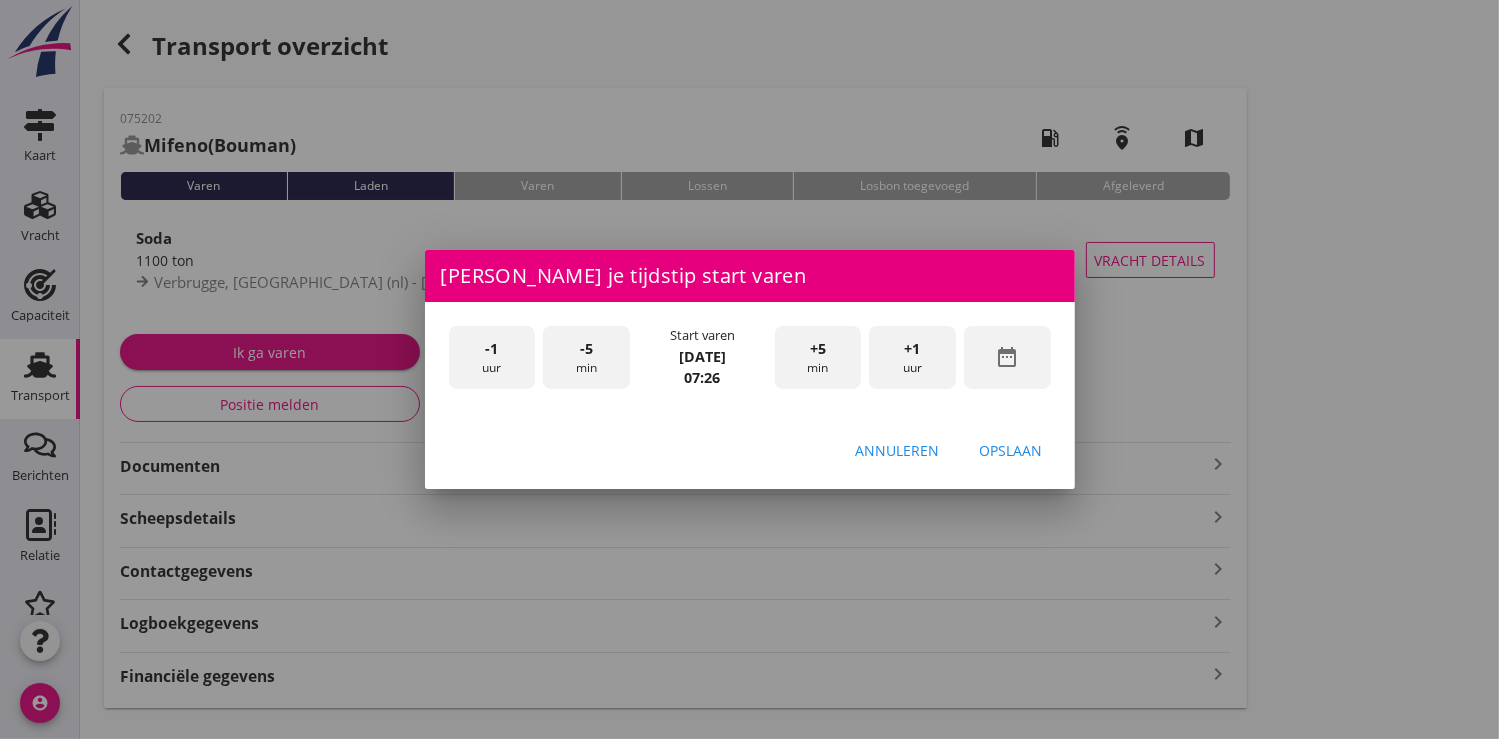 click on "date_range" at bounding box center (1007, 357) 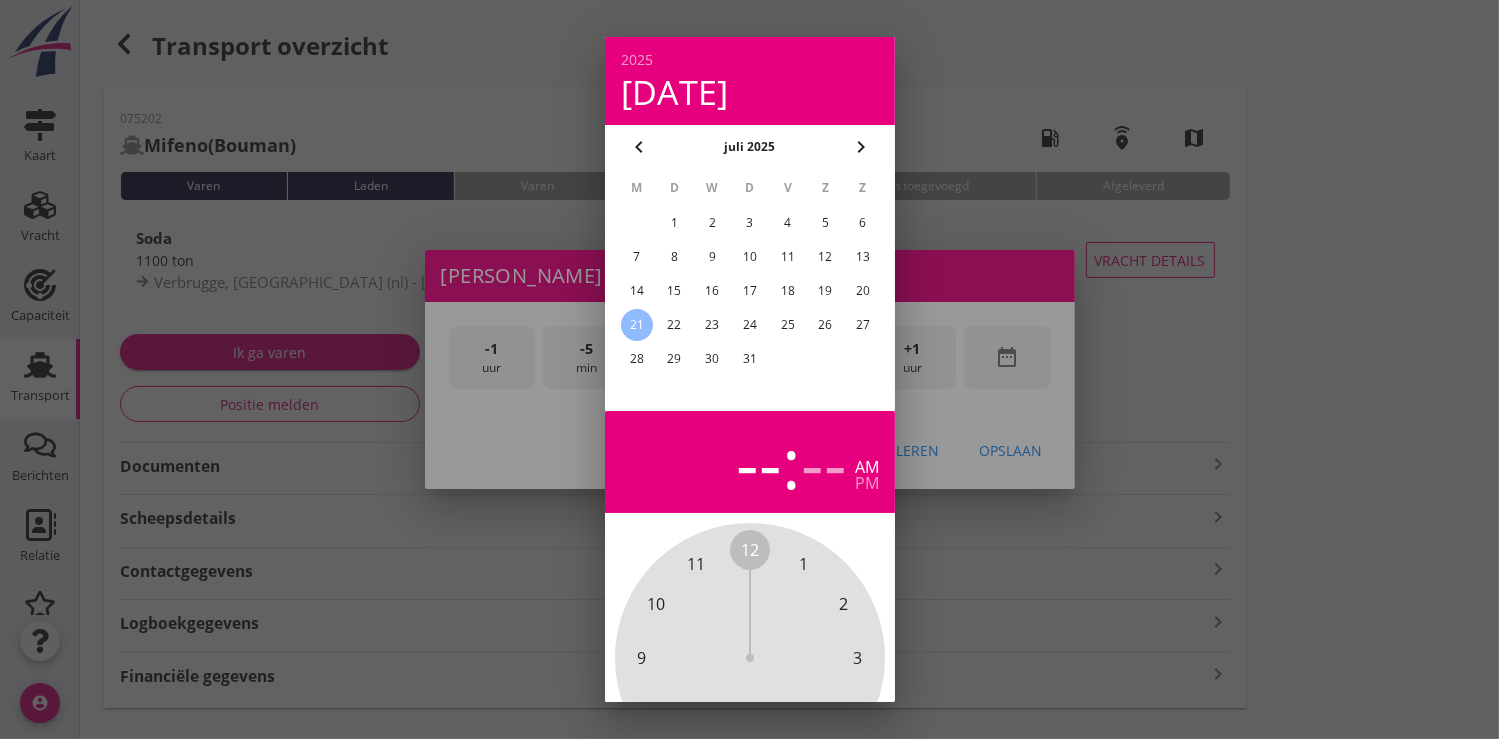 click on "19" at bounding box center (825, 291) 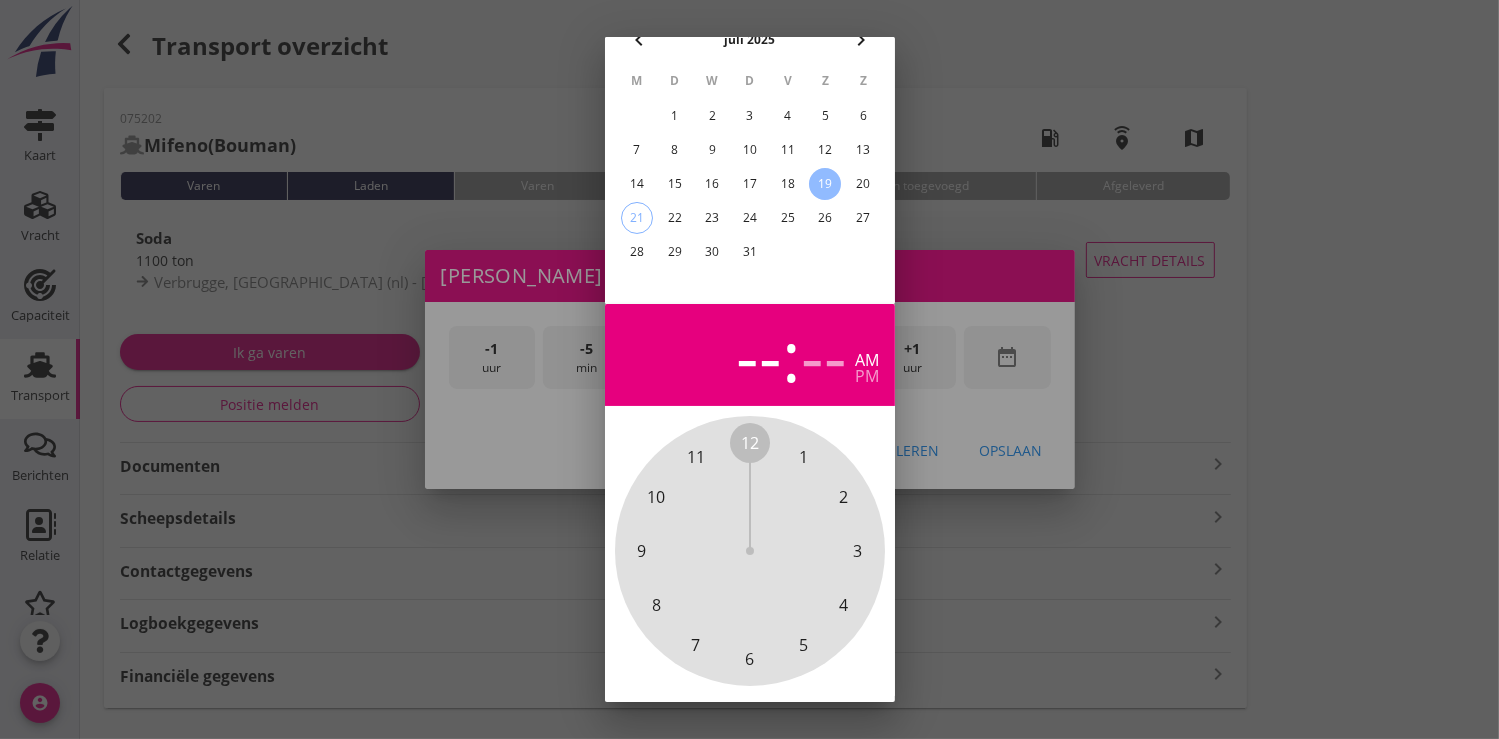scroll, scrollTop: 185, scrollLeft: 0, axis: vertical 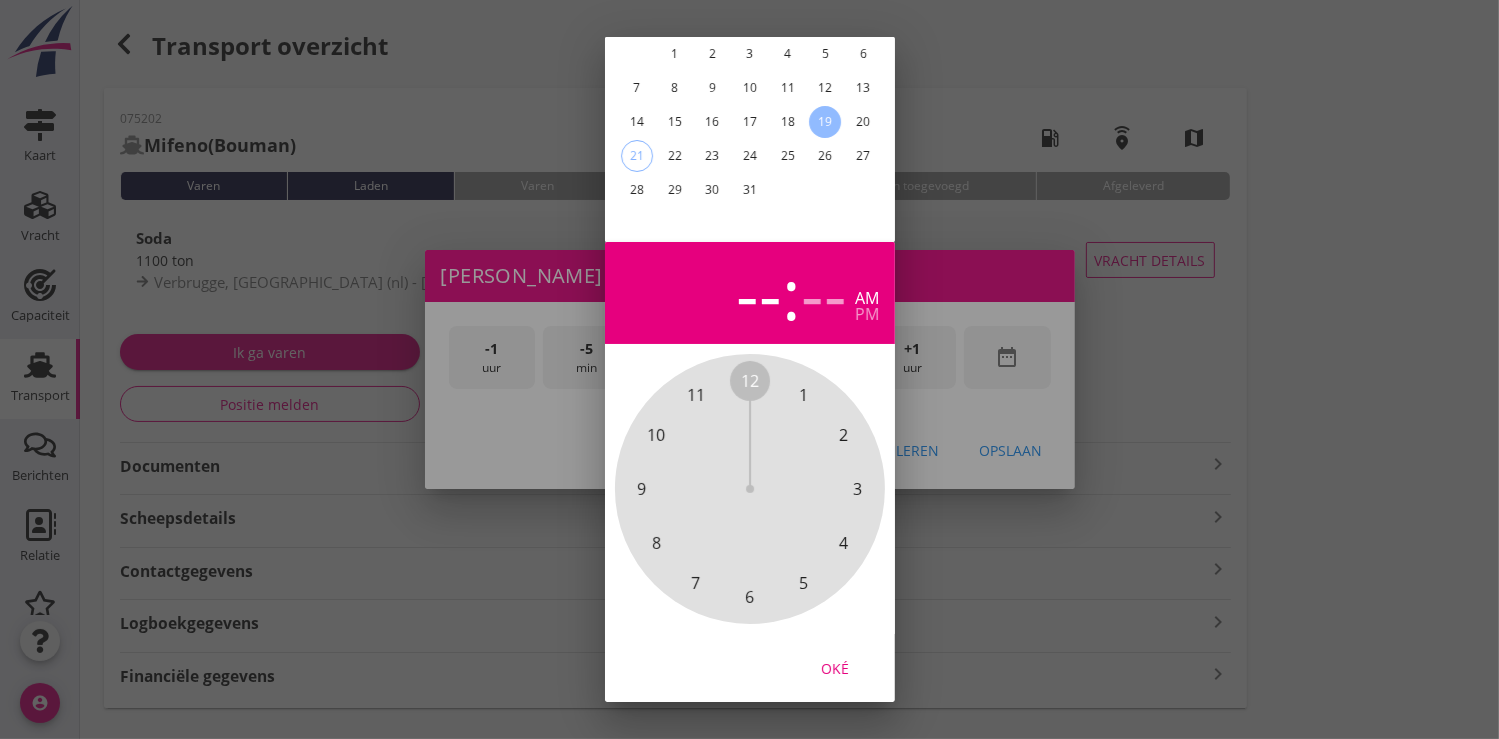 drag, startPoint x: 833, startPoint y: 654, endPoint x: 894, endPoint y: 413, distance: 248.60008 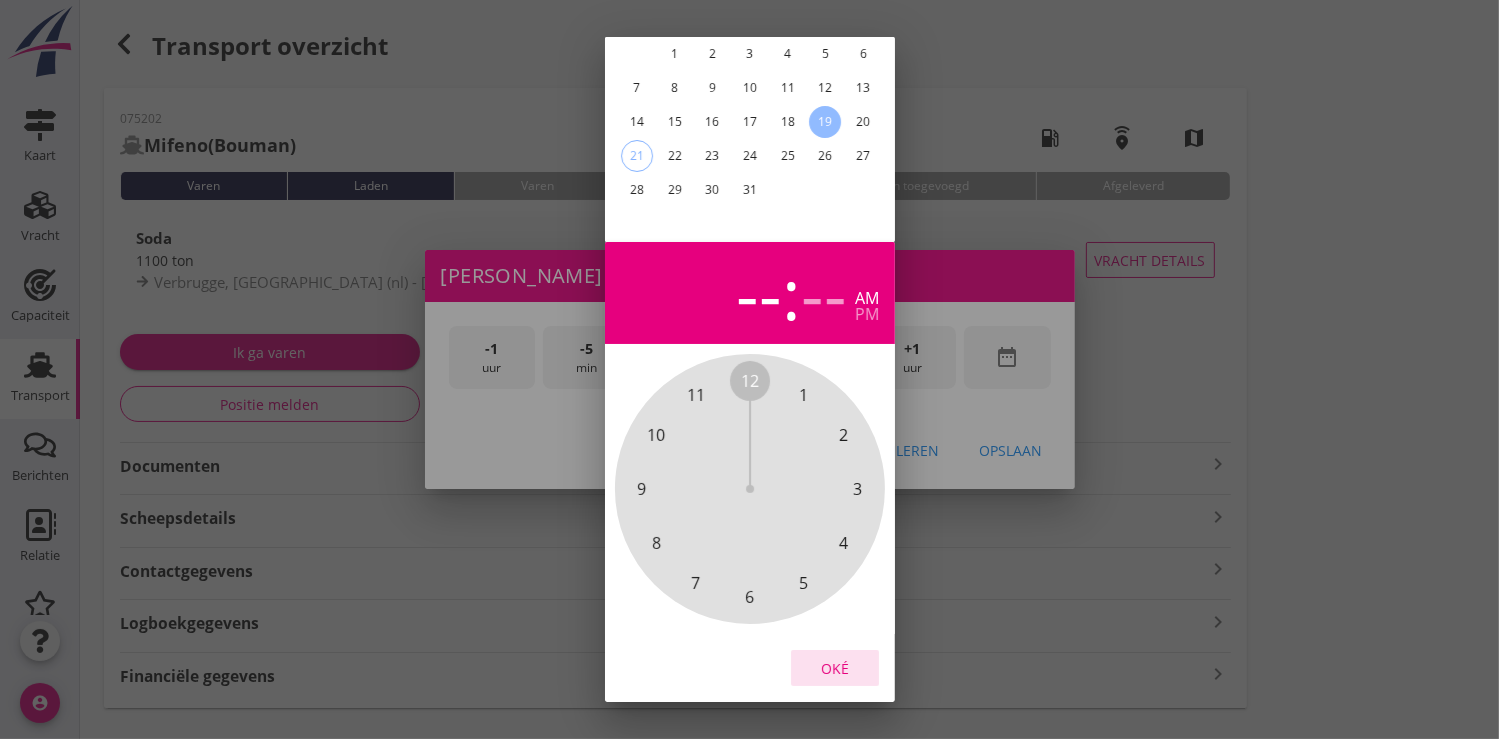 click on "Oké" at bounding box center [835, 667] 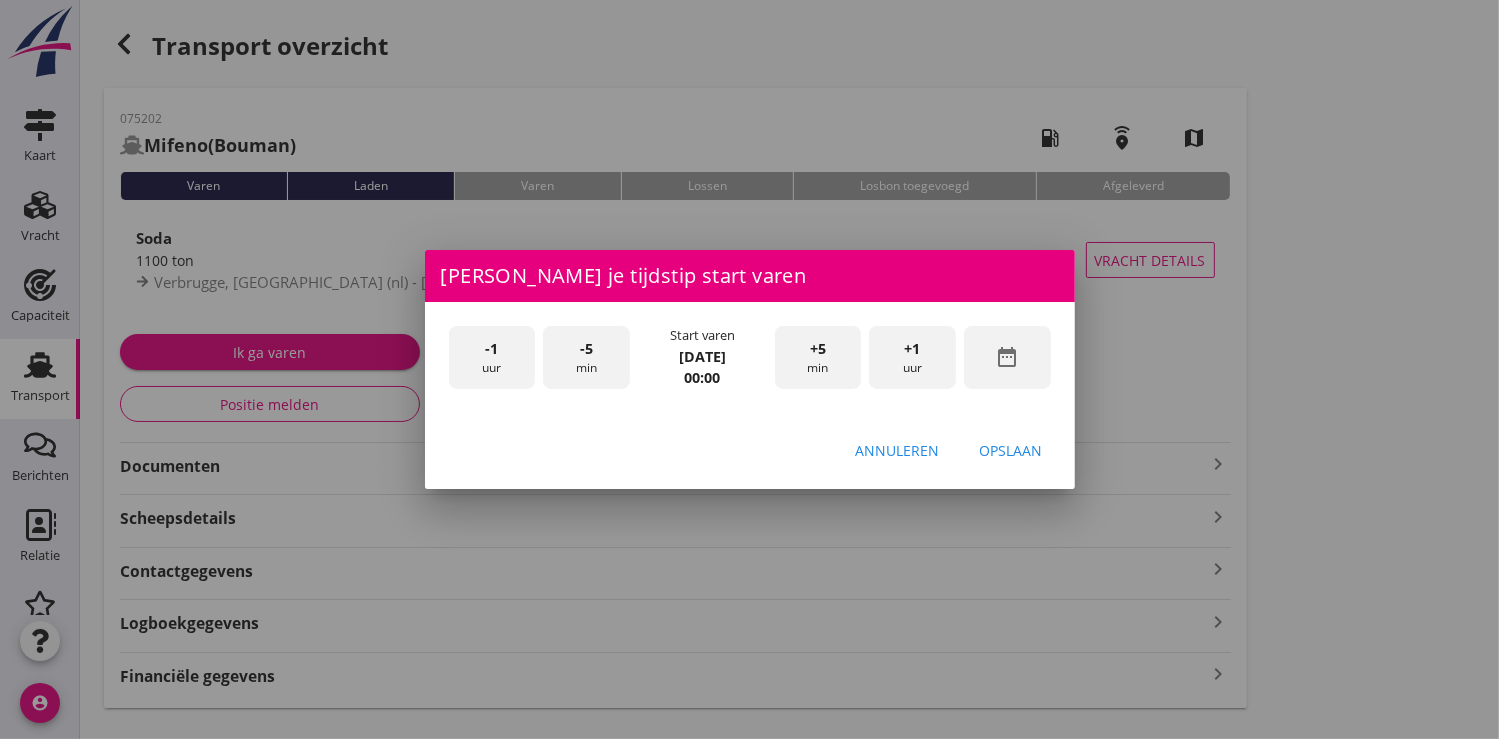 click on "+1" at bounding box center (913, 349) 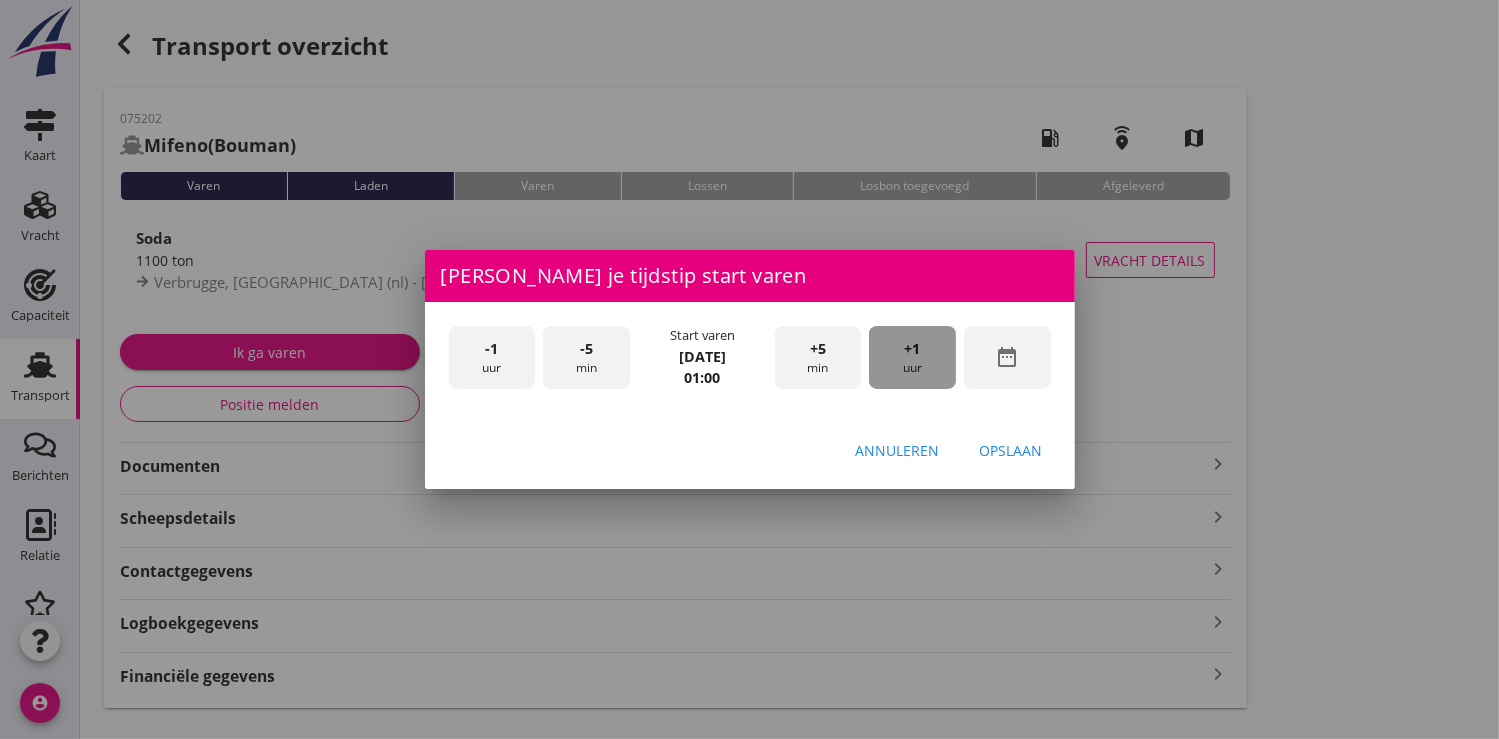click on "+1" at bounding box center (913, 349) 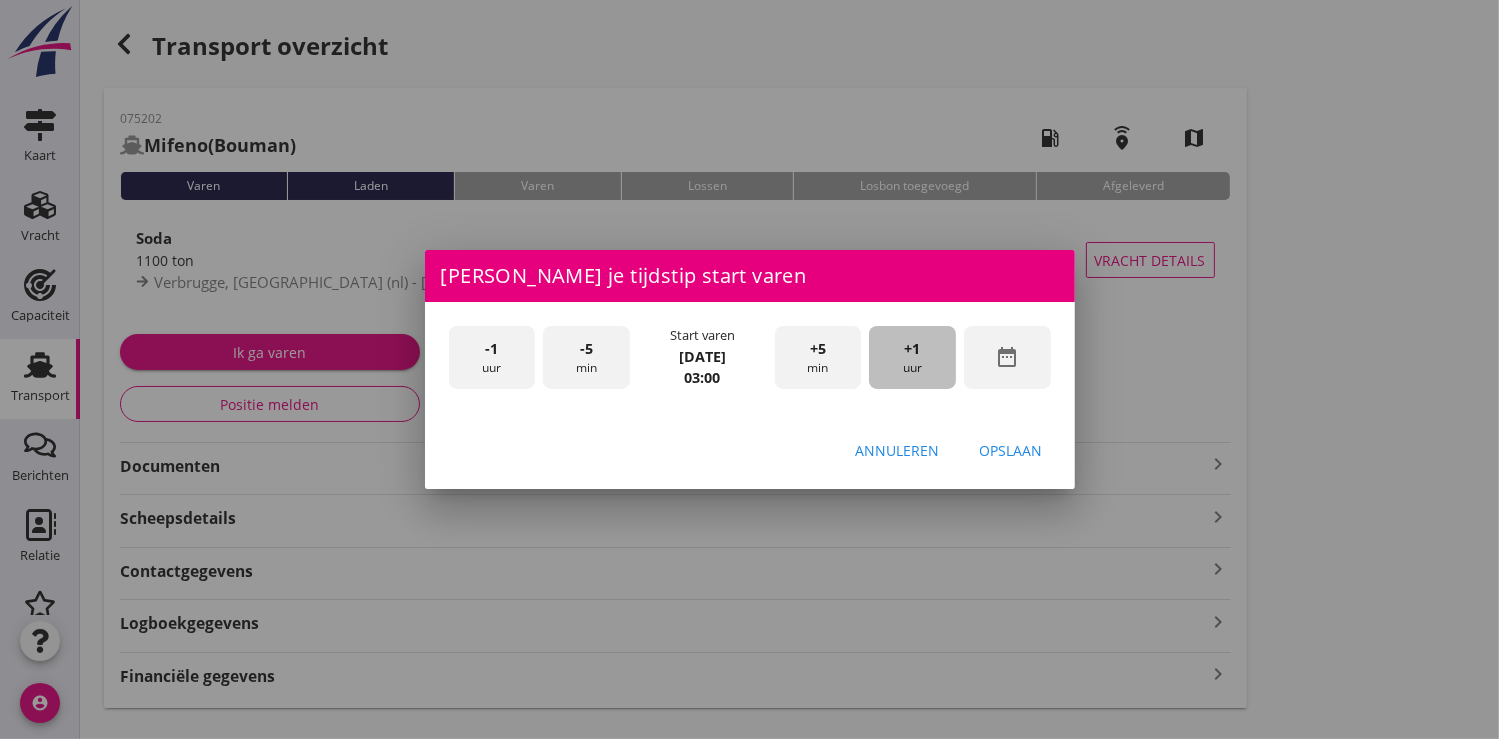 click on "+1" at bounding box center [913, 349] 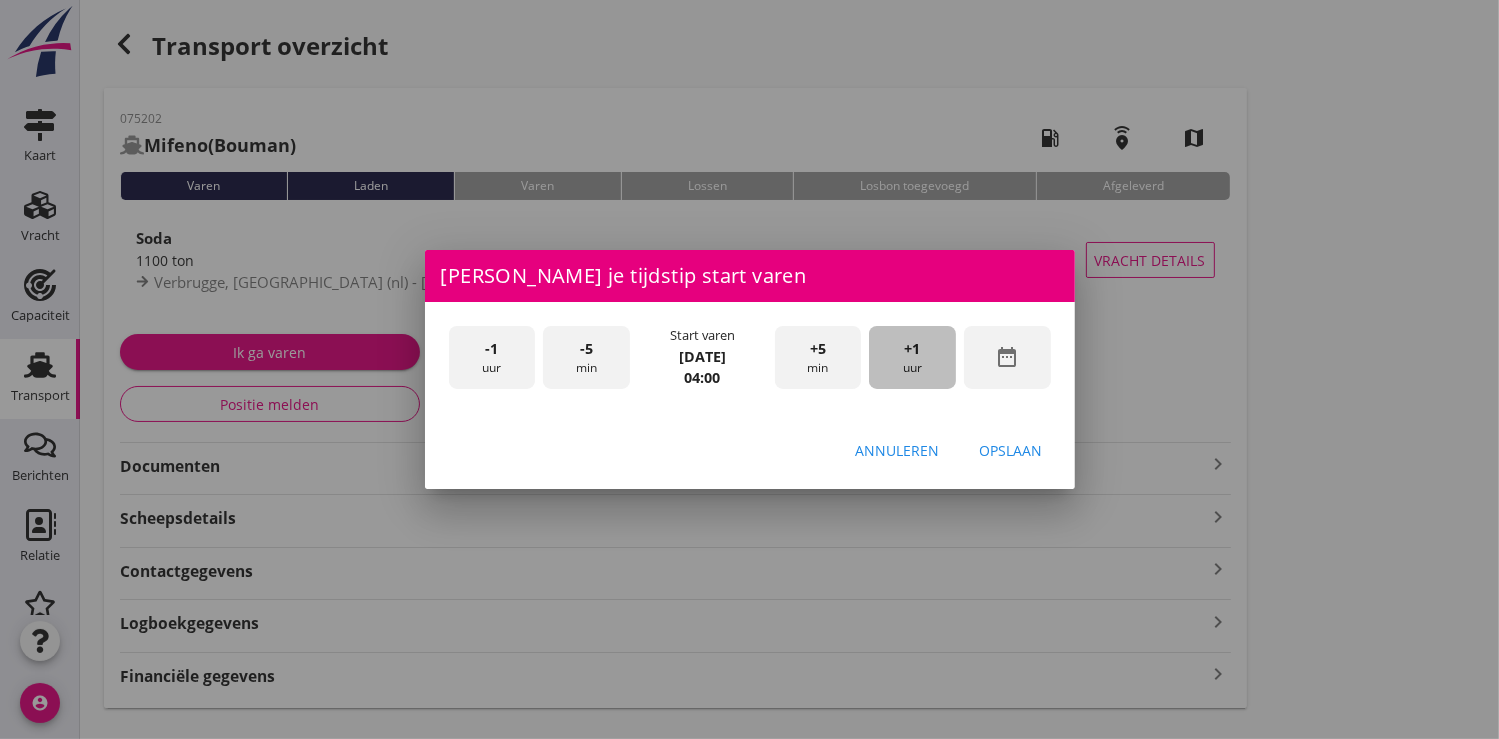 click on "+1" at bounding box center [913, 349] 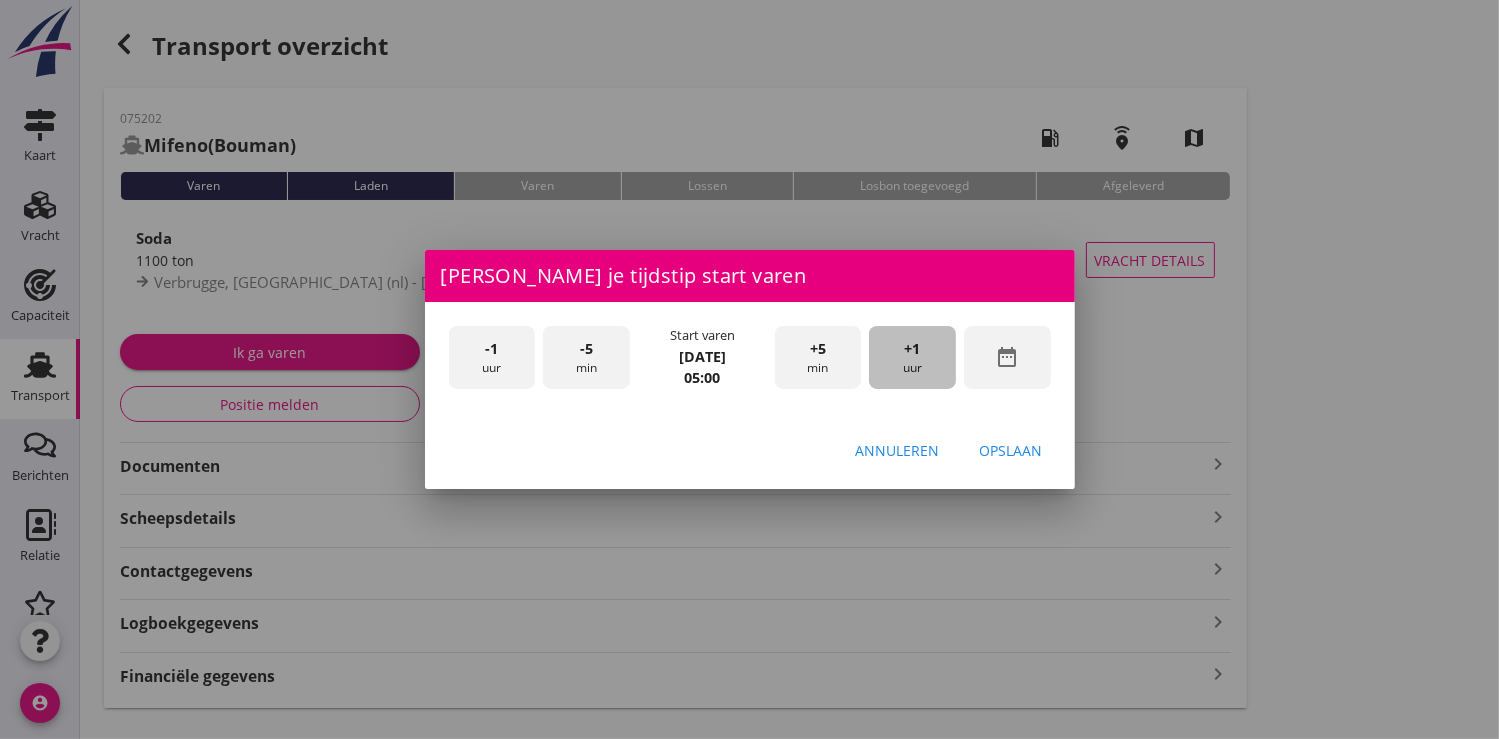 click on "+1" at bounding box center (913, 349) 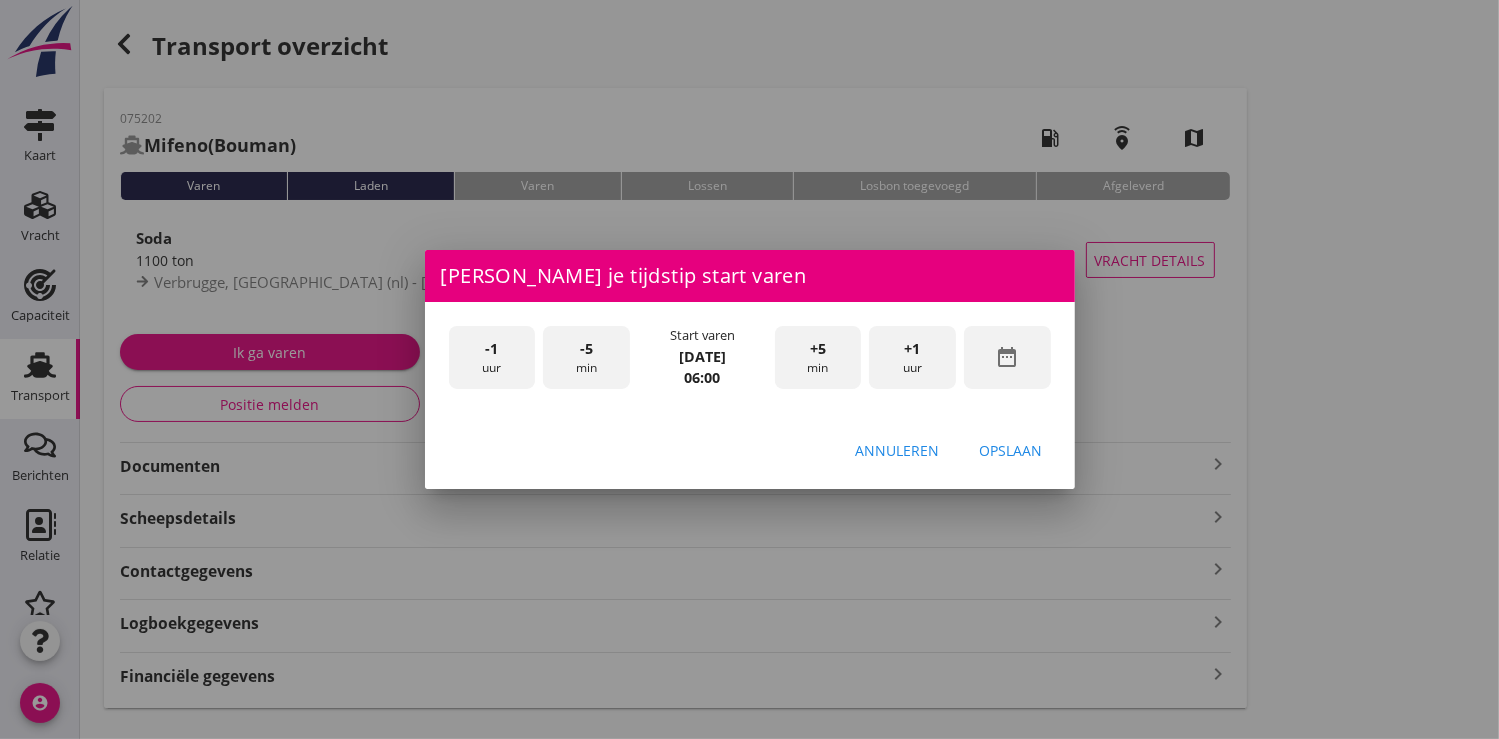 click on "Opslaan" at bounding box center (1011, 451) 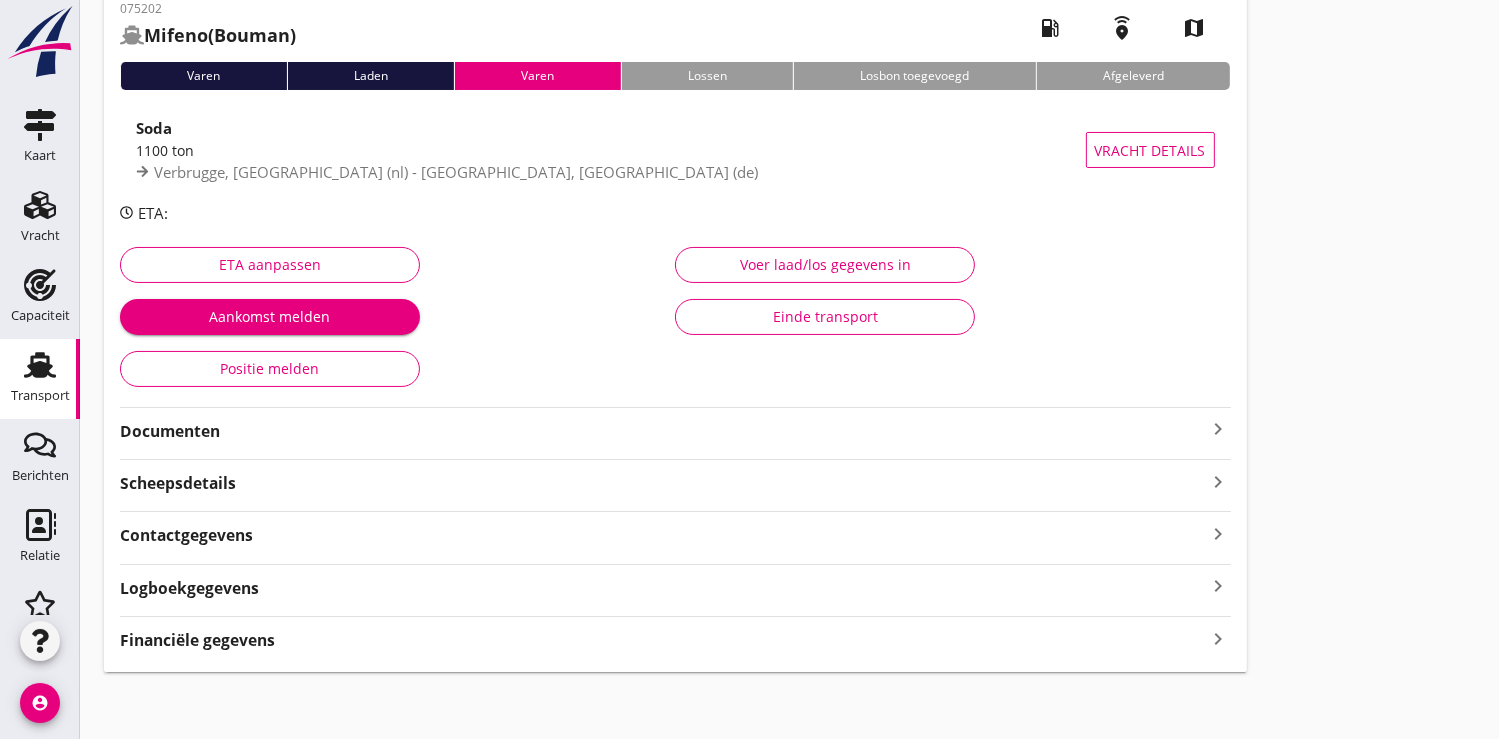 scroll, scrollTop: 114, scrollLeft: 0, axis: vertical 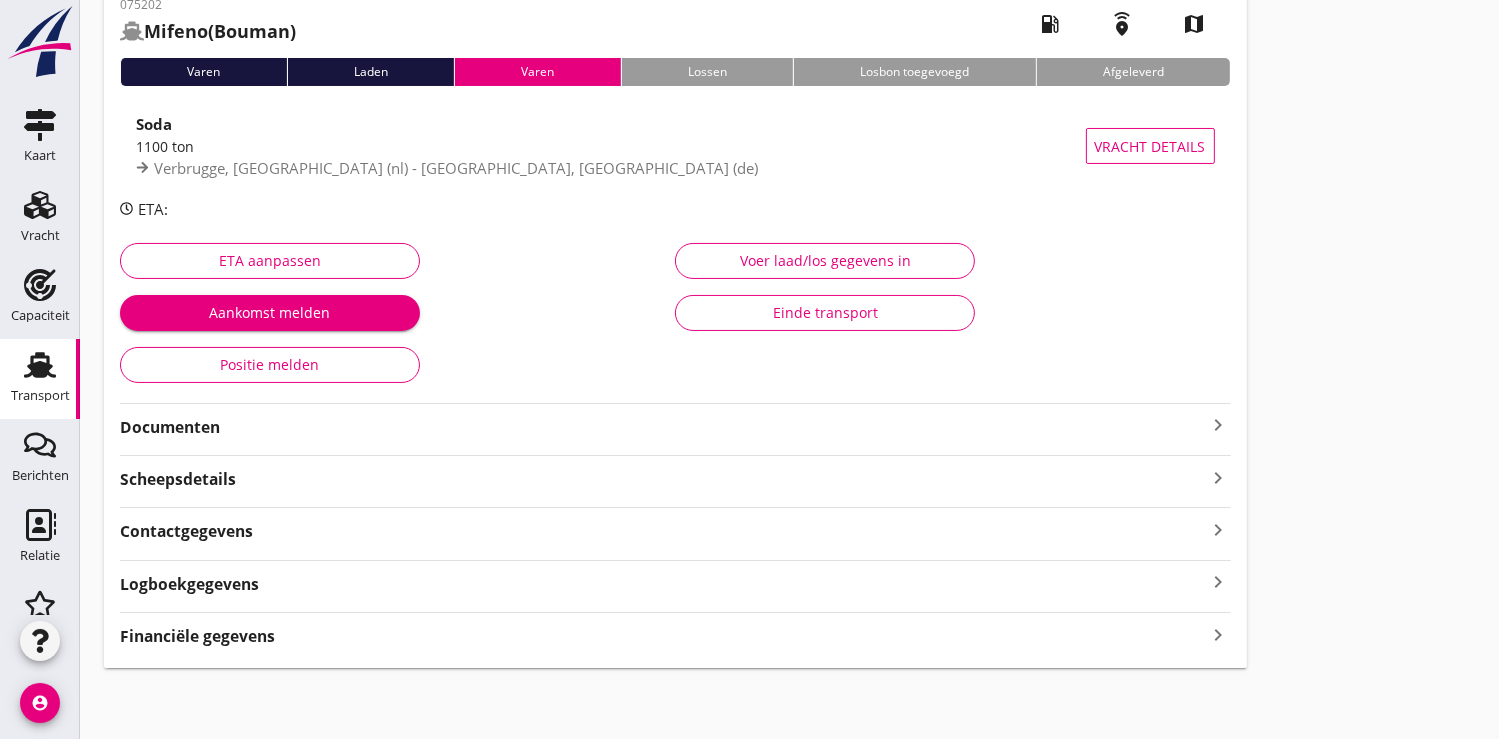 click on "Documenten" at bounding box center (663, 427) 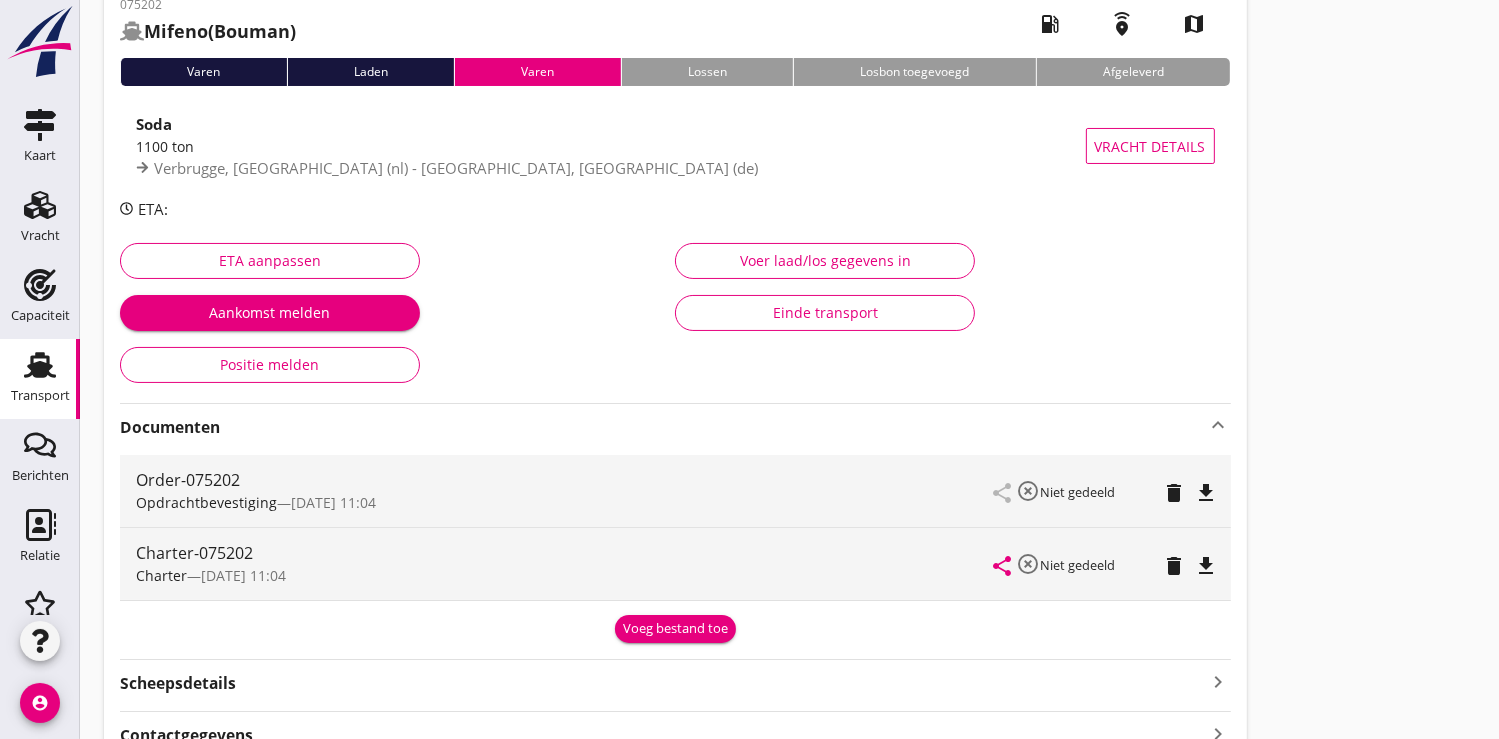 click on "Voeg bestand toe" at bounding box center (675, 629) 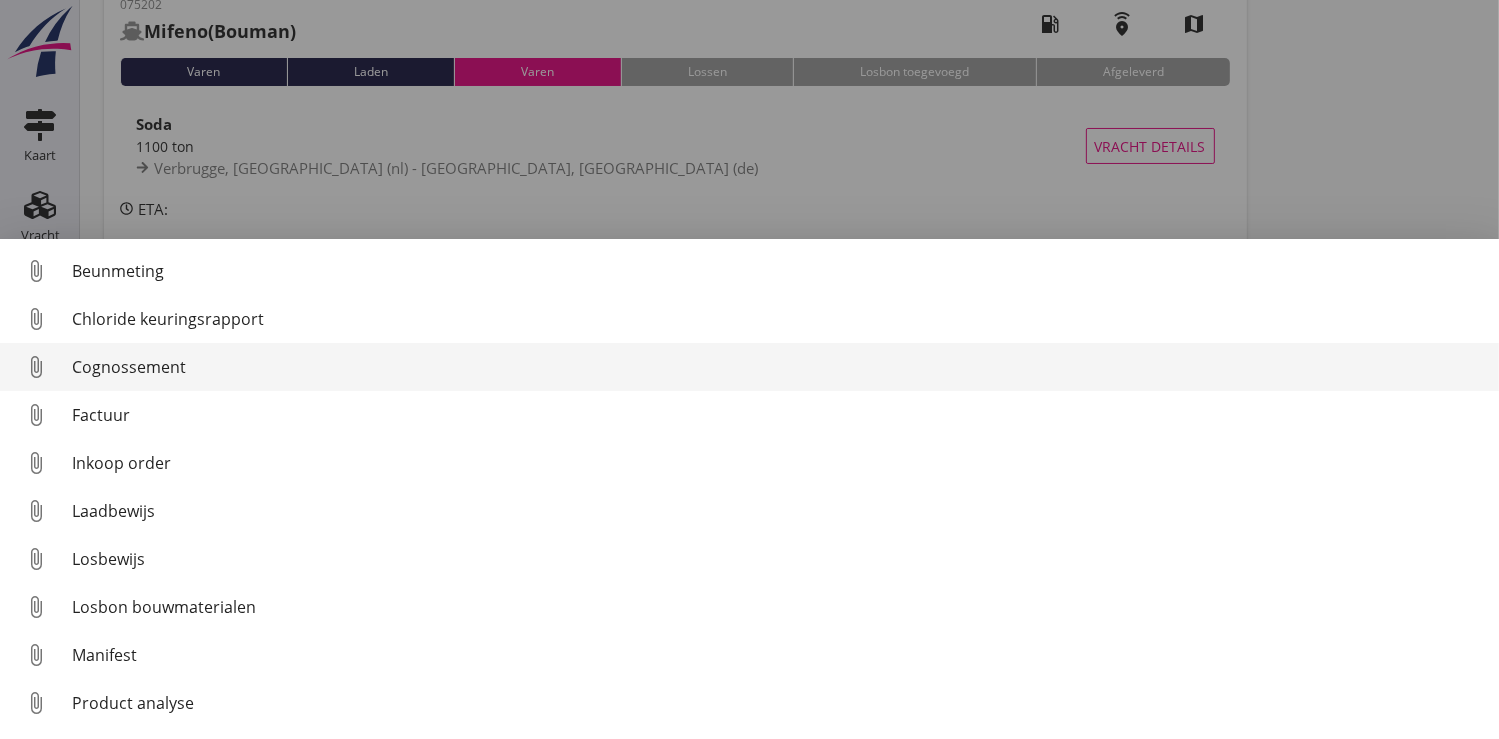 click on "Cognossement" at bounding box center (777, 367) 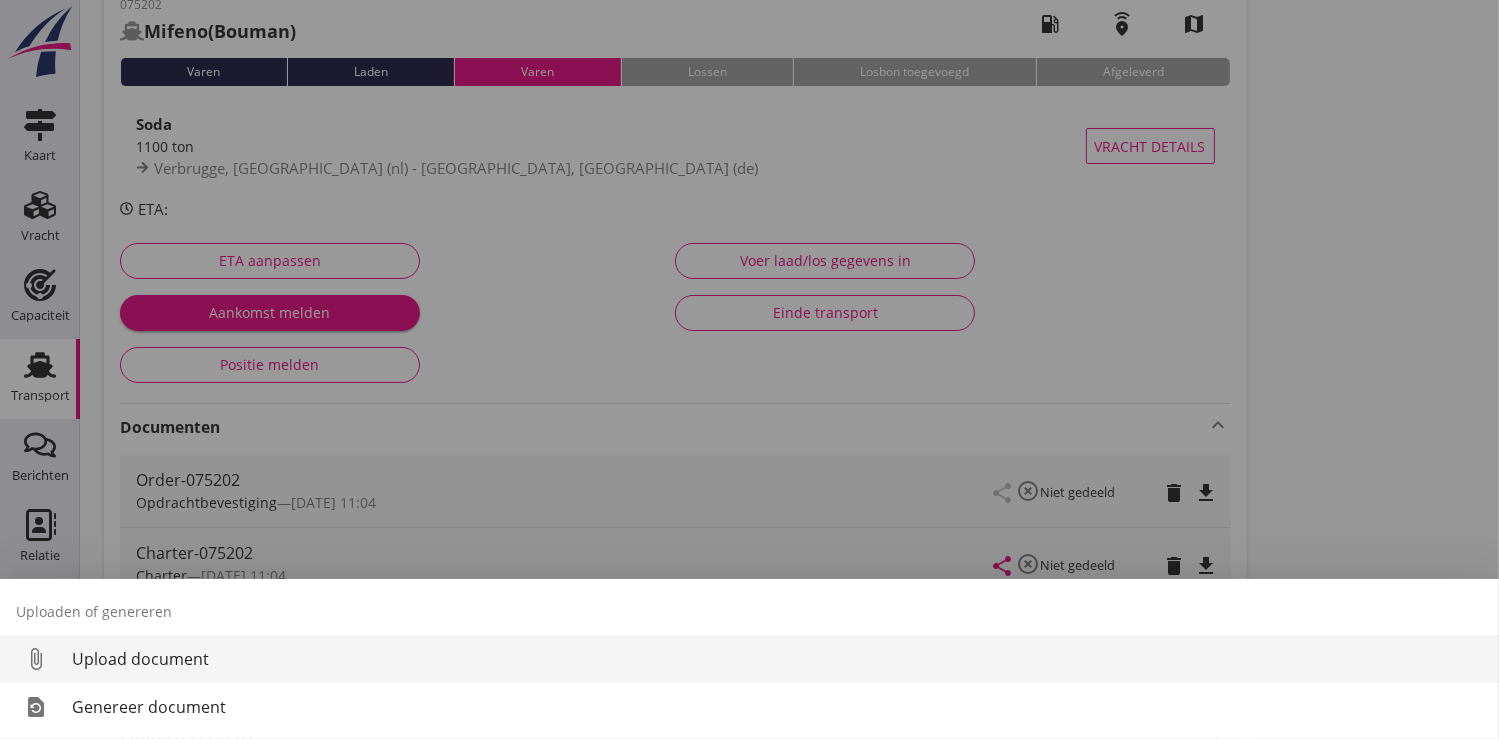 click on "Upload document" at bounding box center [777, 659] 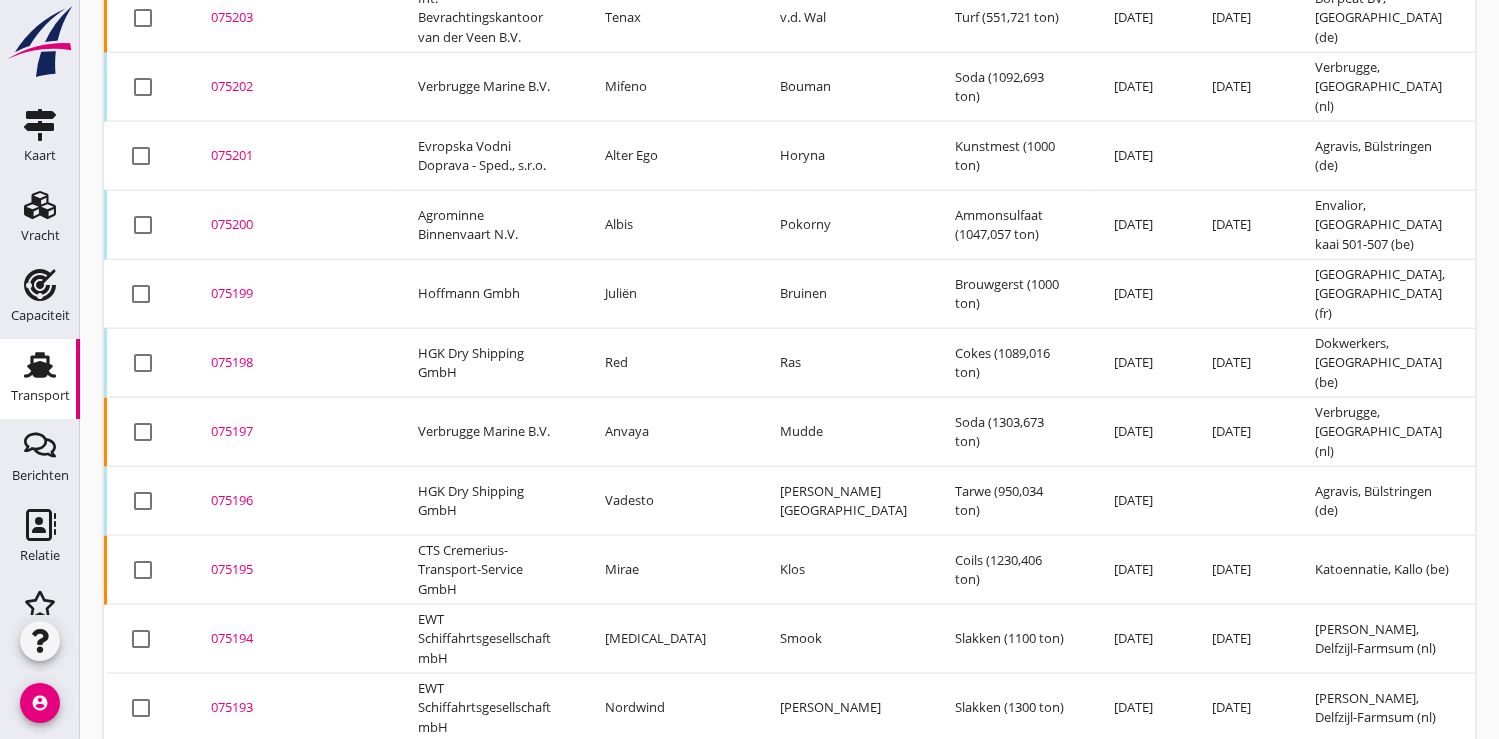 scroll, scrollTop: 2571, scrollLeft: 0, axis: vertical 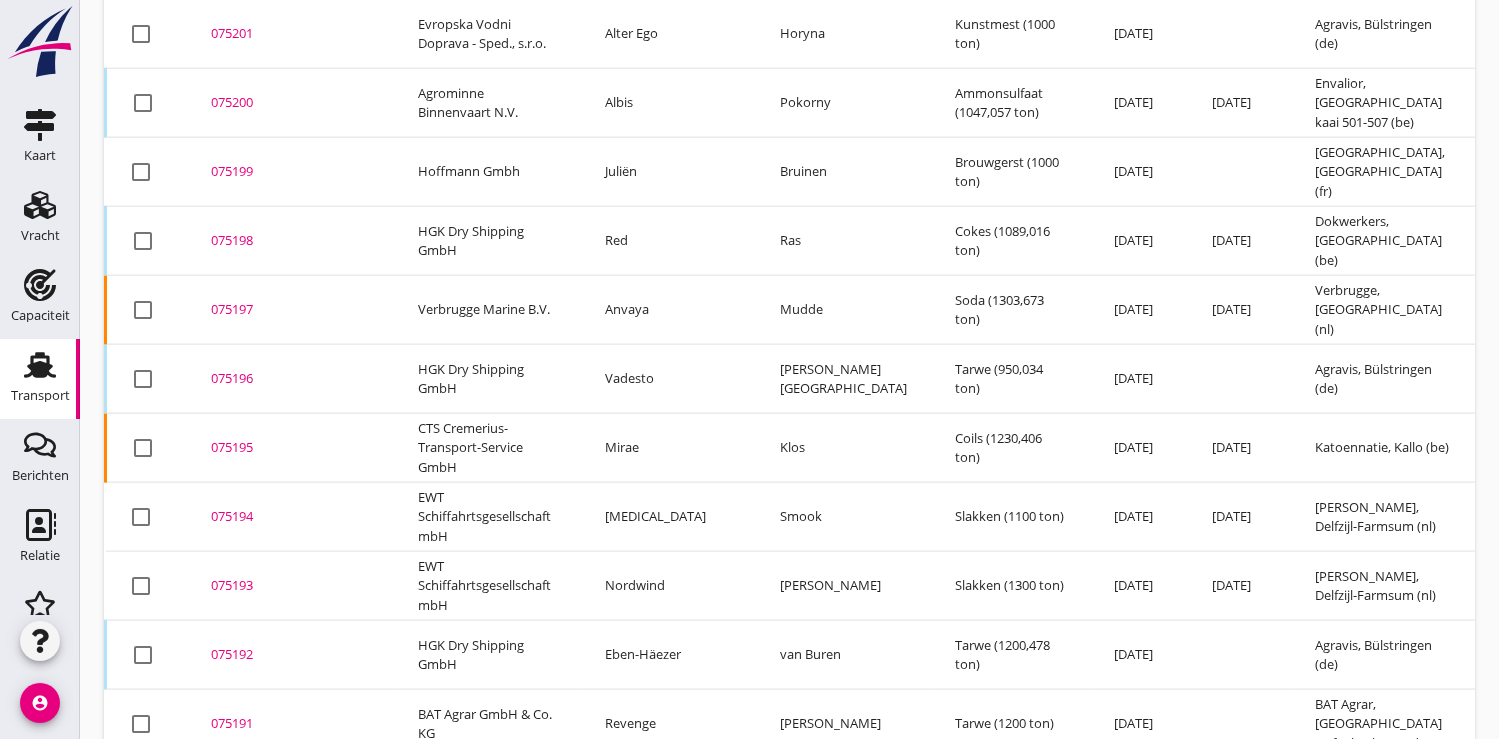 click on "075193" at bounding box center [290, 586] 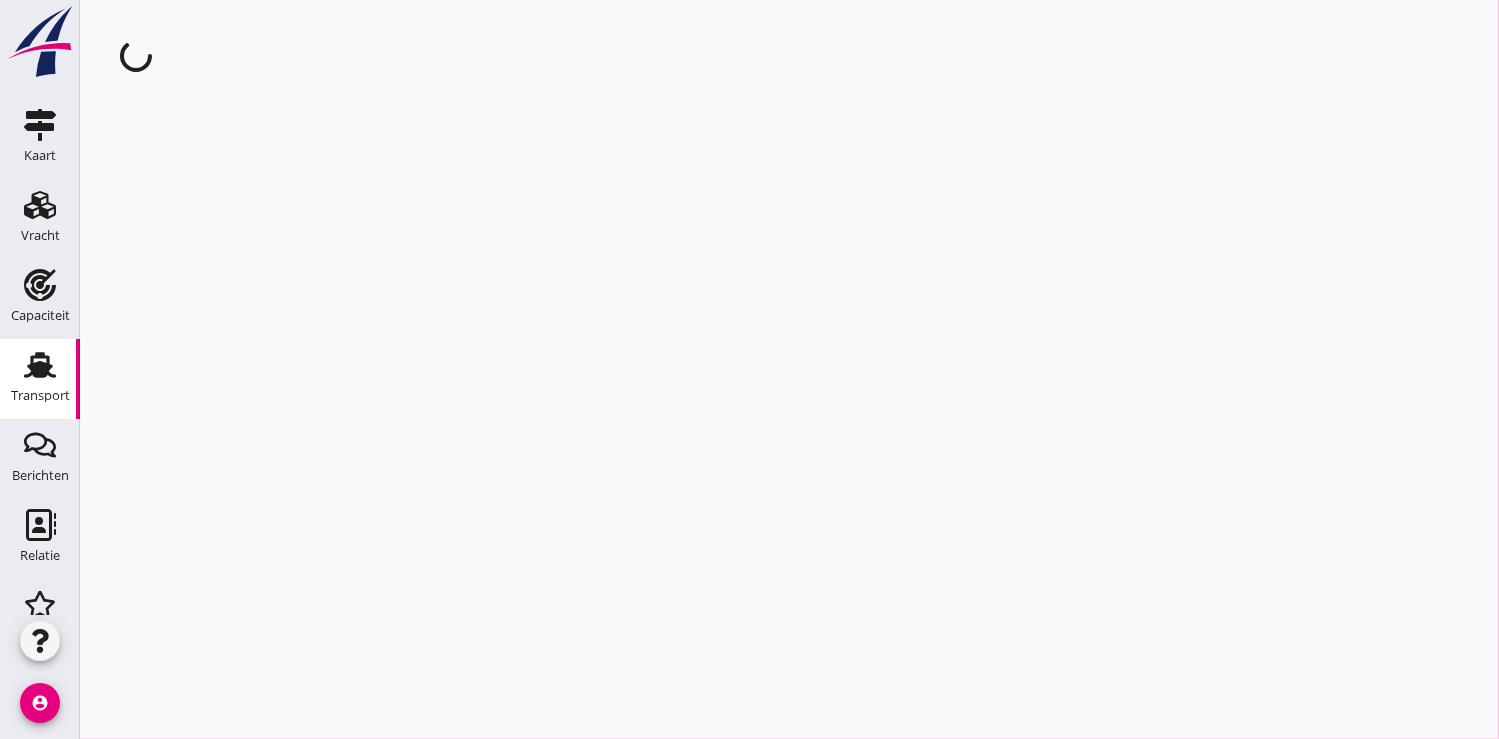 scroll, scrollTop: 0, scrollLeft: 0, axis: both 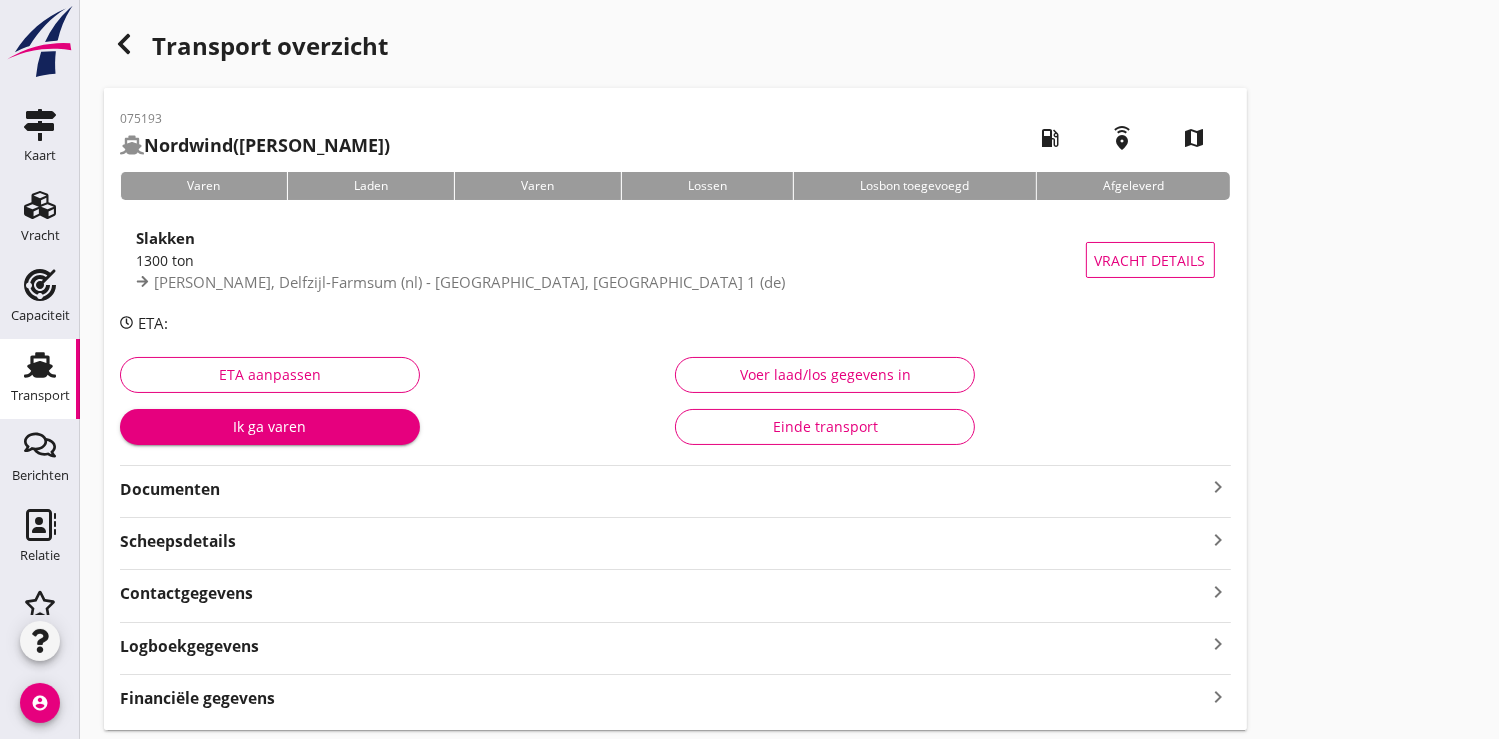 click on "Ik ga varen" at bounding box center (270, 426) 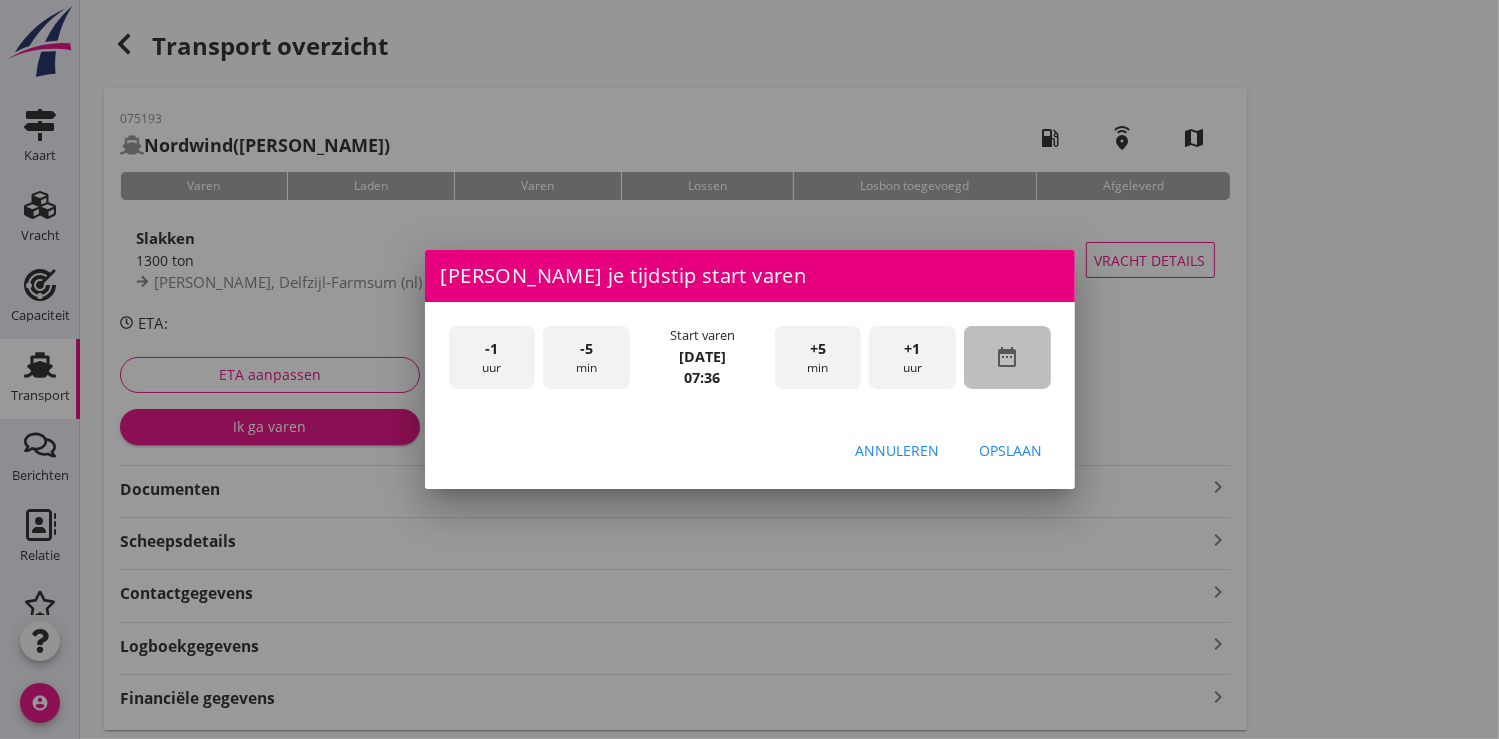 click on "date_range" at bounding box center [1007, 357] 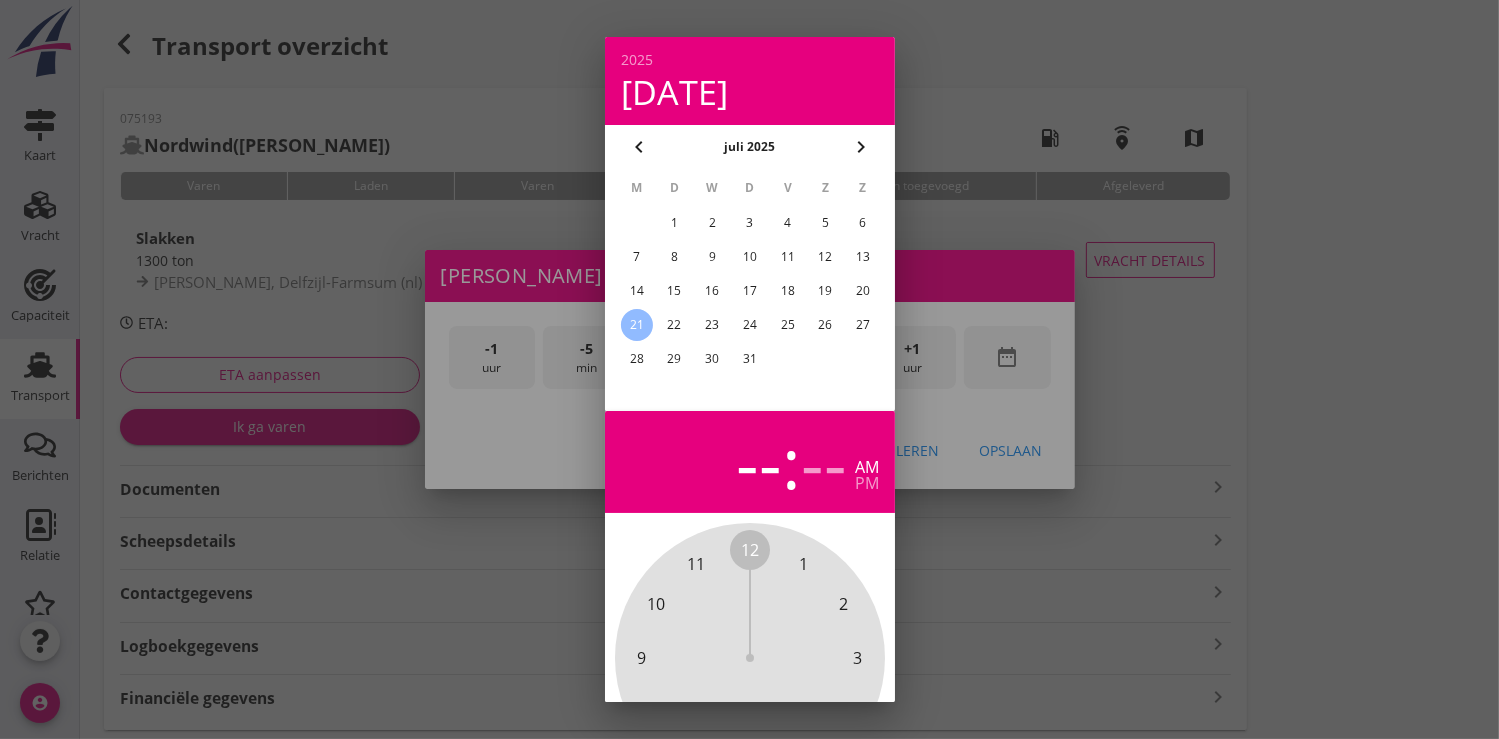 click on "17" at bounding box center (749, 291) 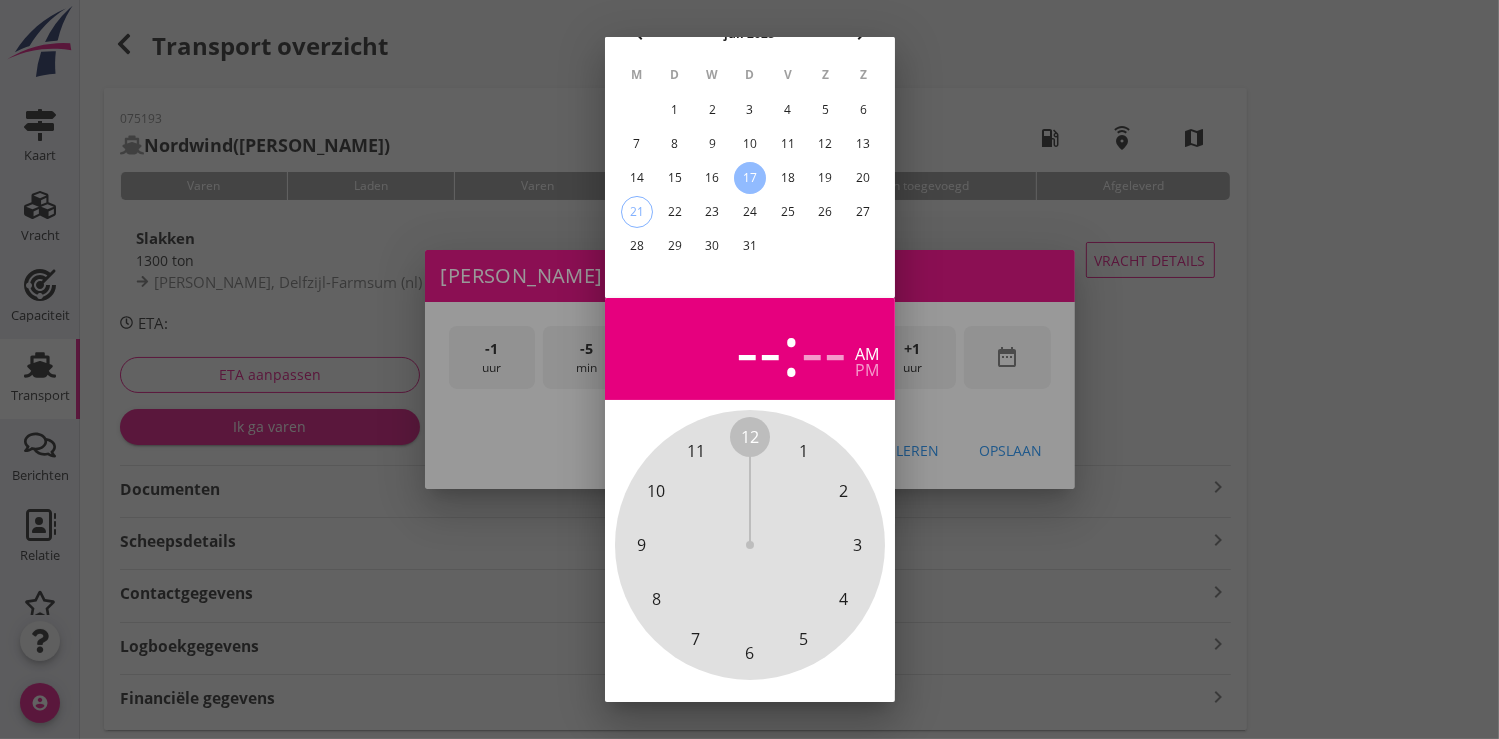 scroll, scrollTop: 185, scrollLeft: 0, axis: vertical 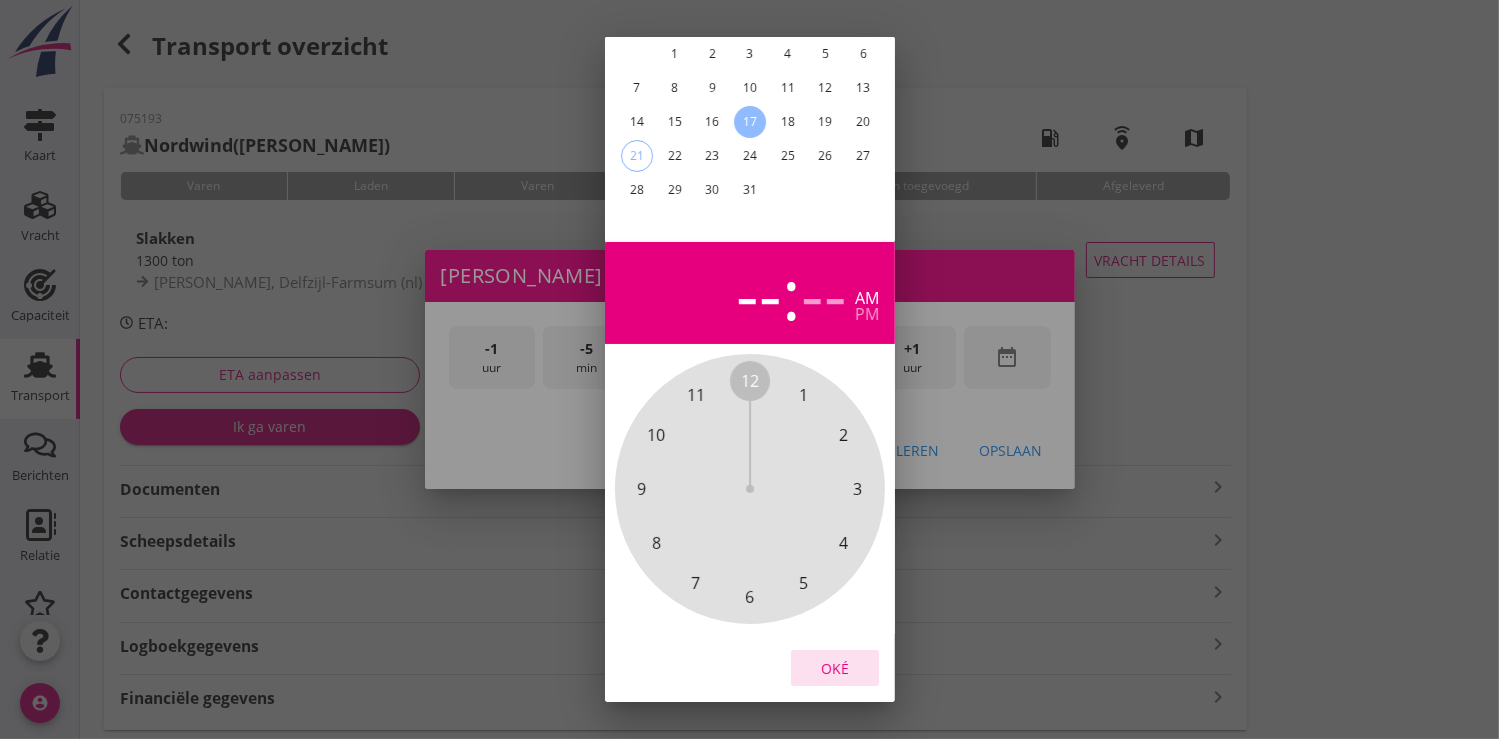 drag, startPoint x: 833, startPoint y: 651, endPoint x: 893, endPoint y: 487, distance: 174.63104 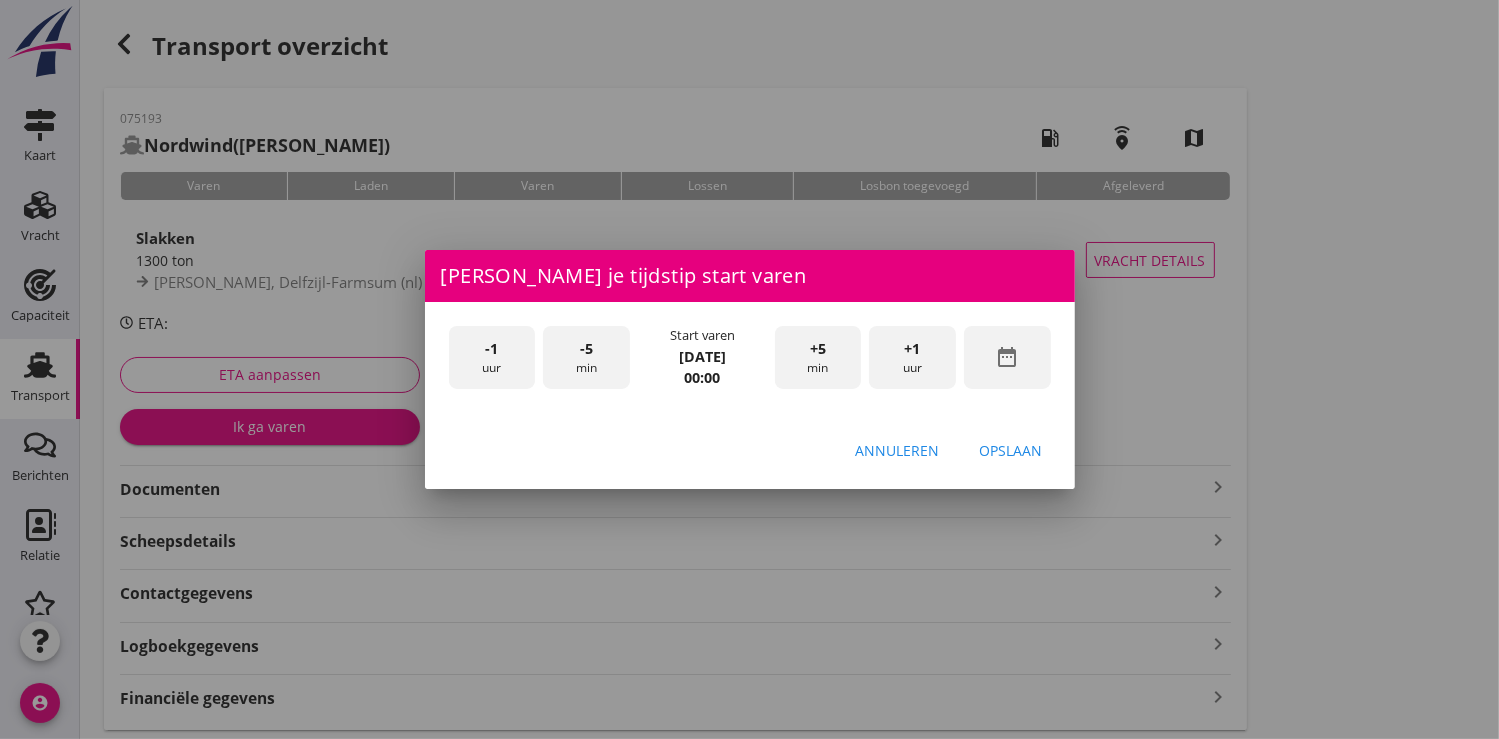 click on "+1  uur" at bounding box center [912, 357] 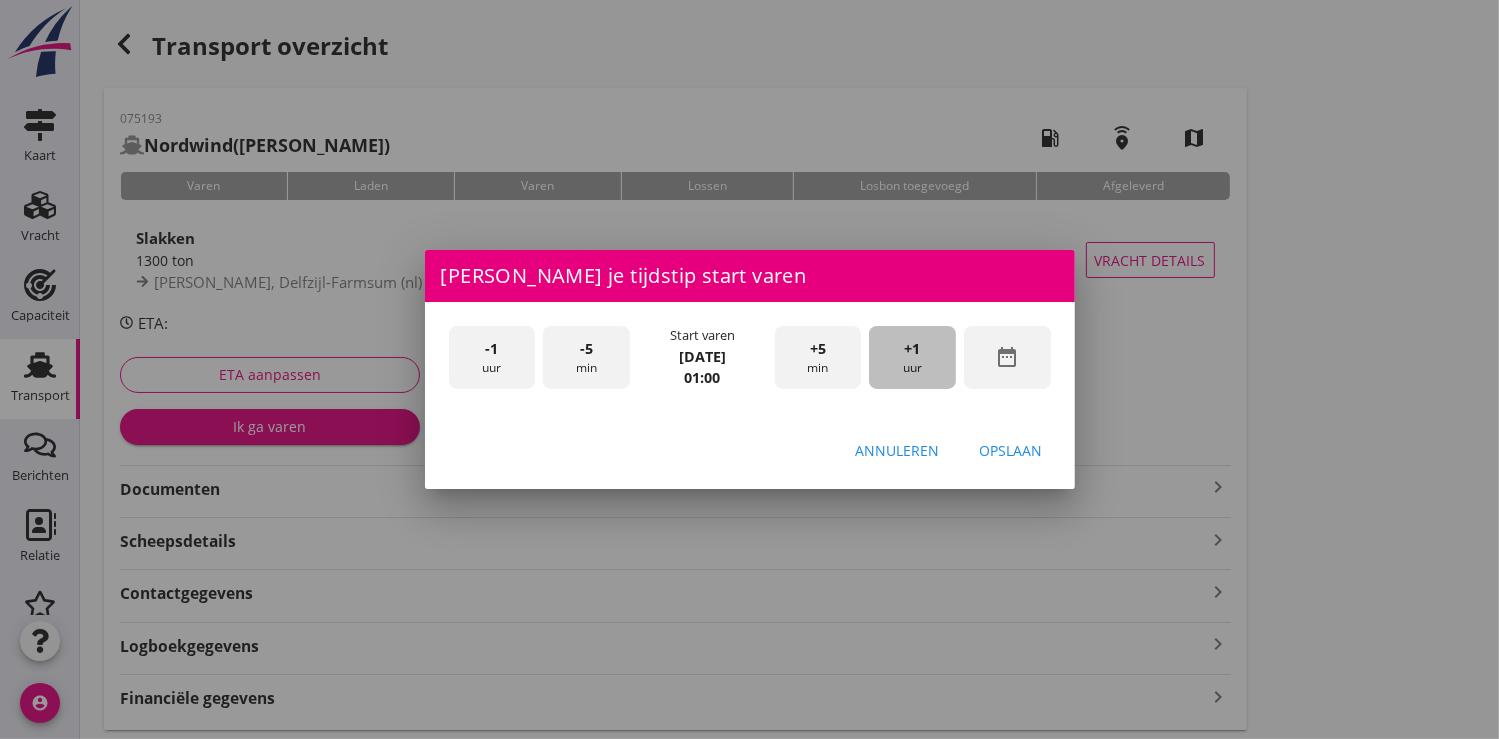 click on "+1  uur" at bounding box center (912, 357) 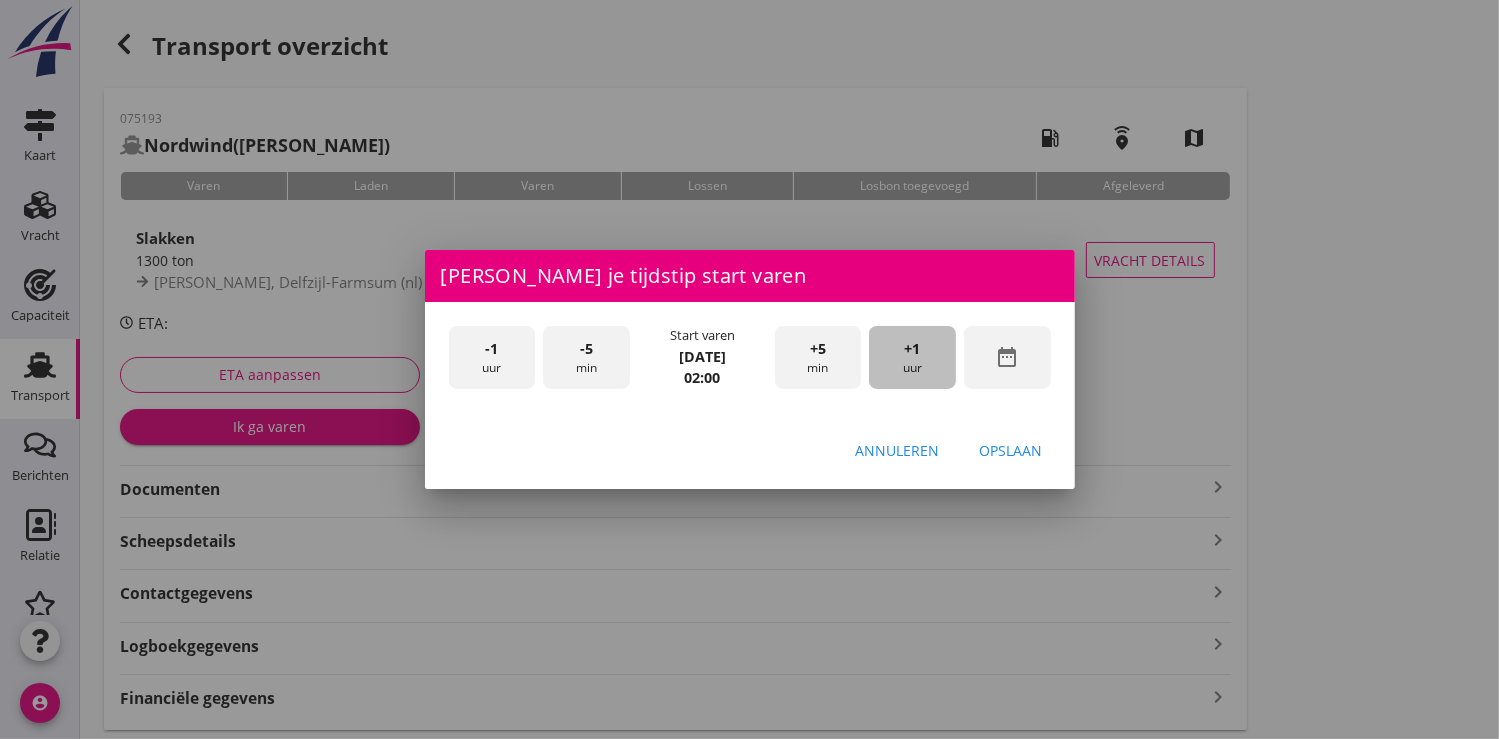 click on "+1  uur" at bounding box center (912, 357) 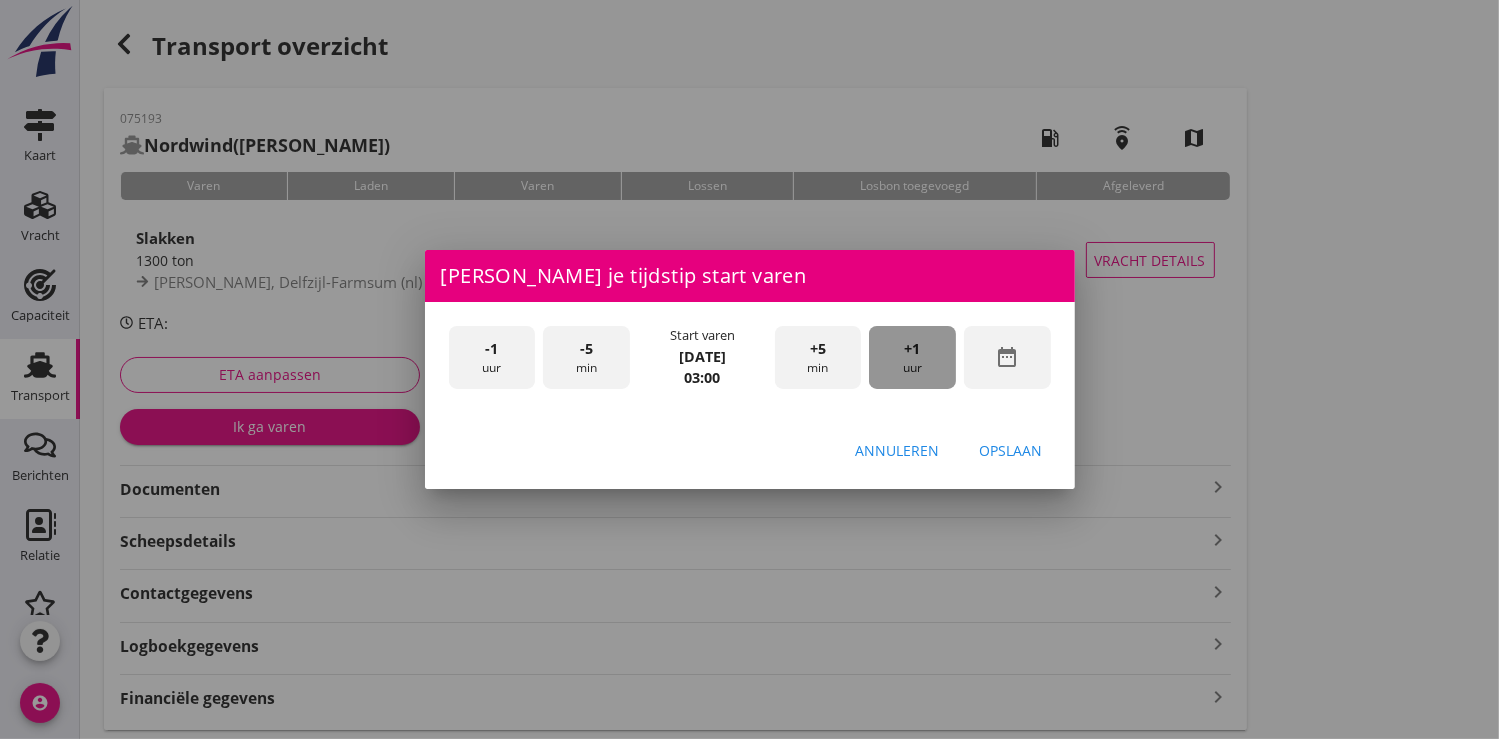 click on "+1  uur" at bounding box center [912, 357] 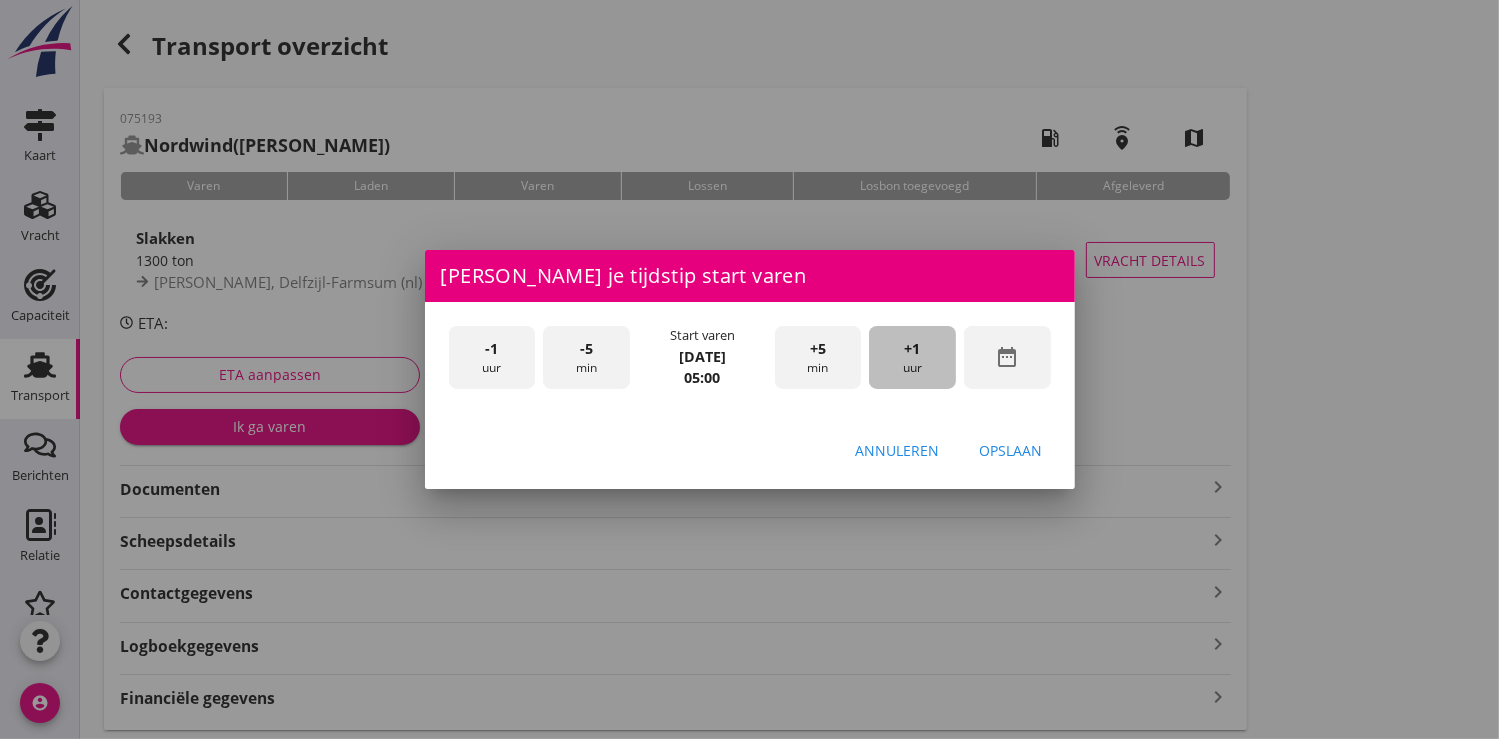 click on "+1  uur" at bounding box center (912, 357) 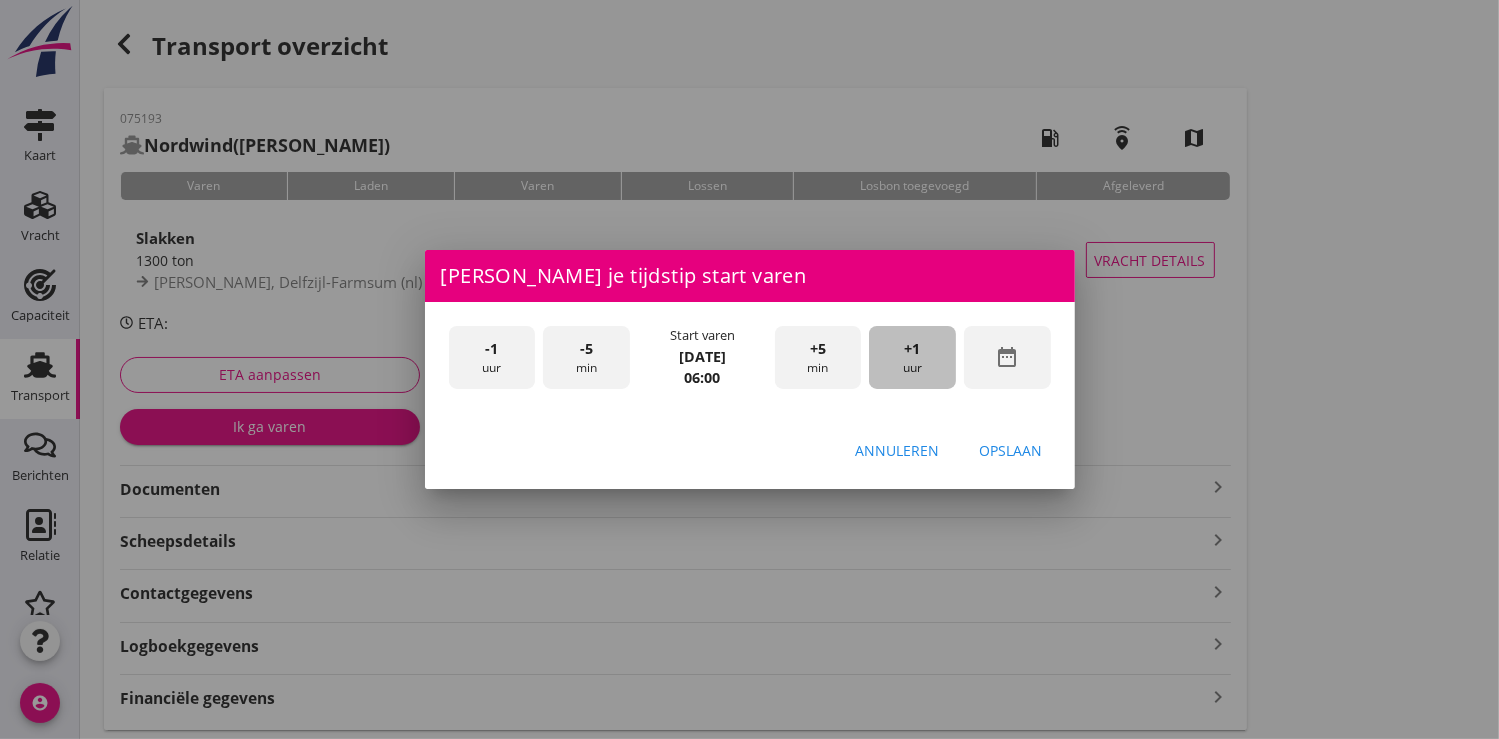 click on "+1  uur" at bounding box center [912, 357] 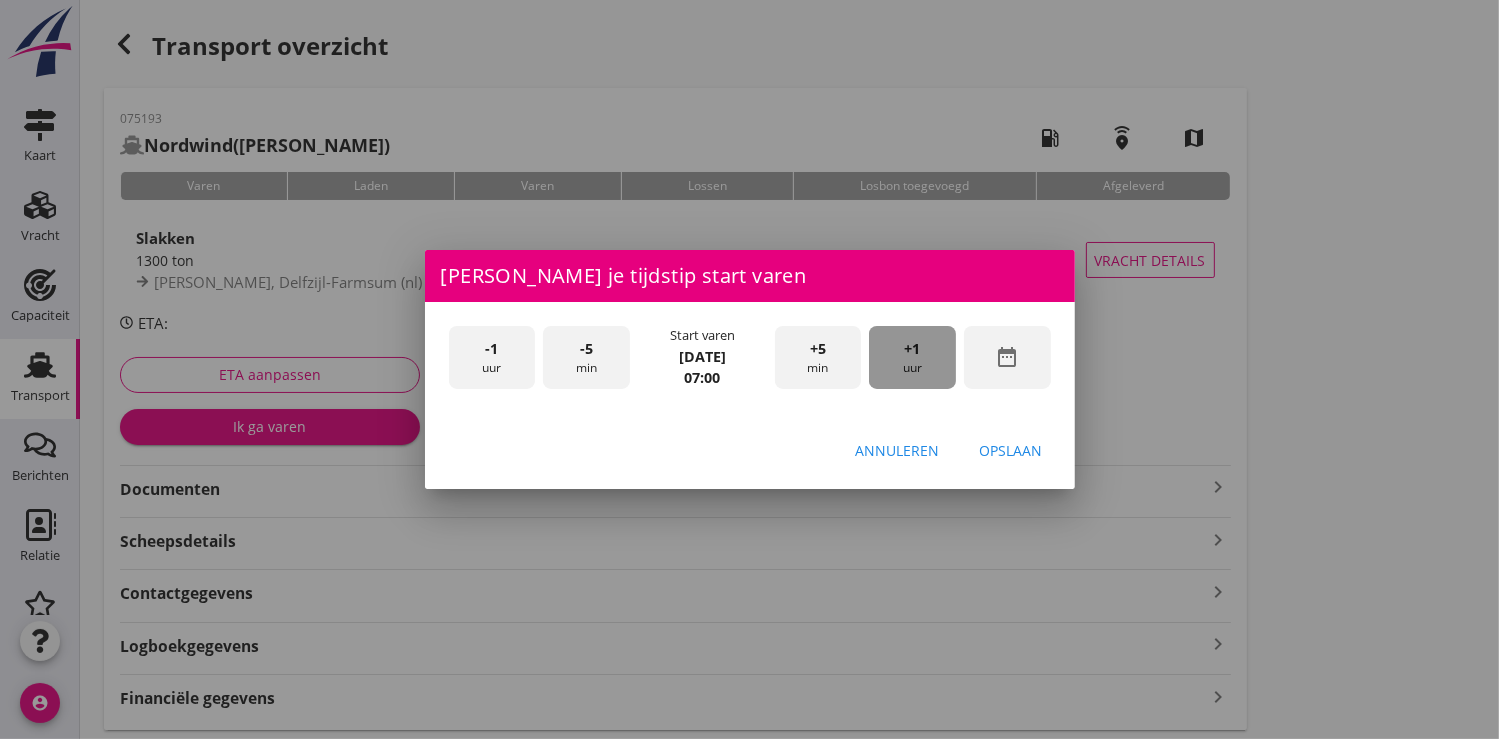click on "+1  uur" at bounding box center [912, 357] 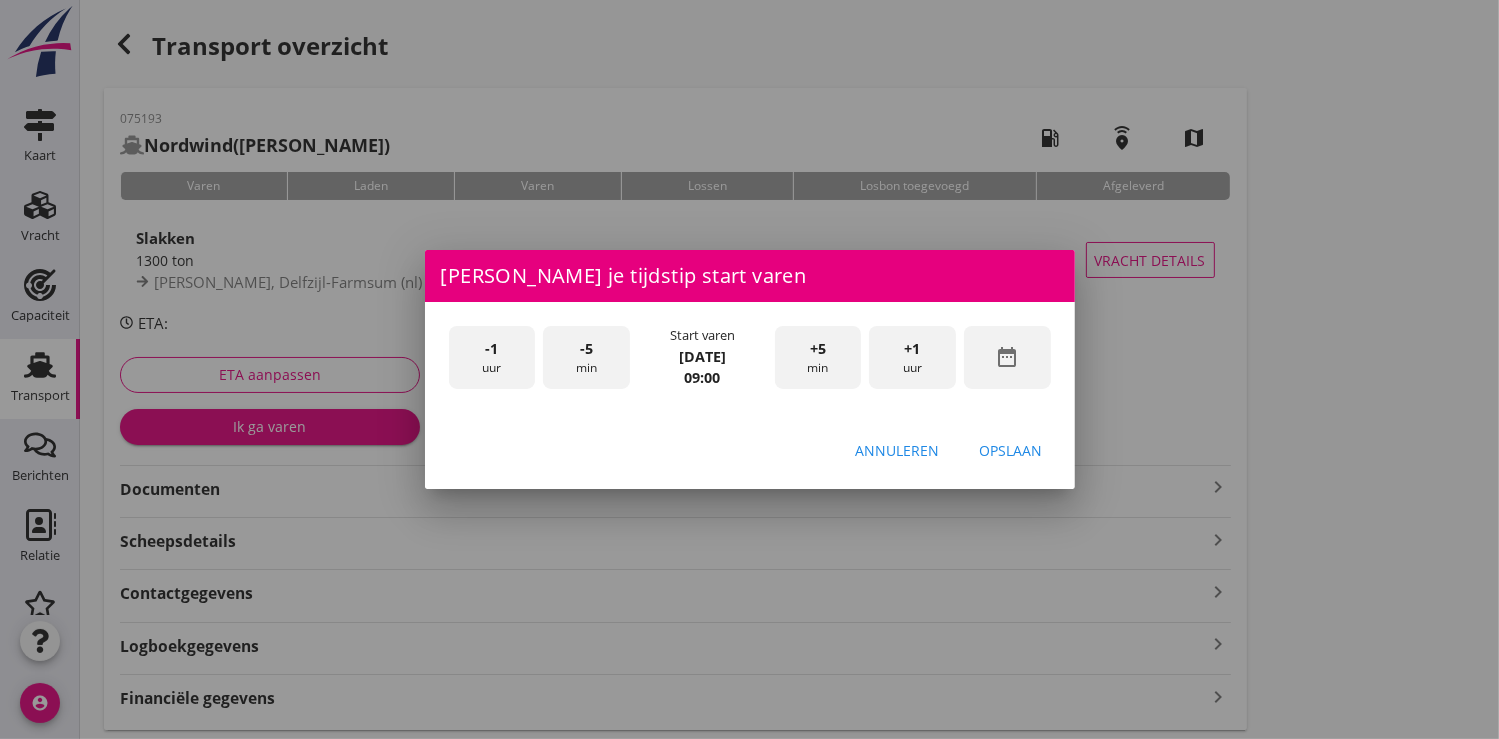 click on "Opslaan" at bounding box center [1011, 450] 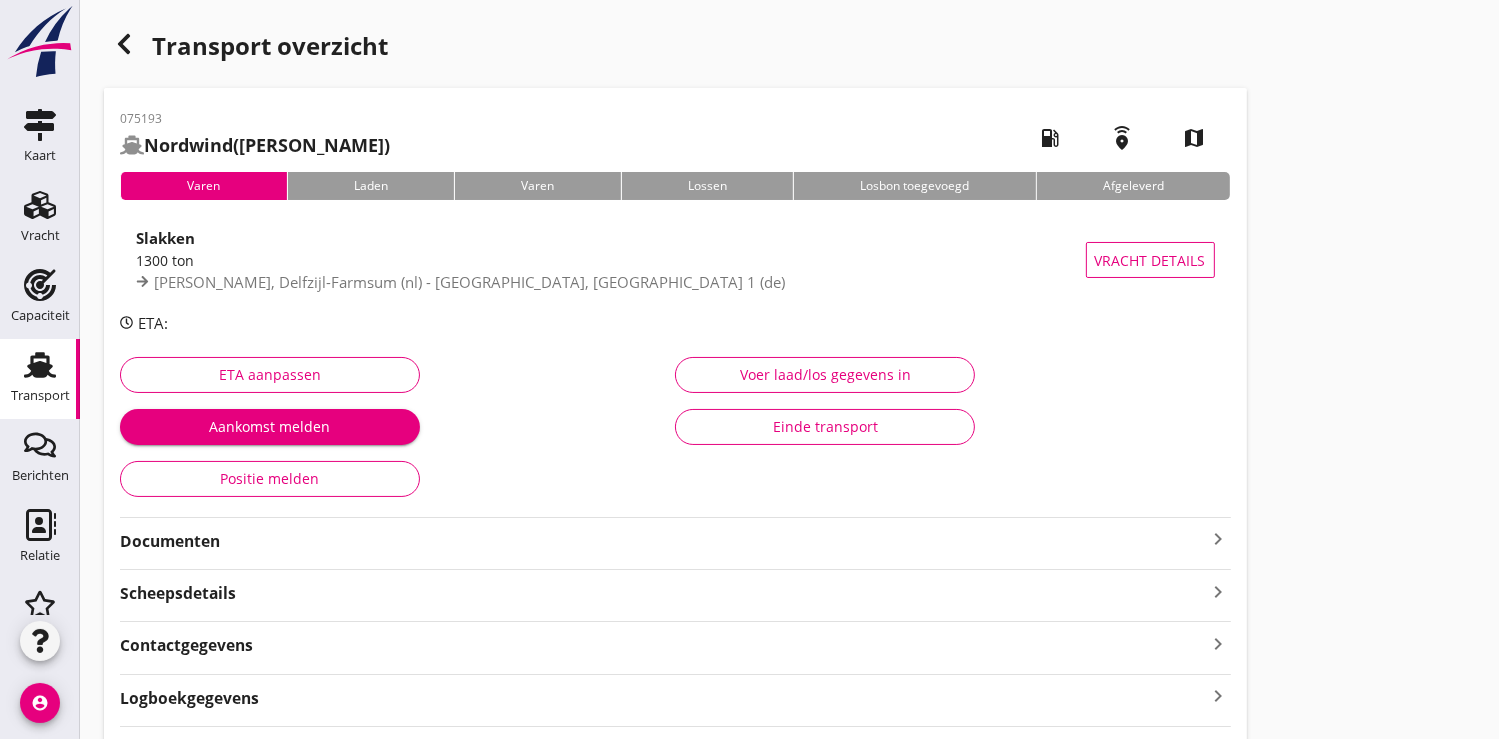click on "Aankomst melden" at bounding box center (270, 426) 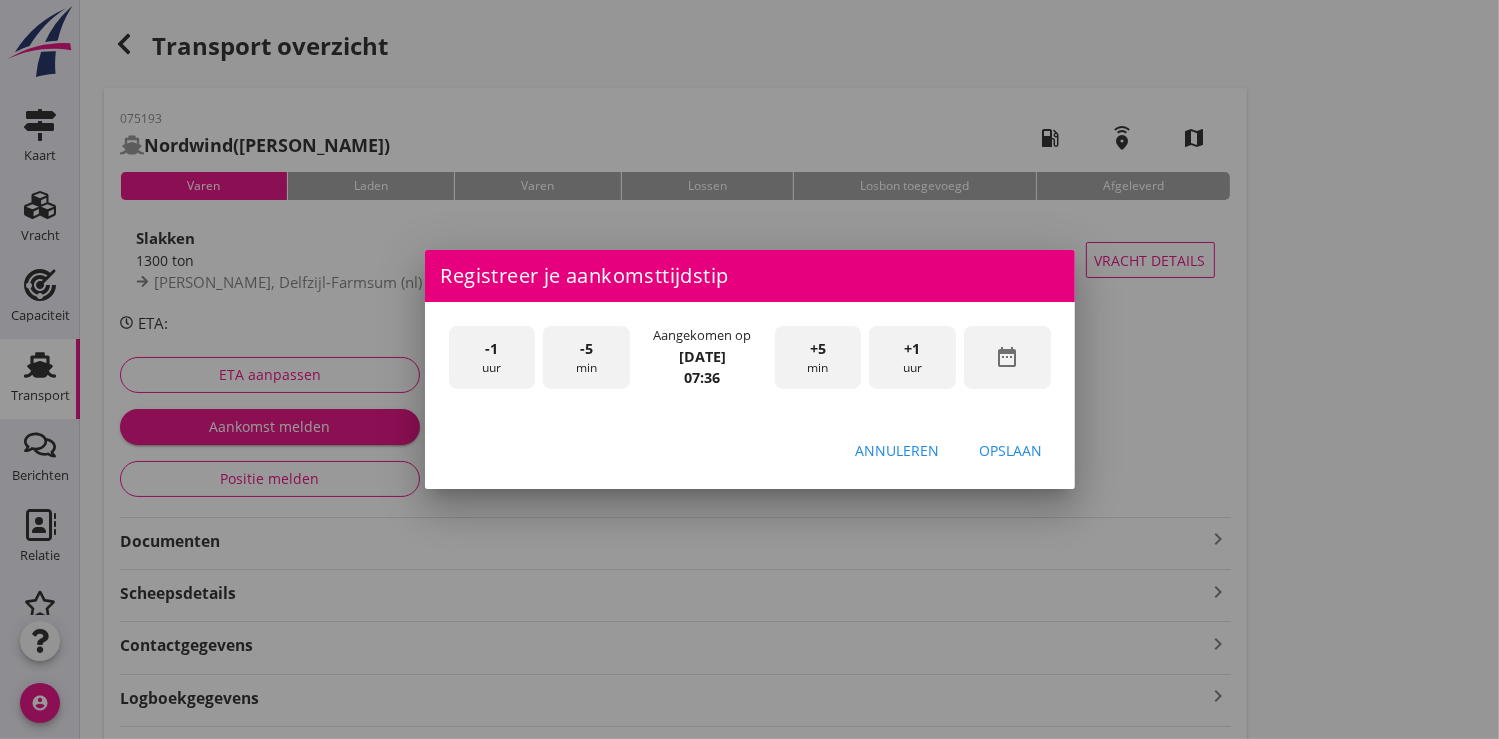 click on "date_range" at bounding box center [1007, 357] 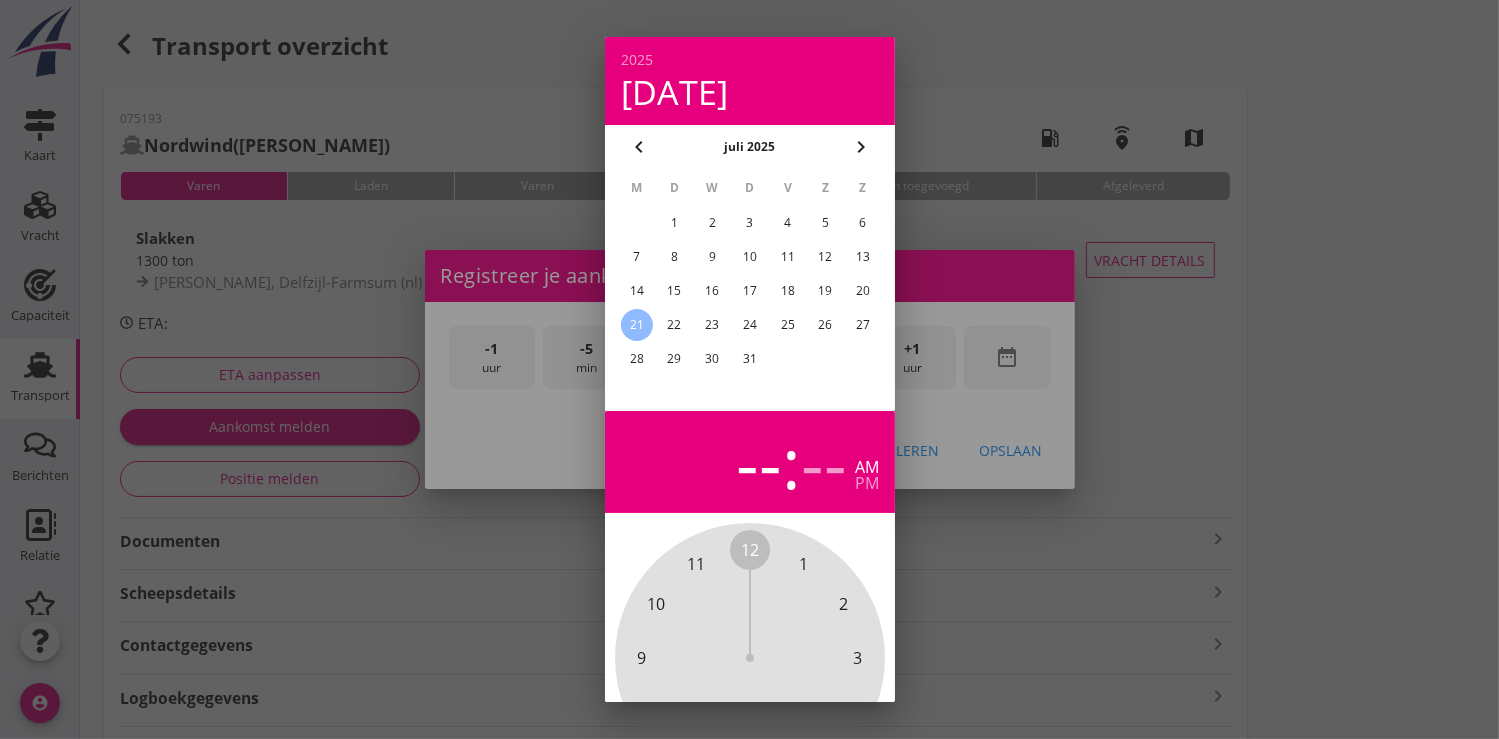 click on "17" at bounding box center (749, 291) 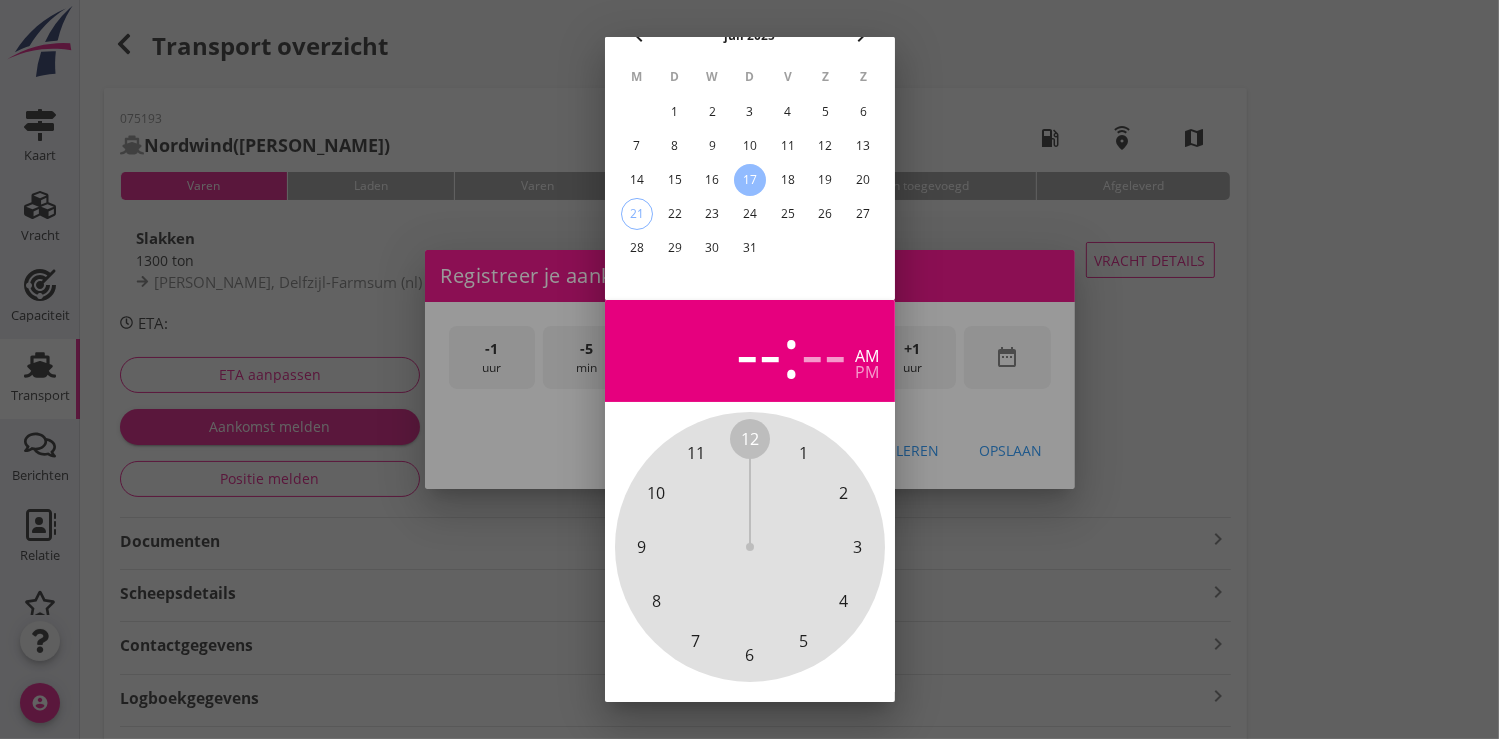 scroll, scrollTop: 185, scrollLeft: 0, axis: vertical 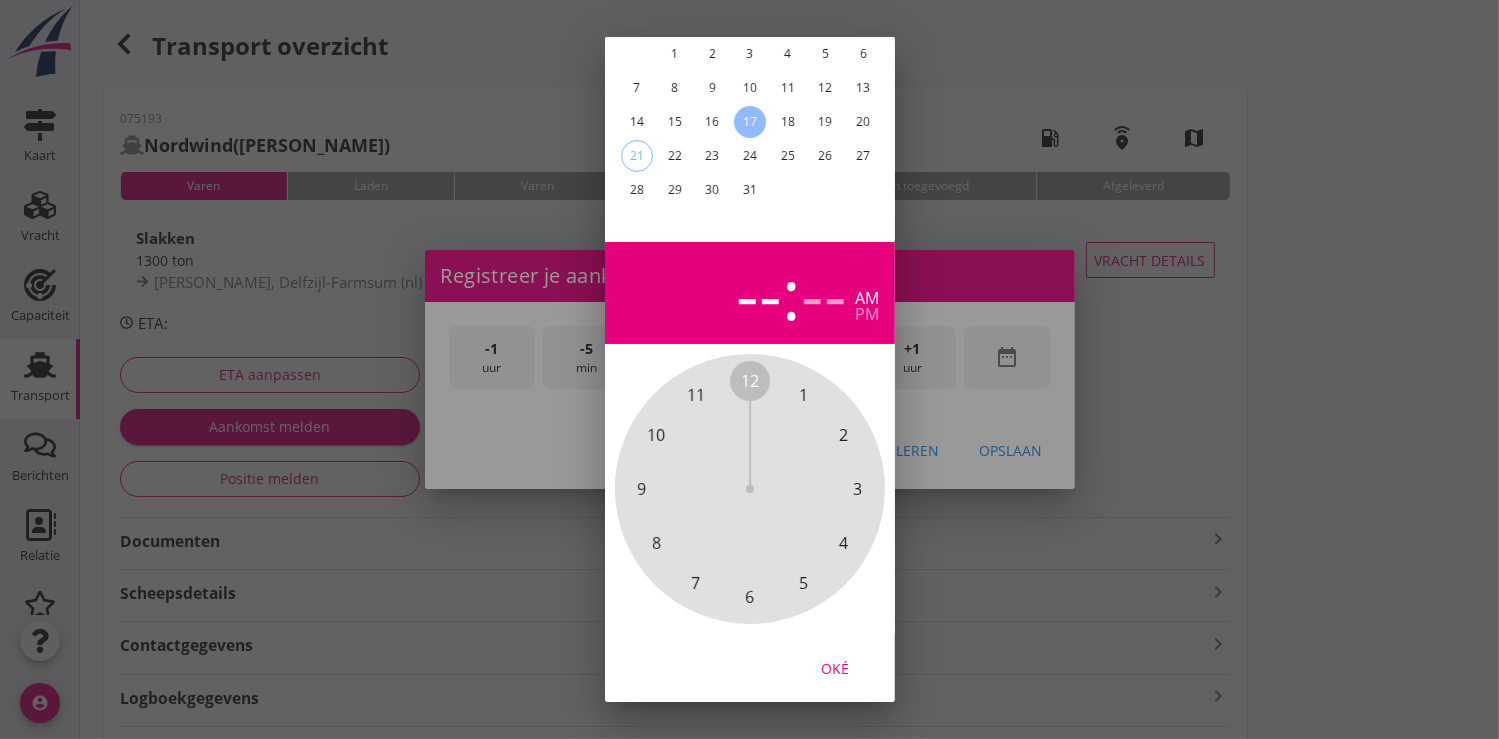 click on "Oké" at bounding box center (835, 667) 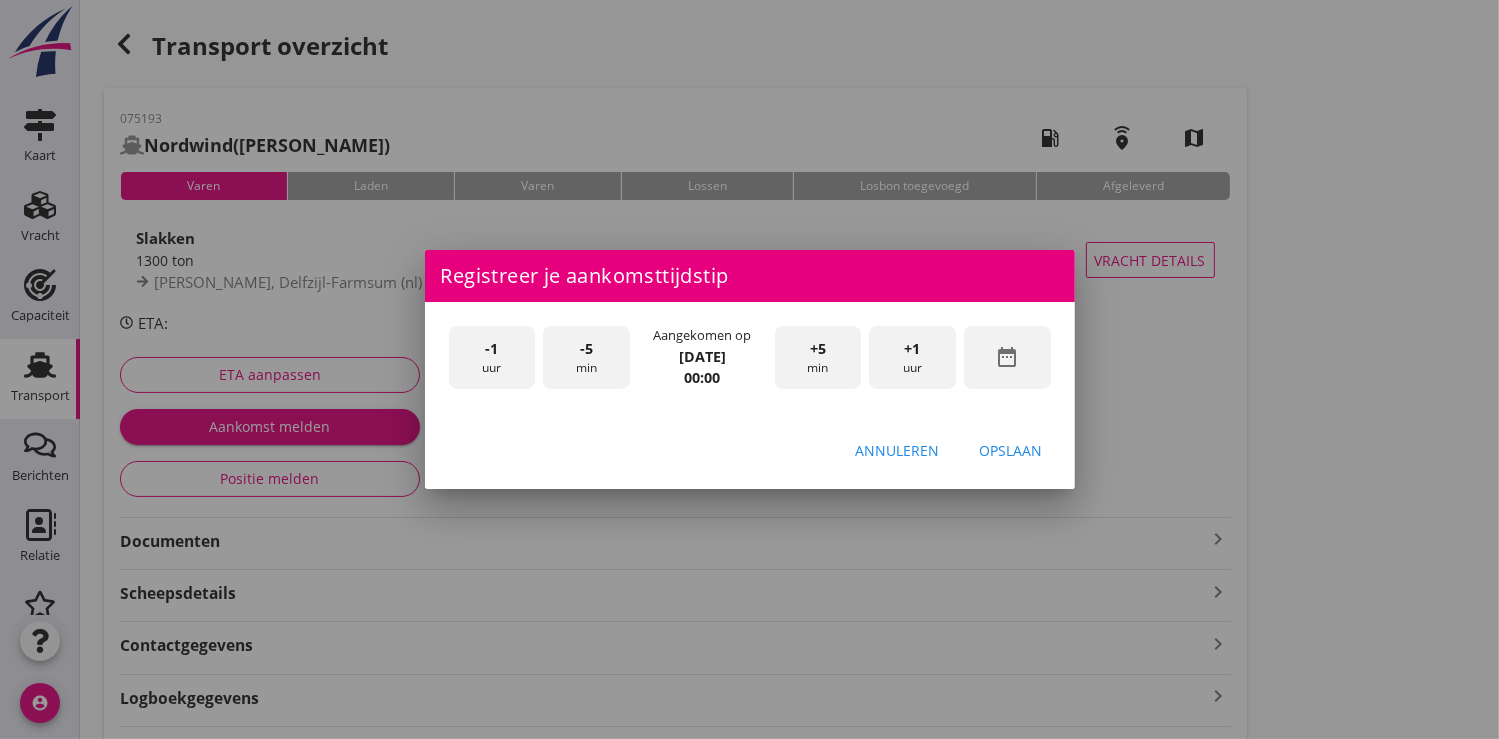 click on "+1  uur" at bounding box center (912, 357) 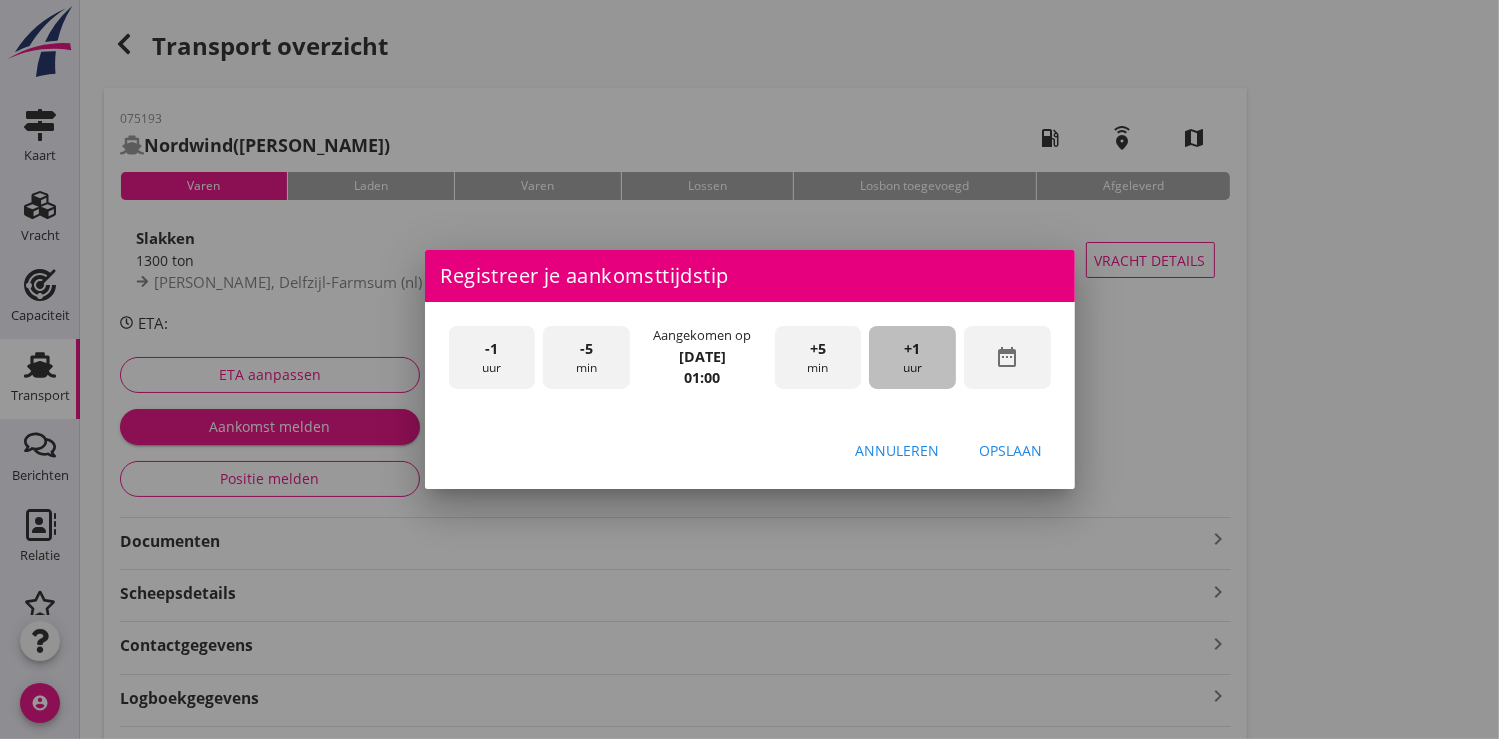 click on "+1  uur" at bounding box center (912, 357) 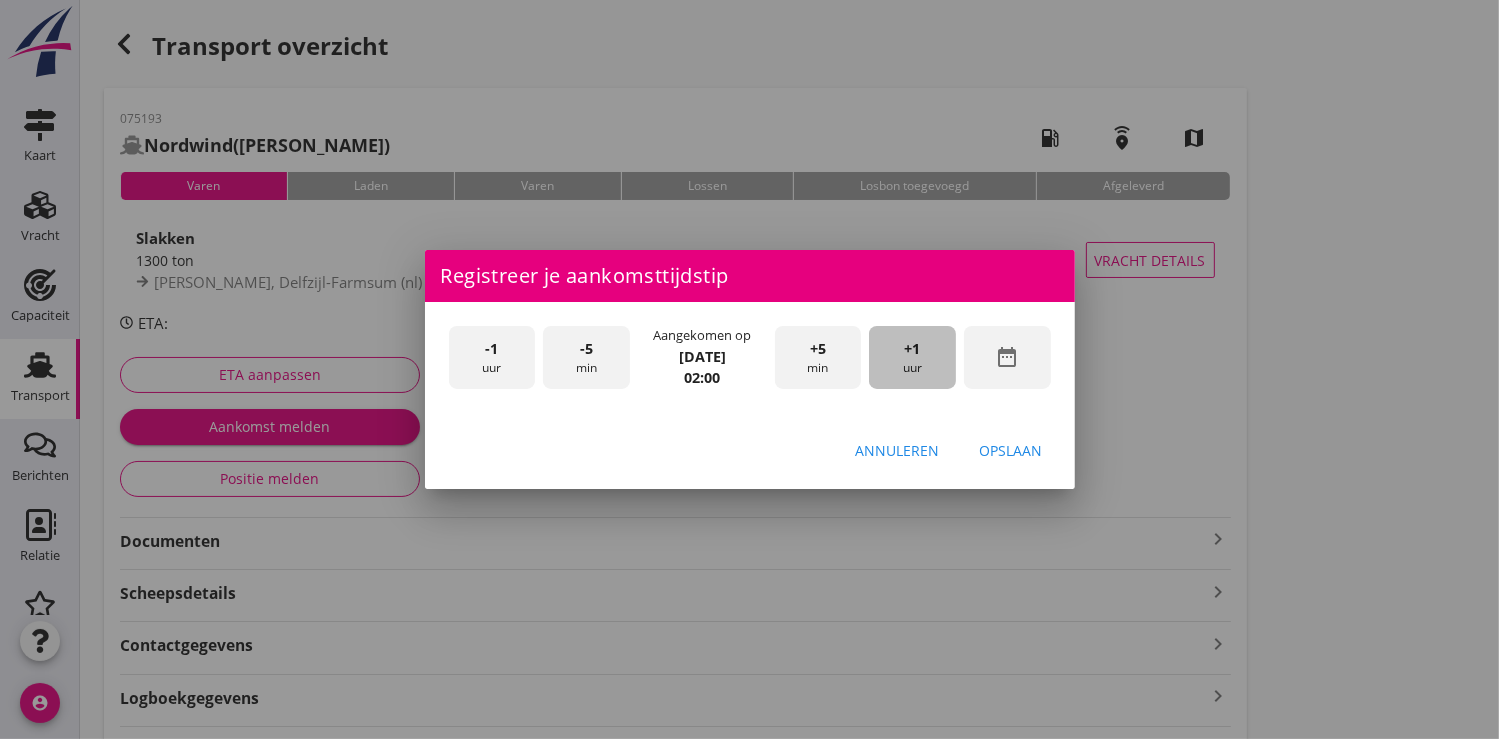 click on "+1  uur" at bounding box center [912, 357] 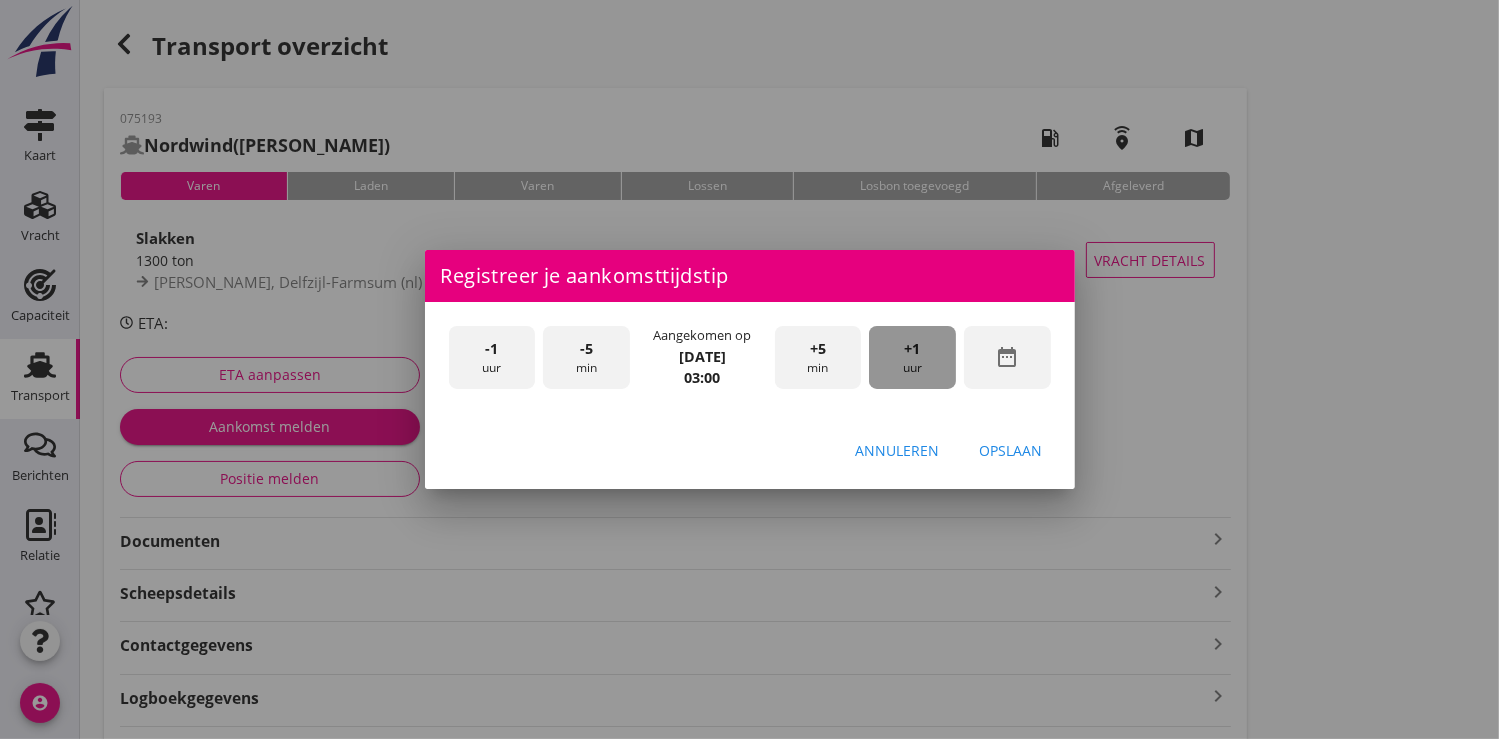 click on "+1  uur" at bounding box center (912, 357) 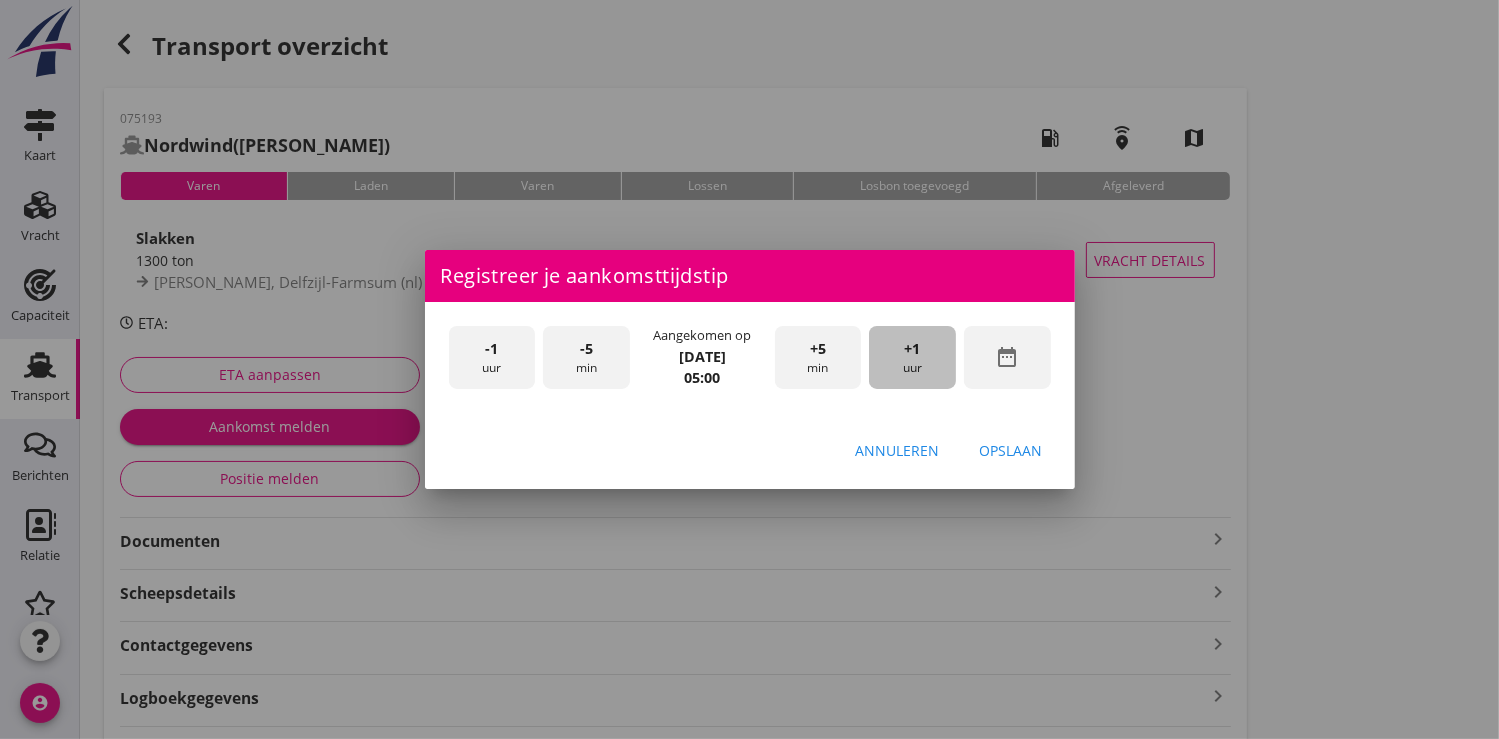 click on "+1  uur" at bounding box center (912, 357) 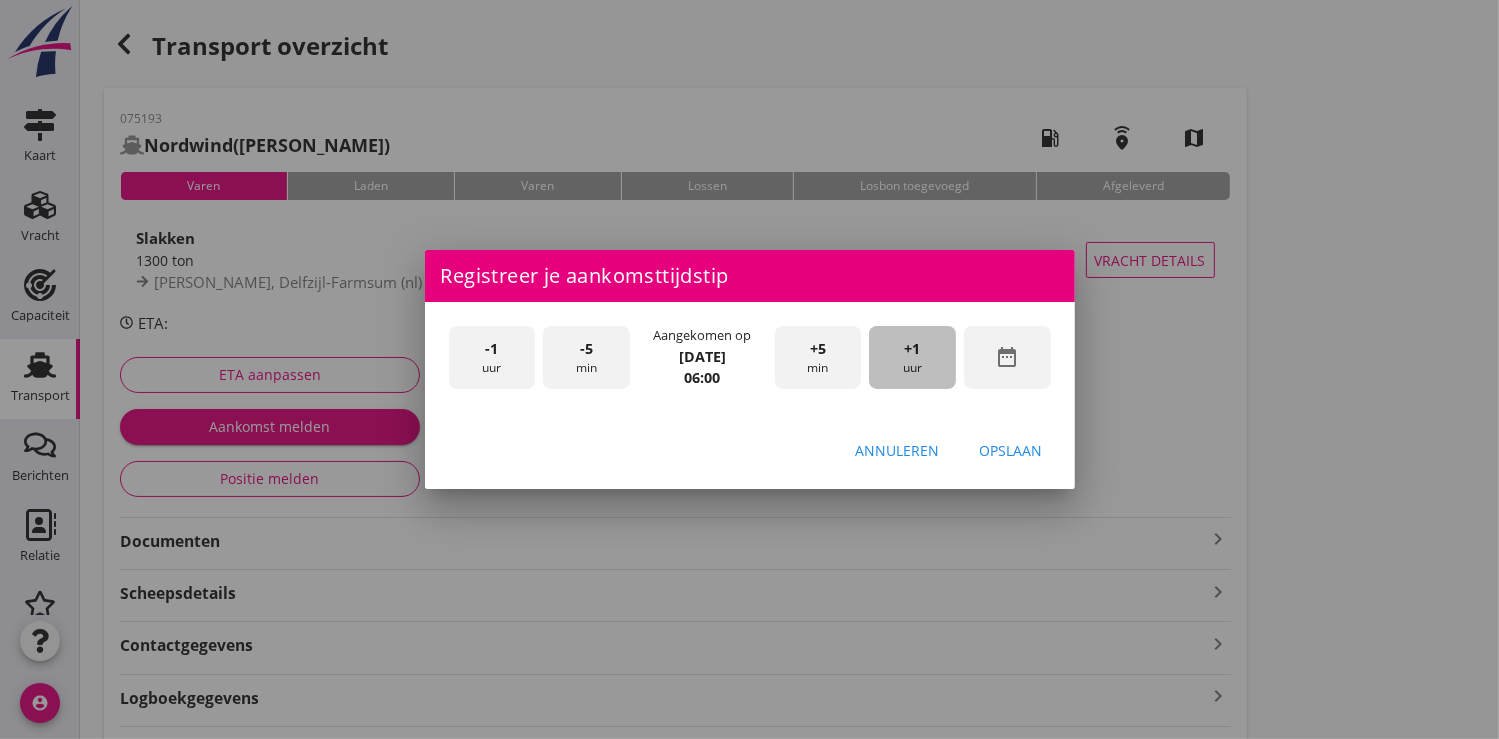 click on "+1  uur" at bounding box center (912, 357) 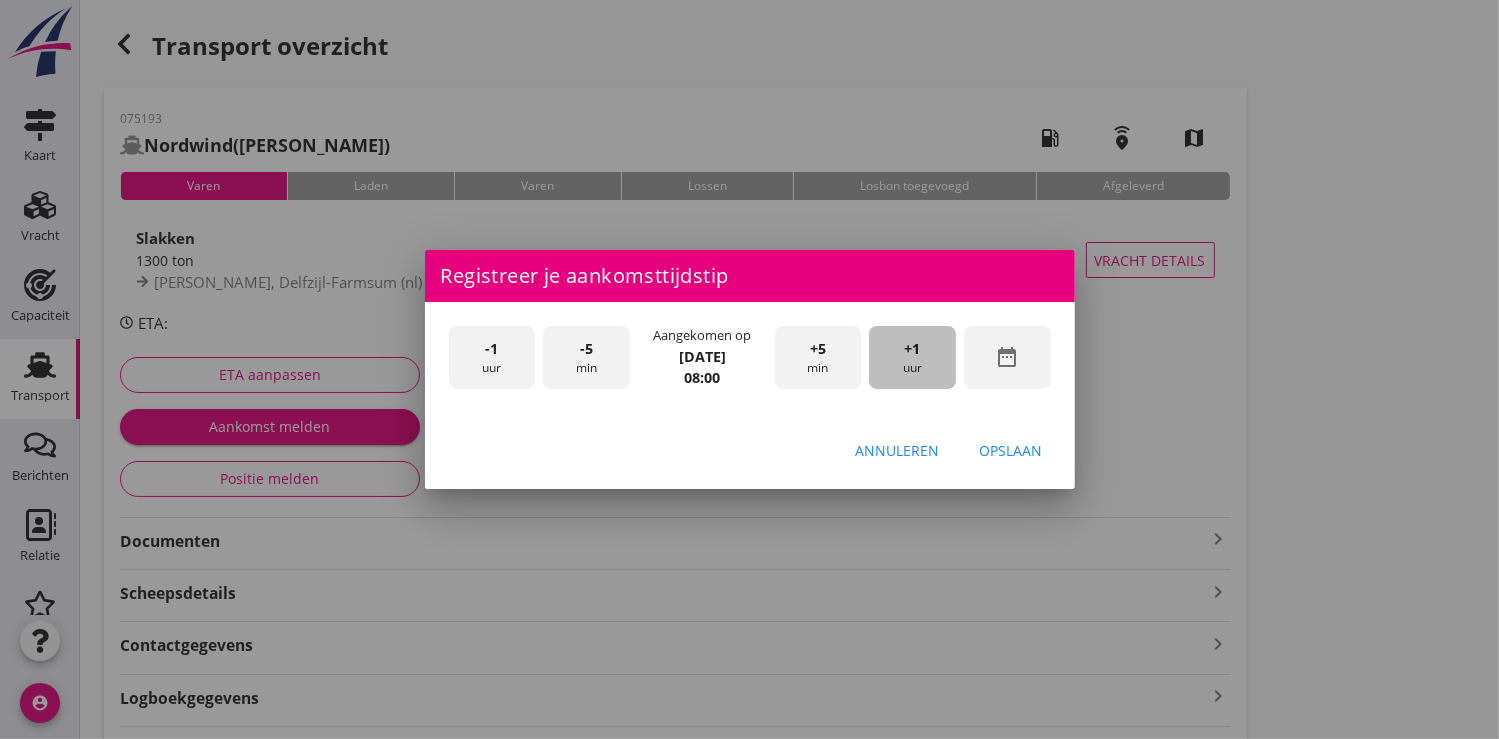 click on "+1  uur" at bounding box center [912, 357] 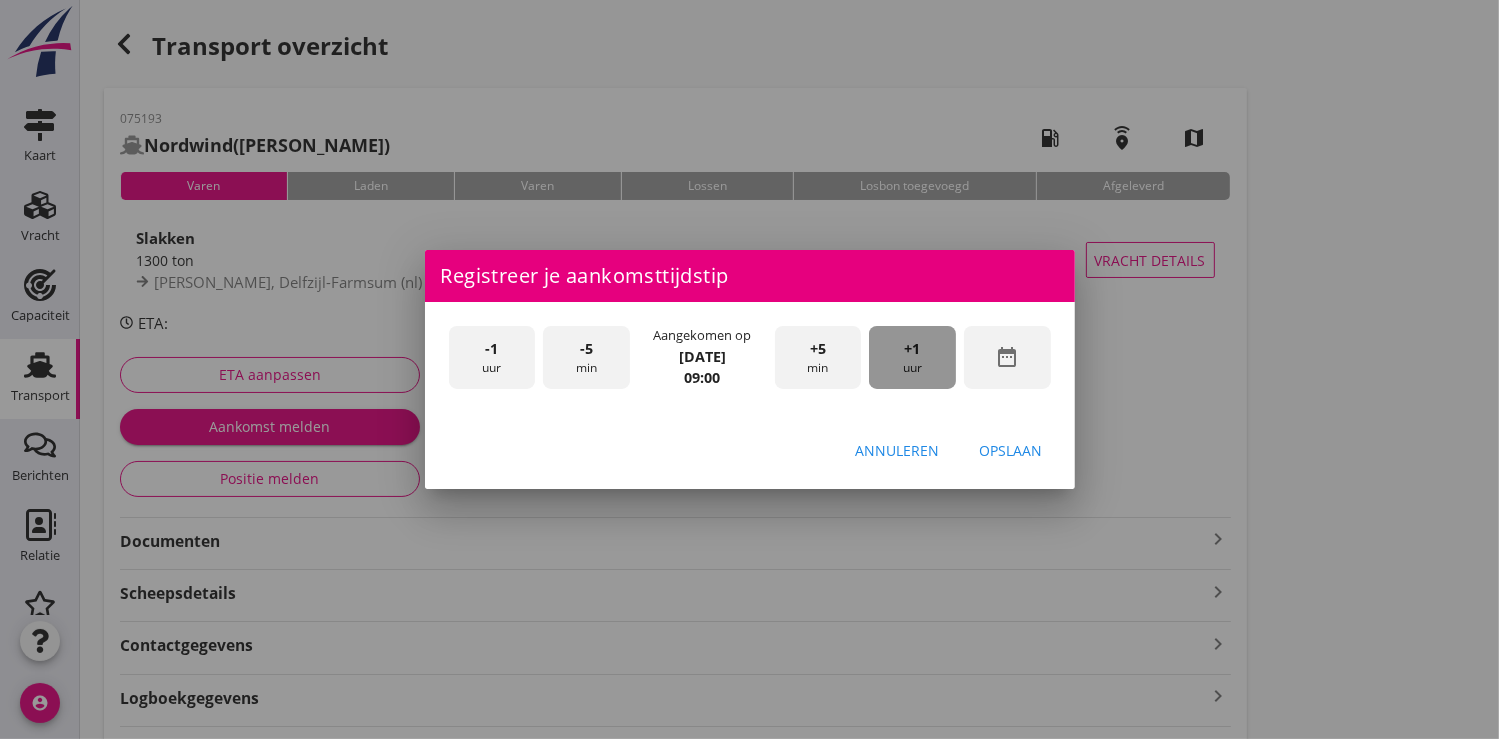 click on "+1  uur" at bounding box center (912, 357) 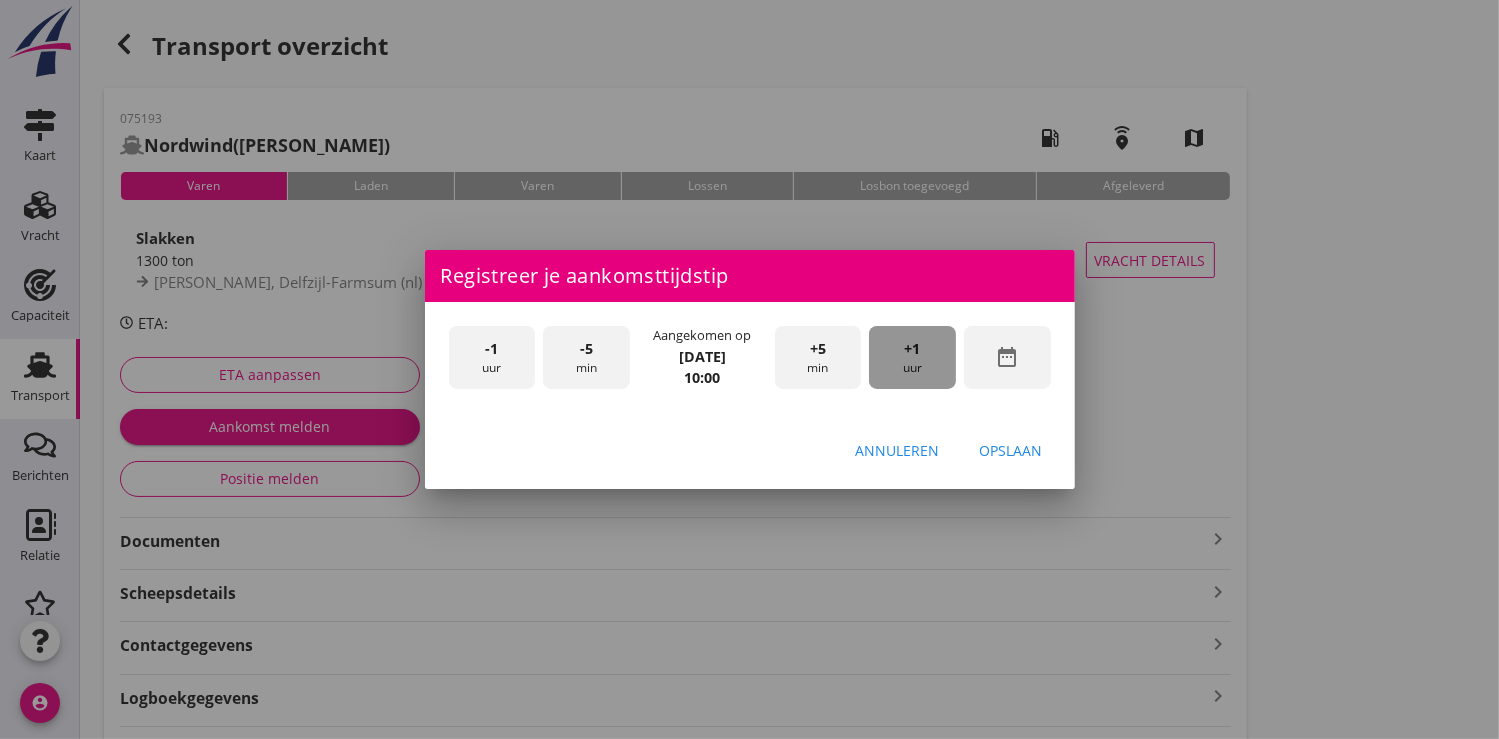 click on "+1  uur" at bounding box center [912, 357] 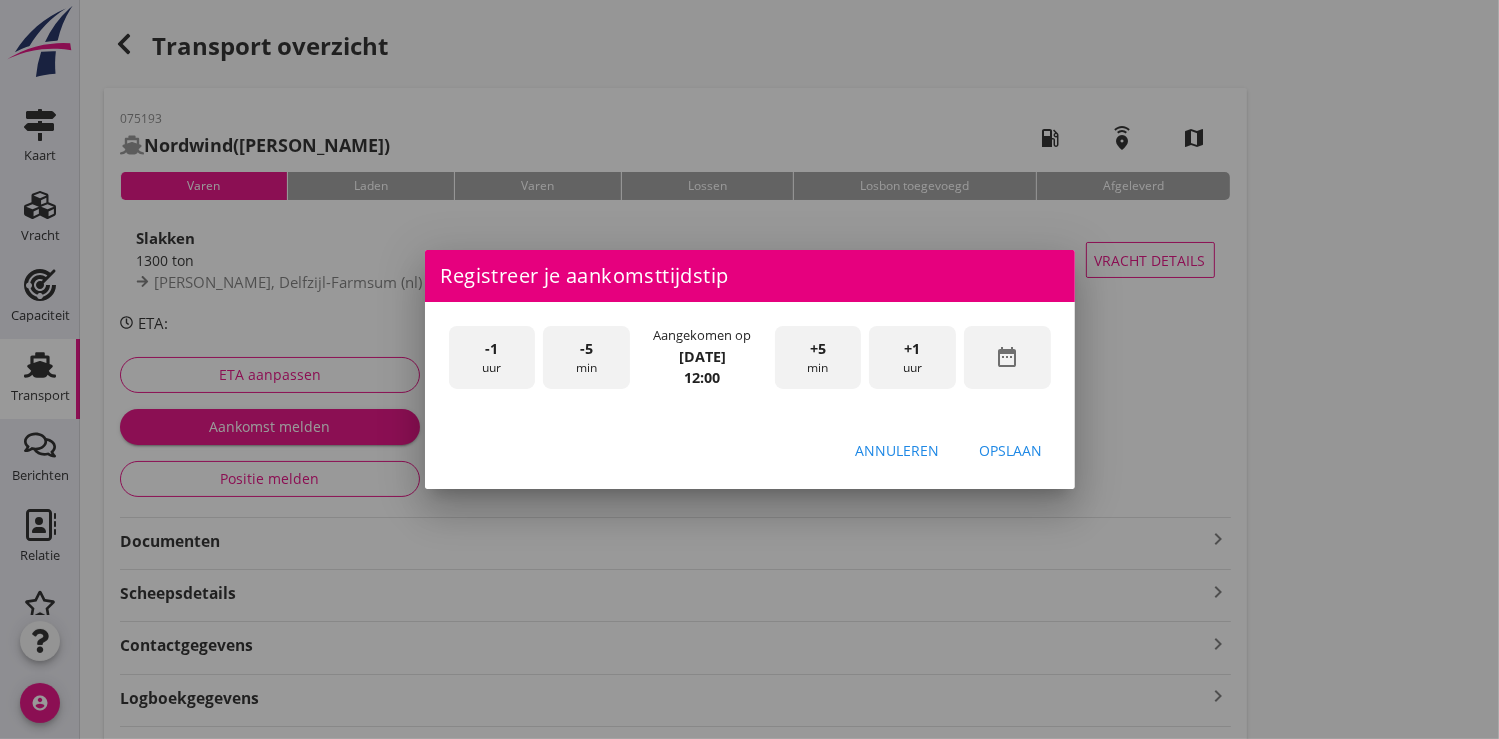 click on "Opslaan" at bounding box center [1011, 450] 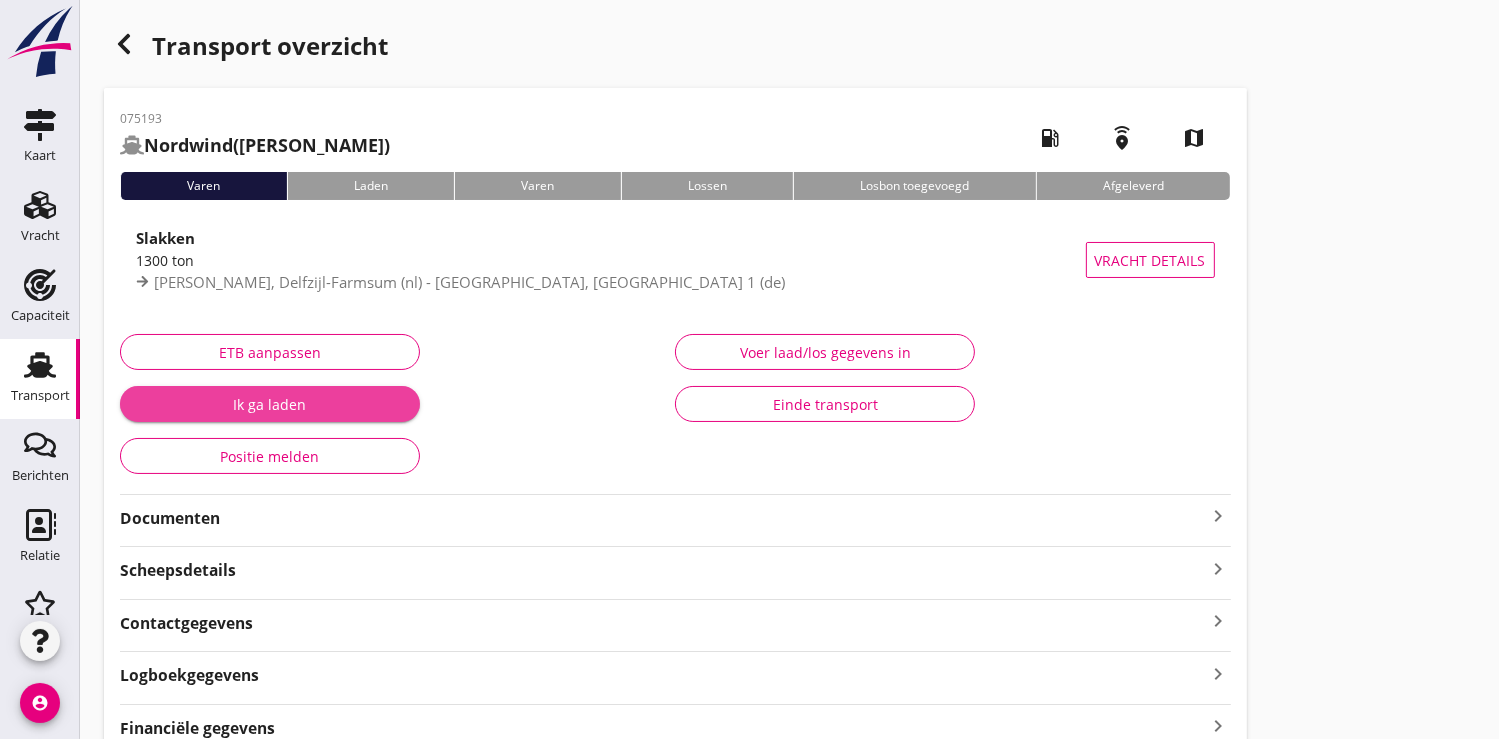 click on "Ik ga laden" at bounding box center (270, 404) 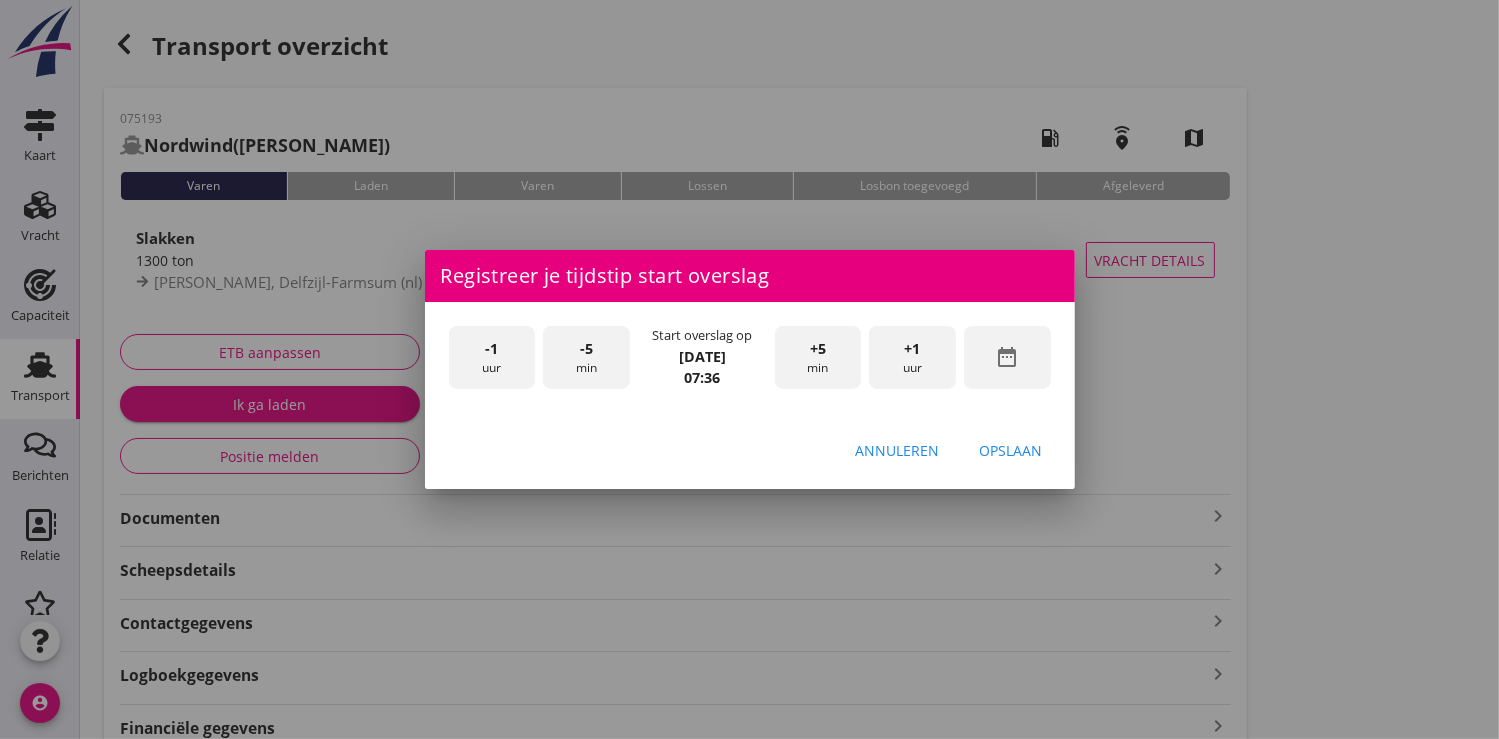 click on "date_range" at bounding box center (1007, 357) 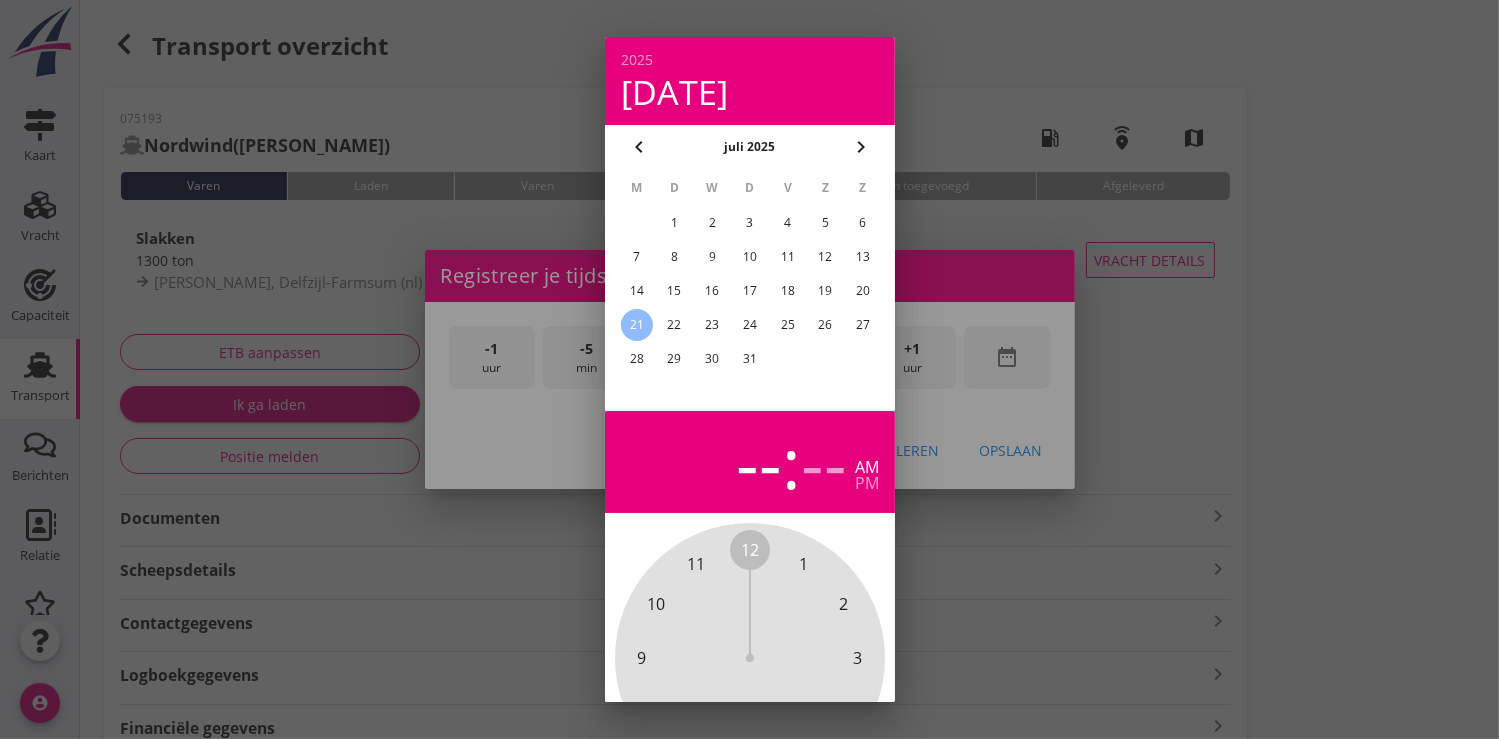 click on "18" at bounding box center [787, 291] 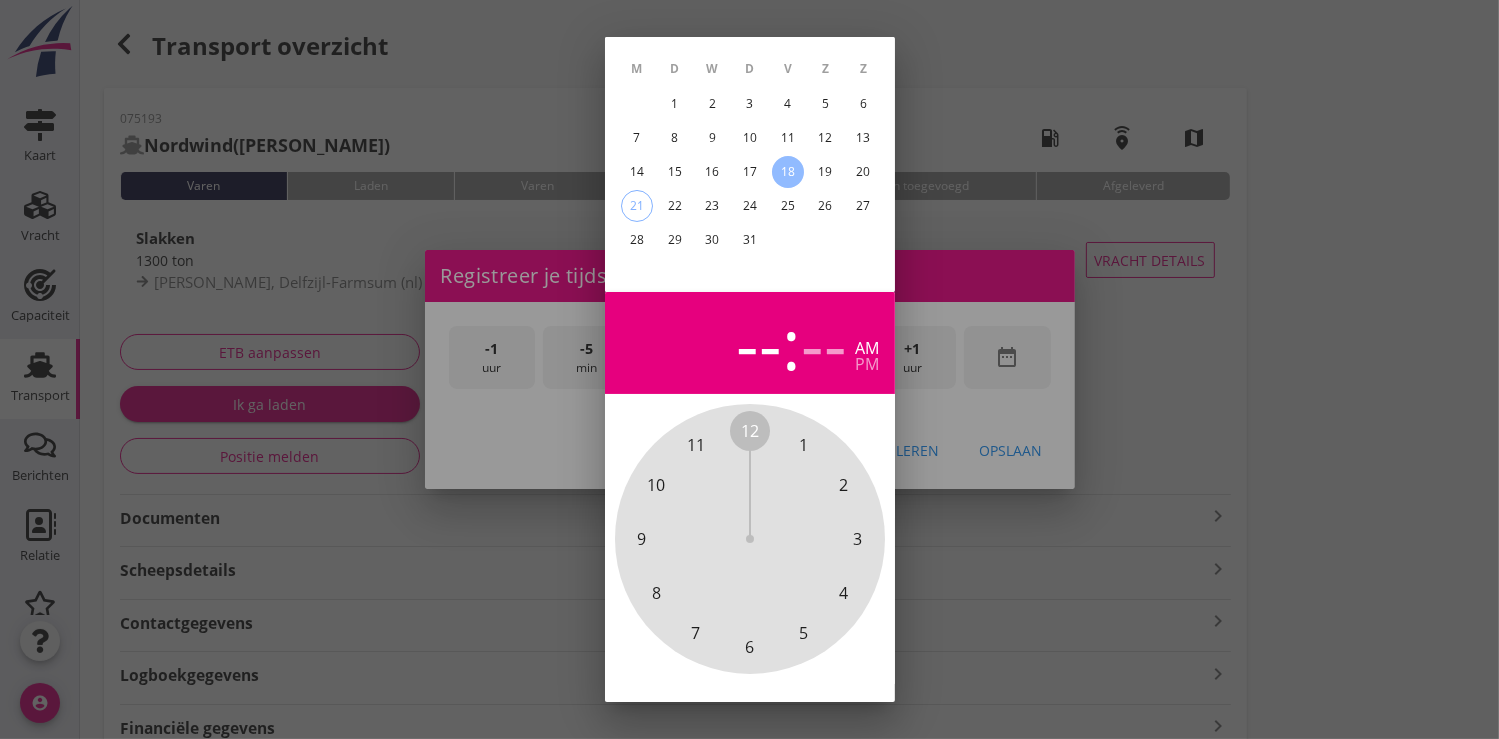 scroll, scrollTop: 185, scrollLeft: 0, axis: vertical 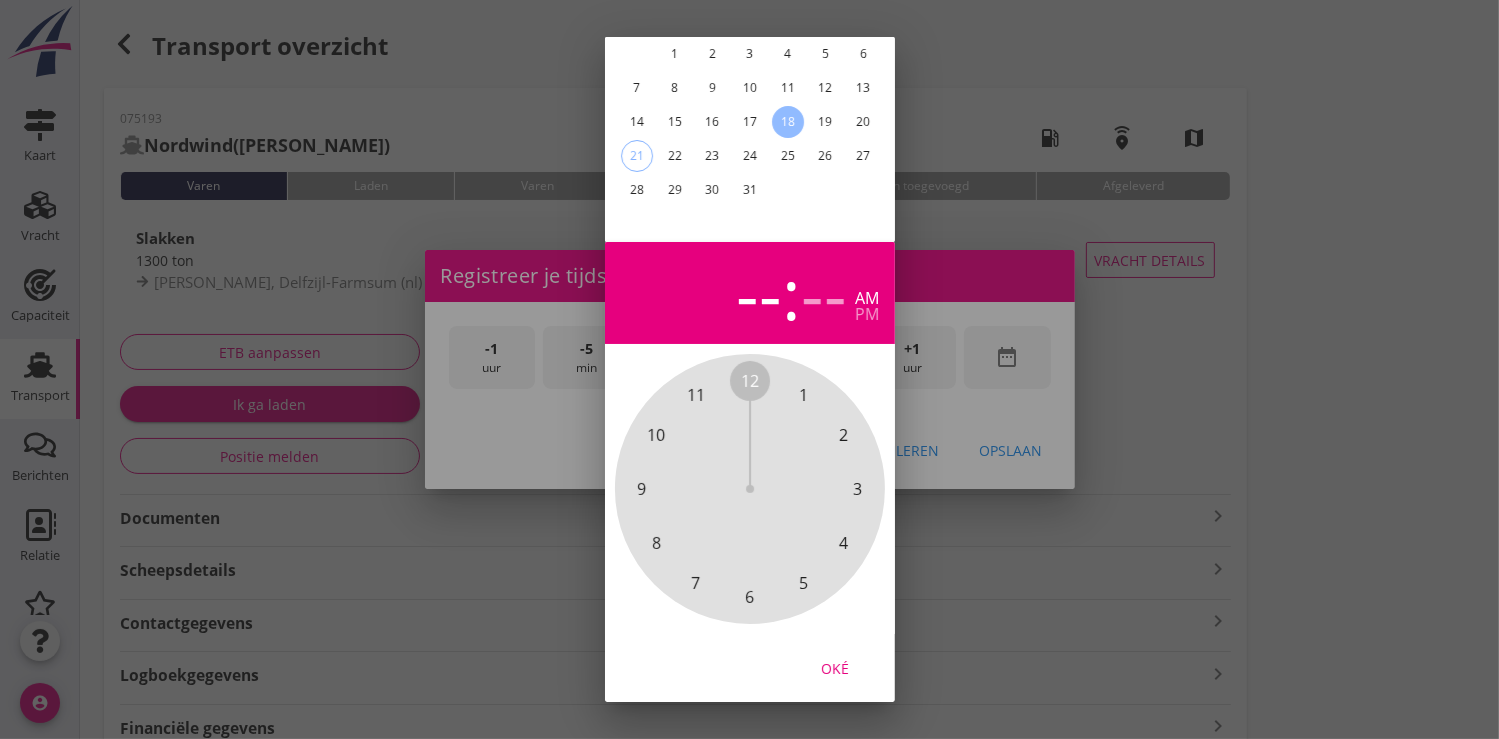 click on "Oké" at bounding box center (835, 667) 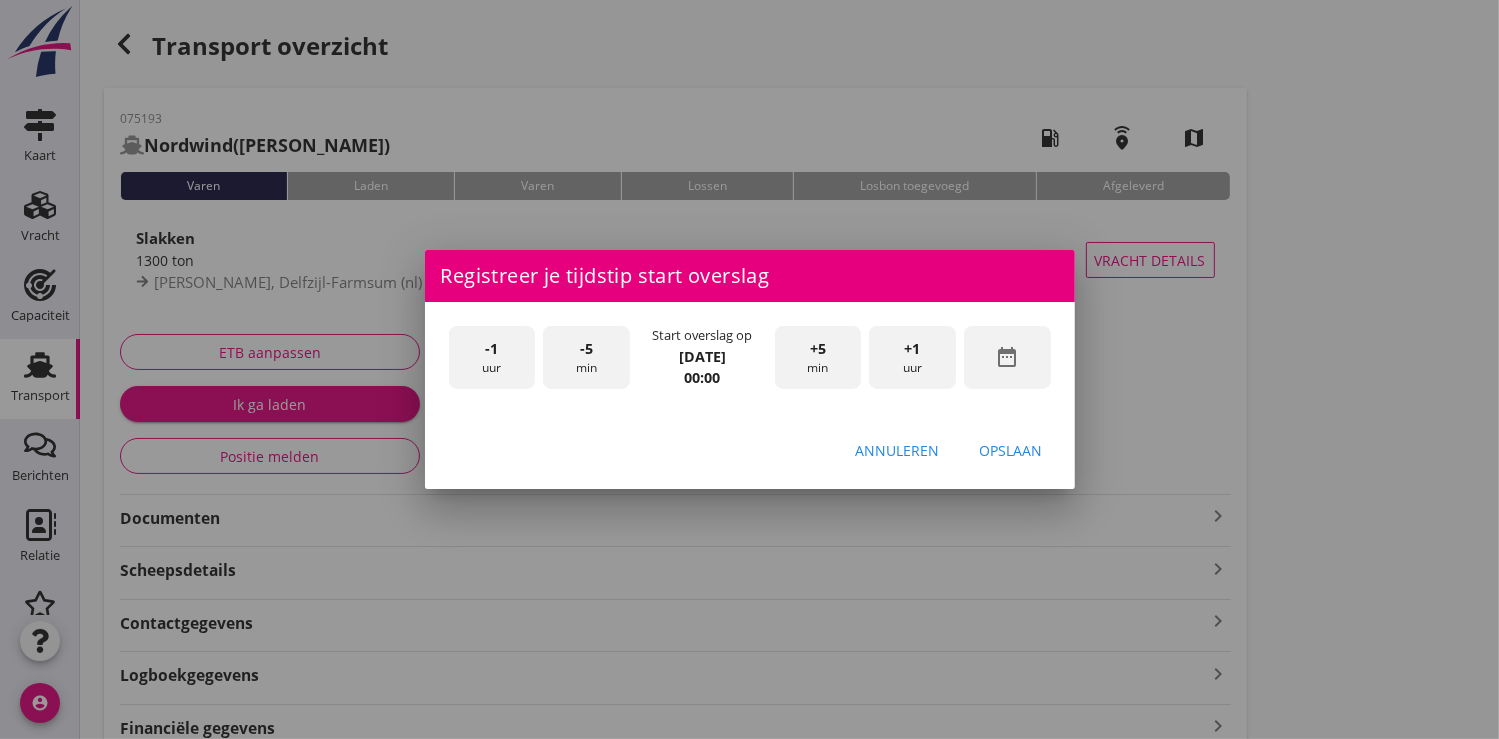 click on "+1  uur" at bounding box center [912, 357] 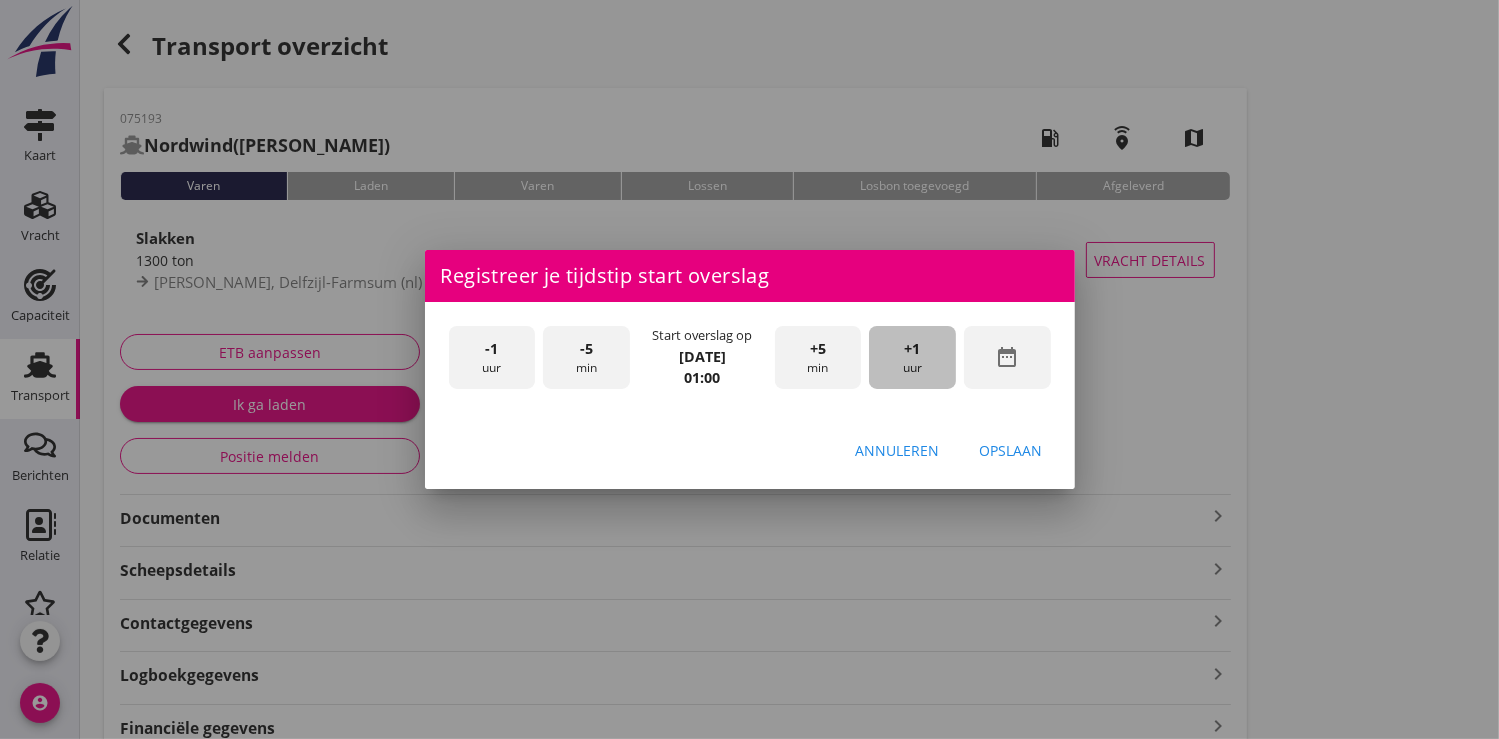click on "+1  uur" at bounding box center (912, 357) 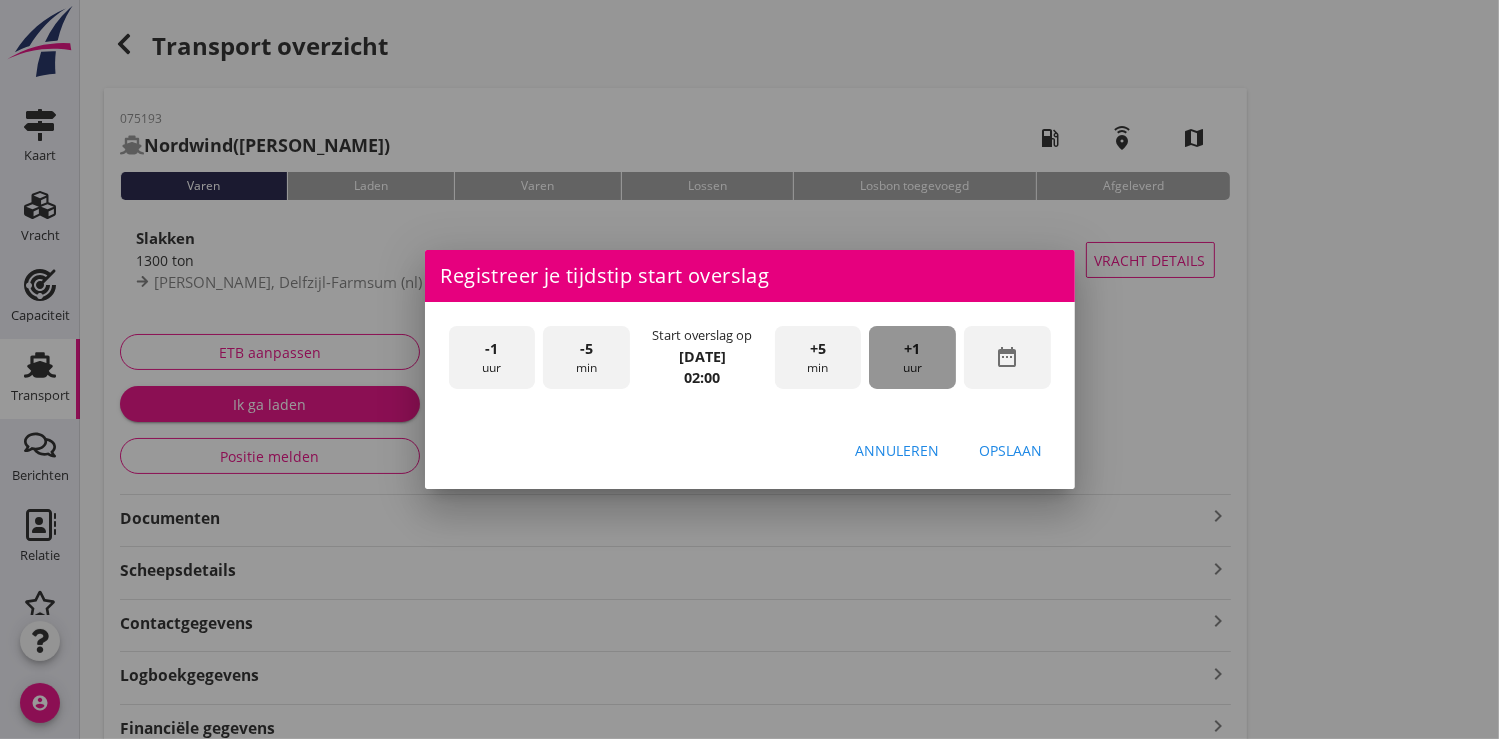 click on "+1  uur" at bounding box center (912, 357) 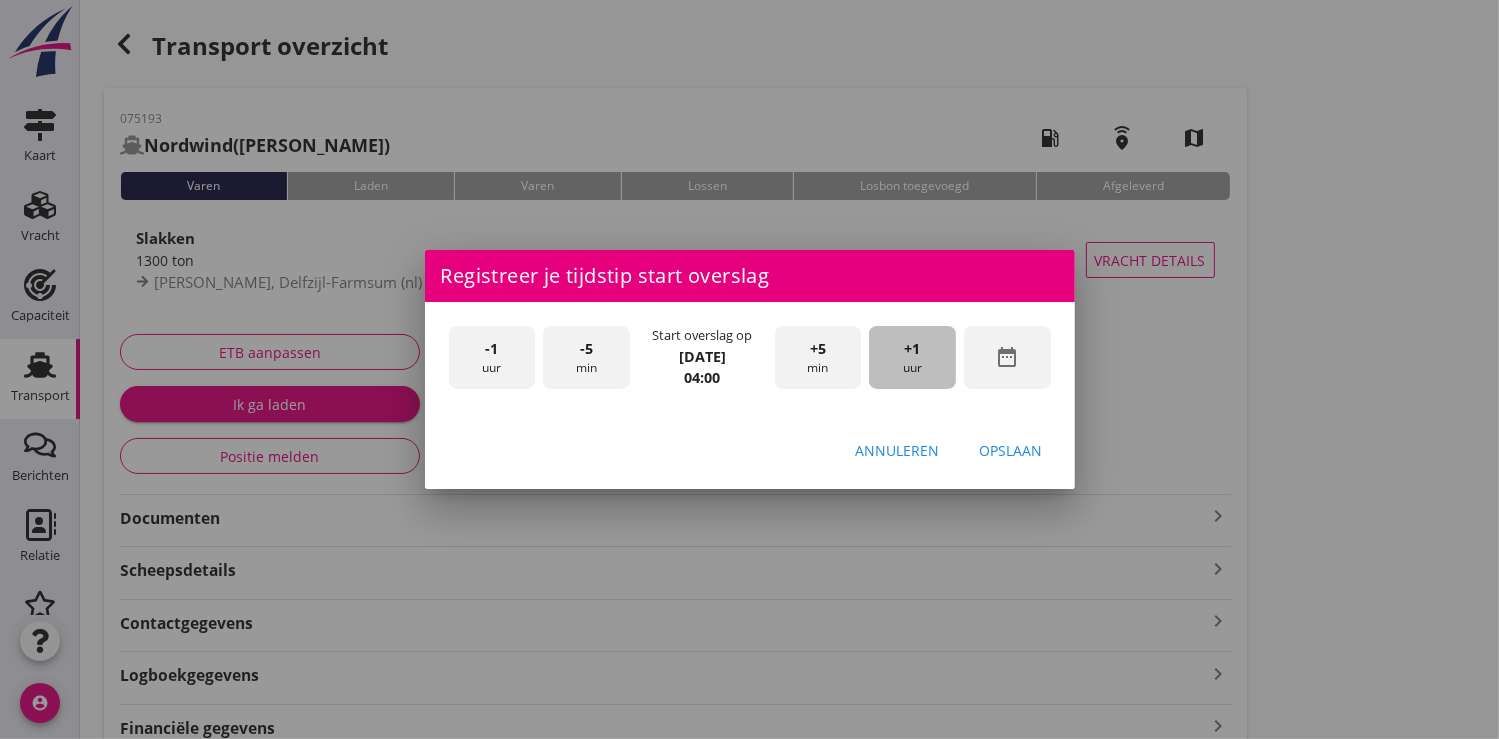 click on "+1  uur" at bounding box center (912, 357) 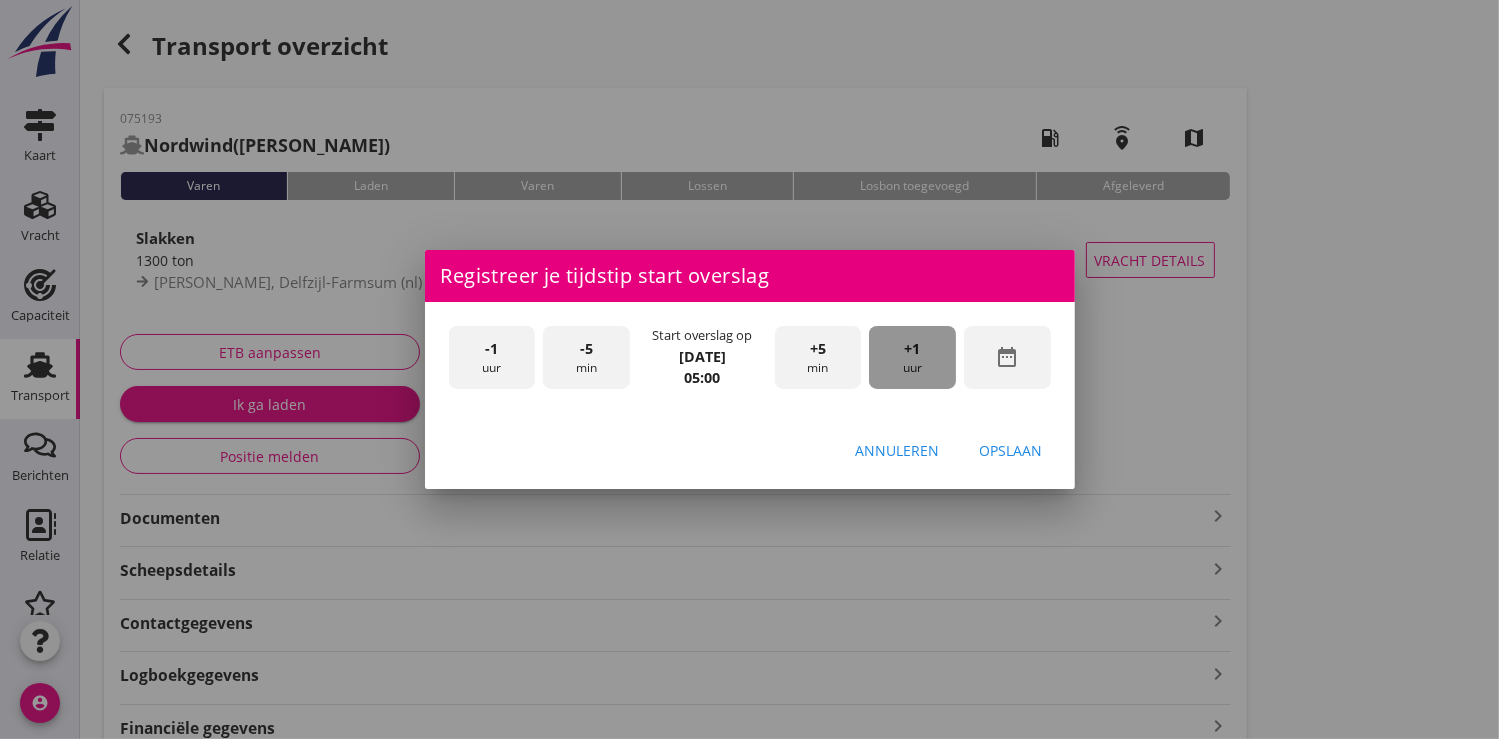 click on "+1  uur" at bounding box center [912, 357] 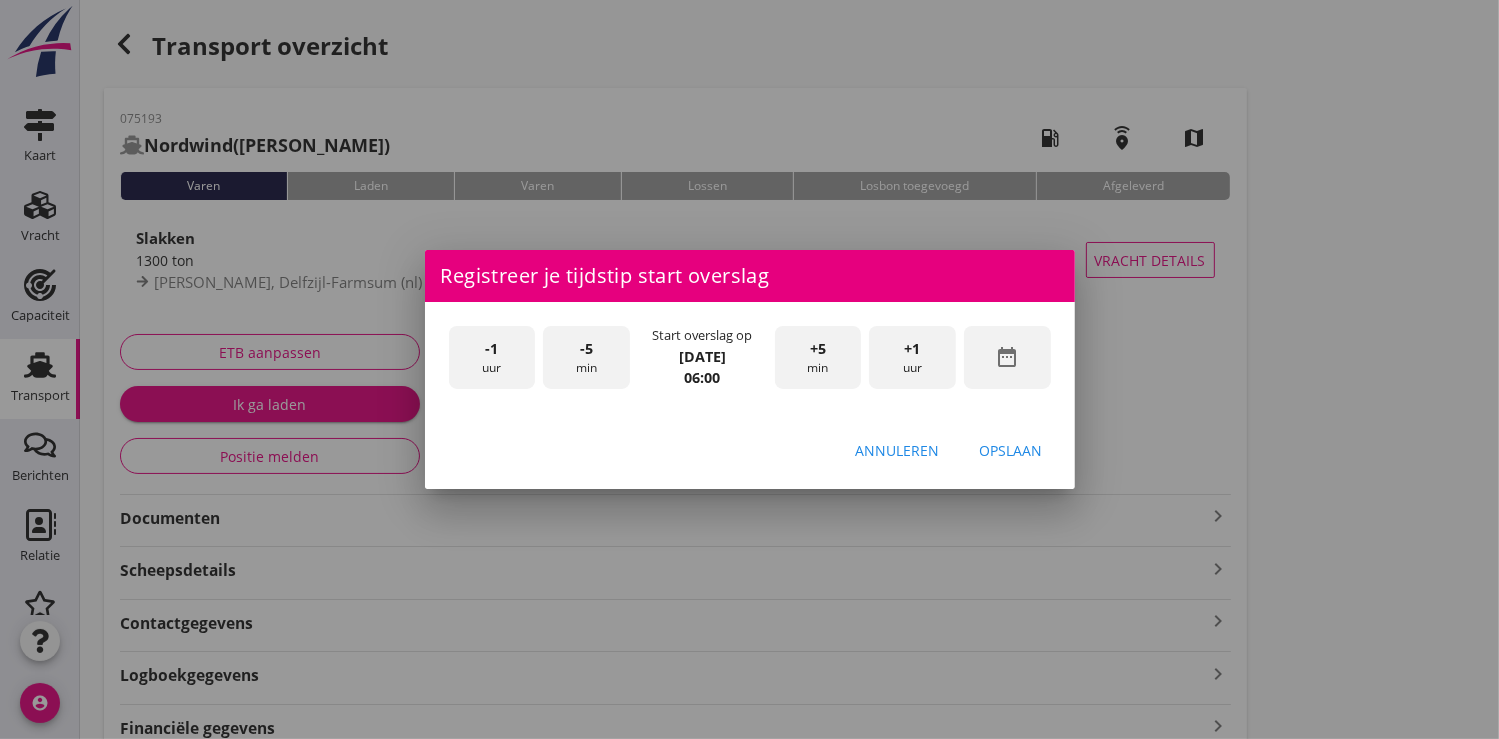 click on "+1  uur" at bounding box center [912, 357] 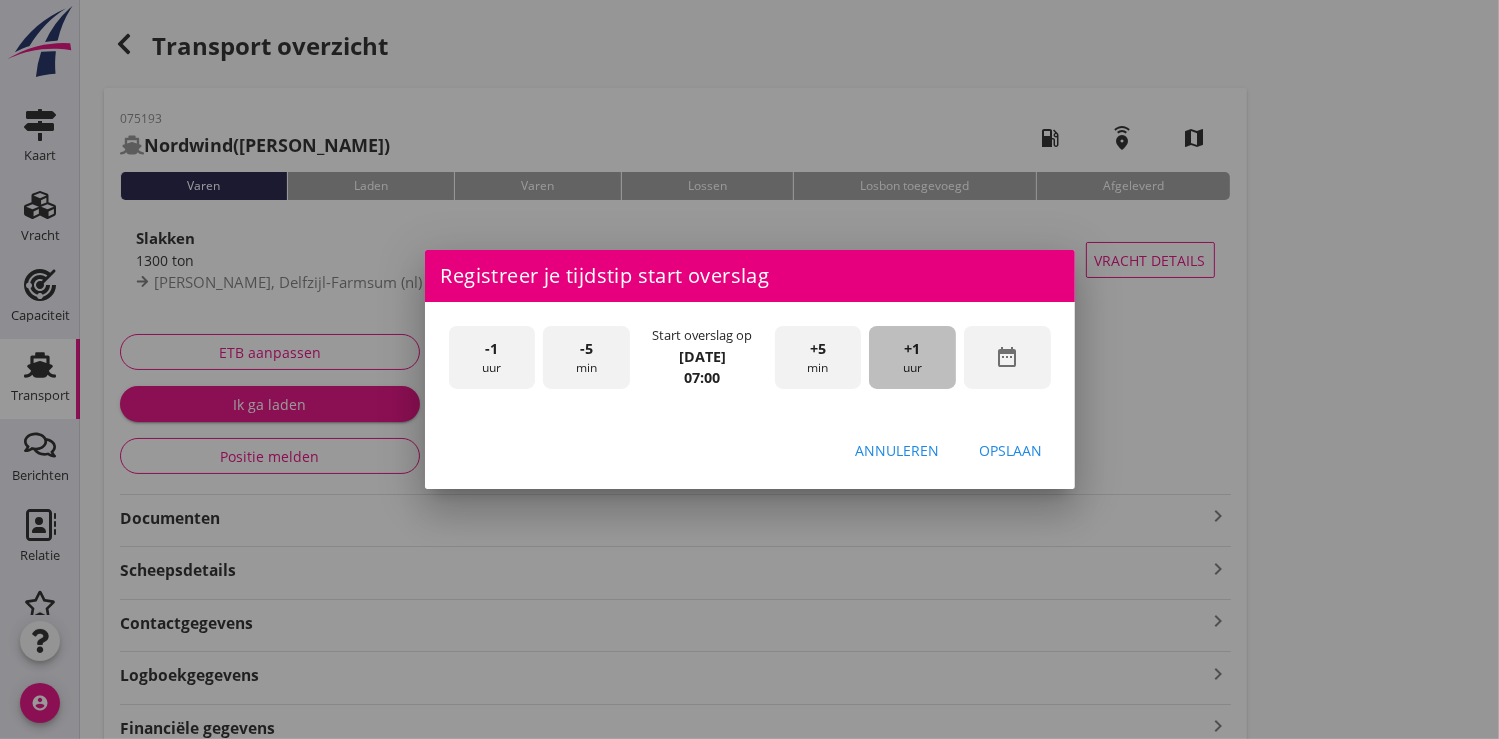 click on "+1  uur" at bounding box center (912, 357) 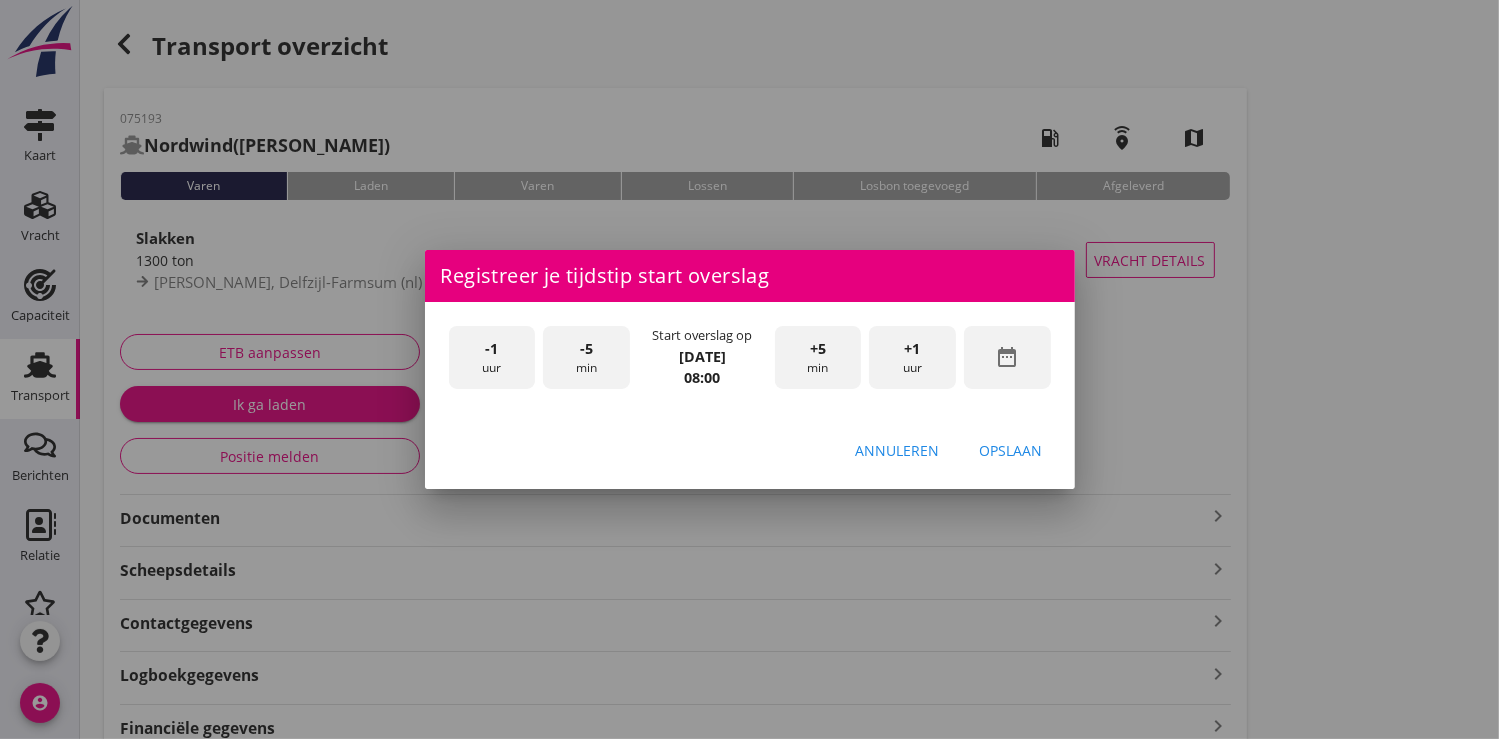 click on "Opslaan" at bounding box center (1011, 450) 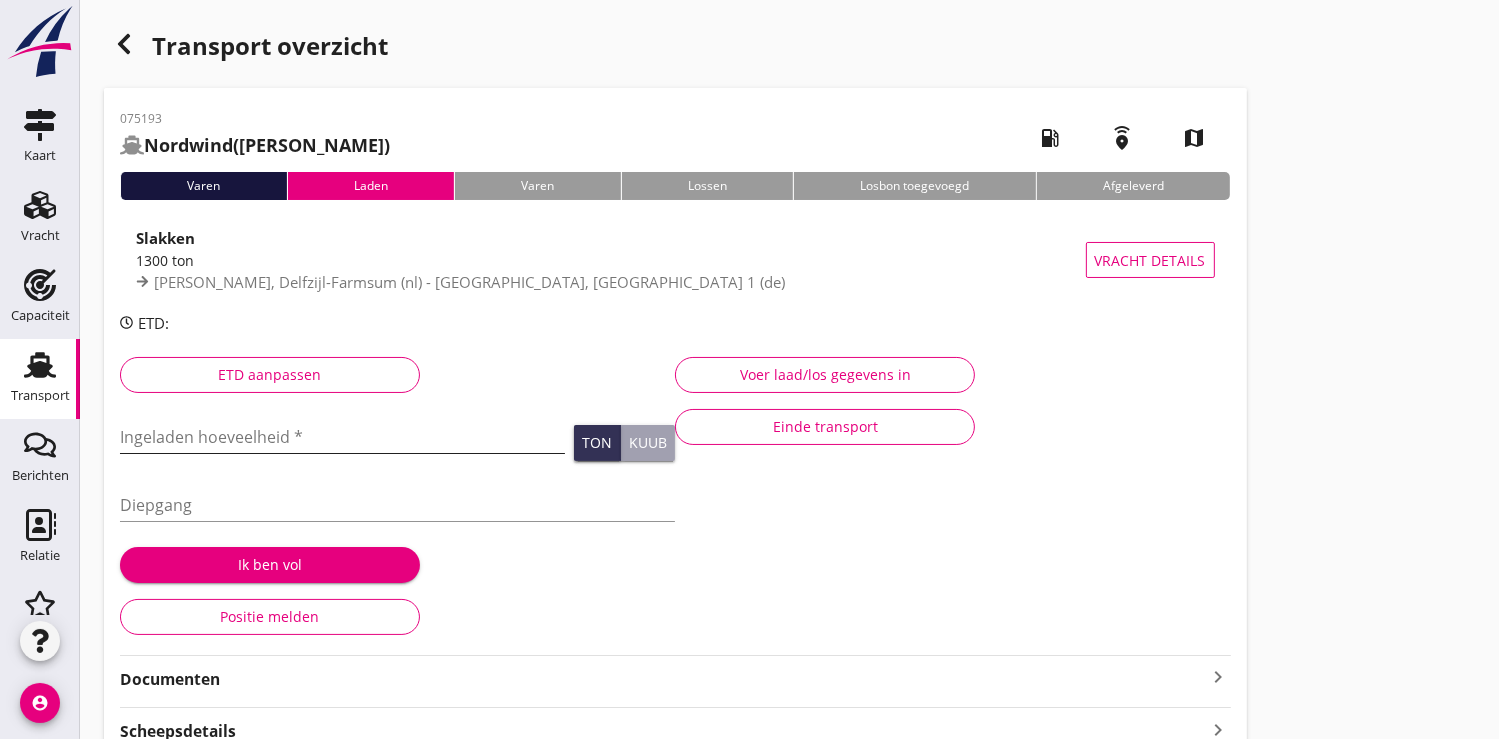 click at bounding box center [342, 437] 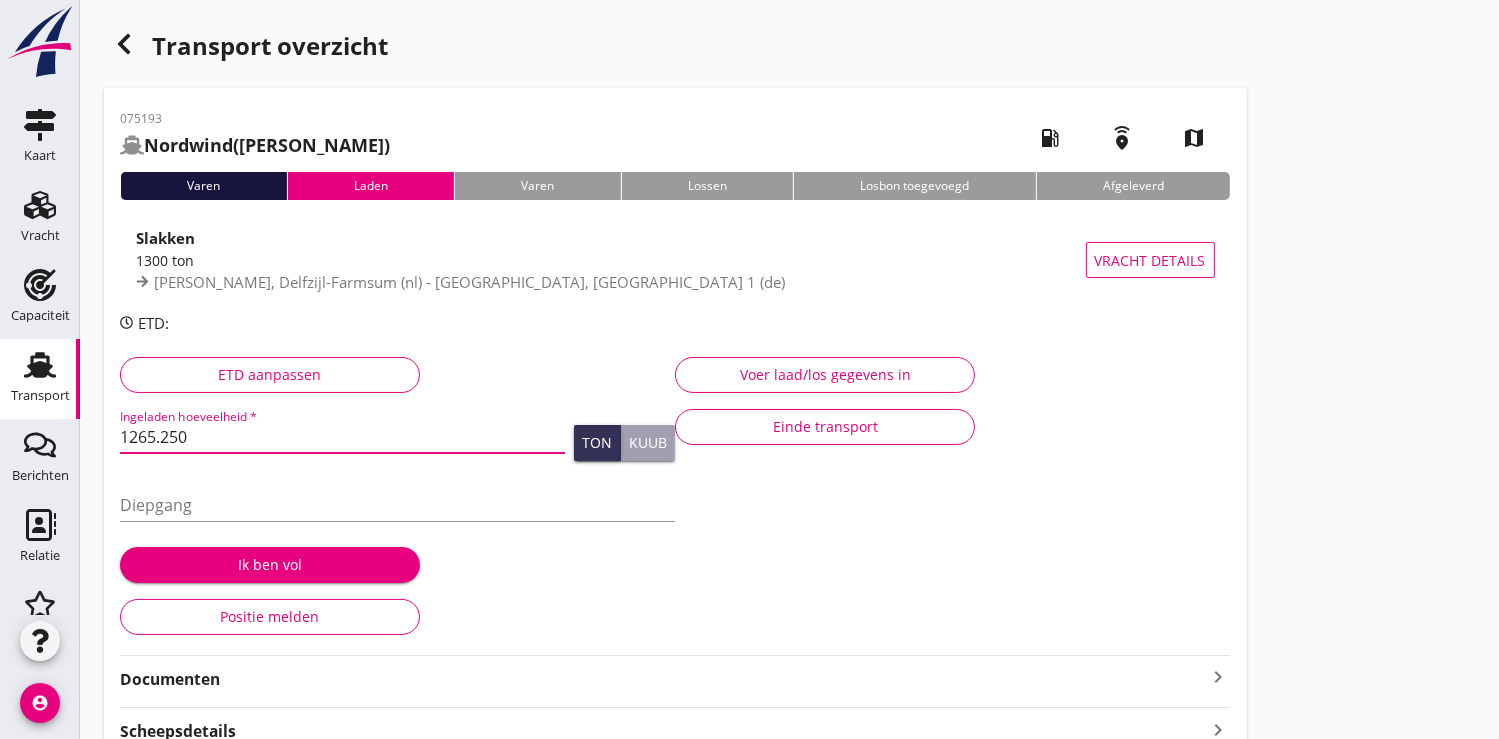 type on "1265.250" 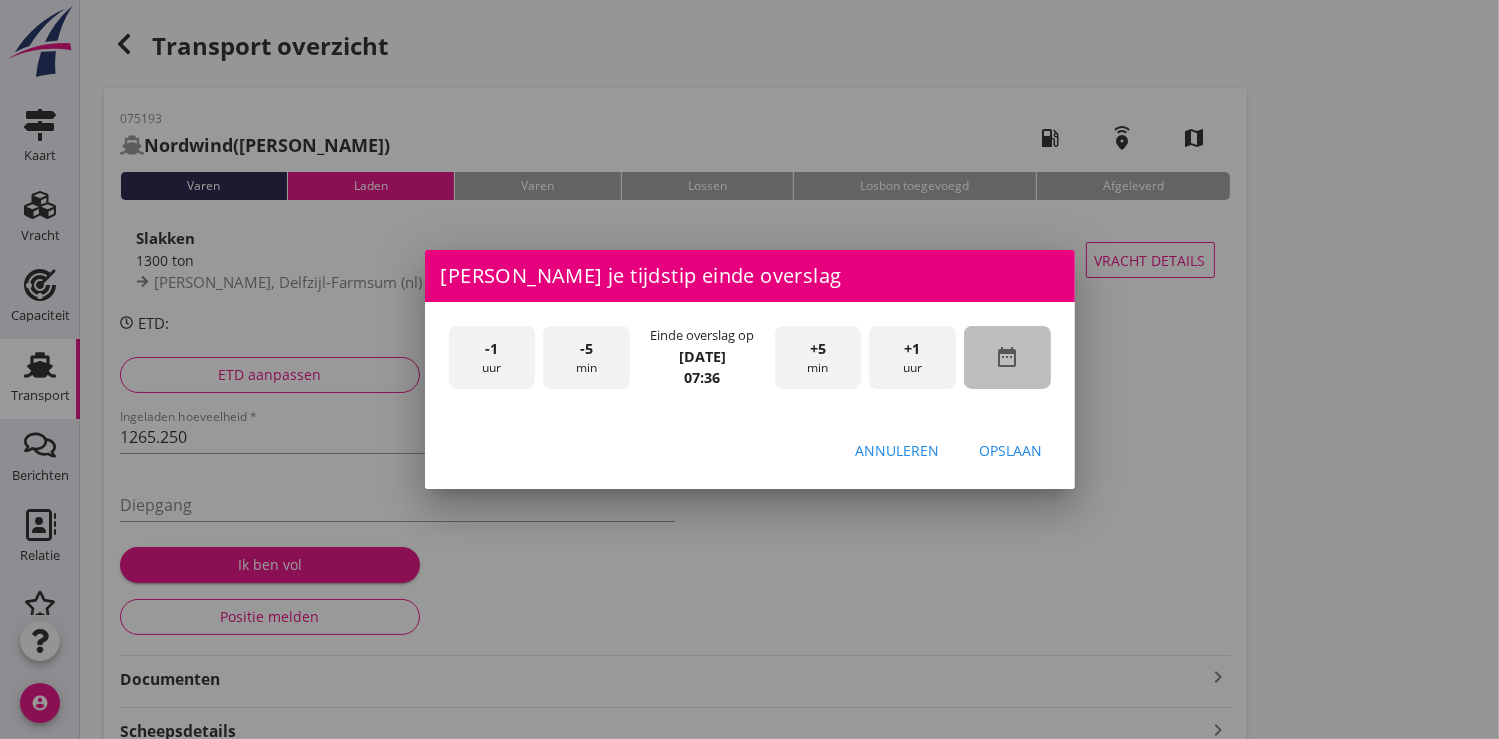 click on "date_range" at bounding box center [1007, 357] 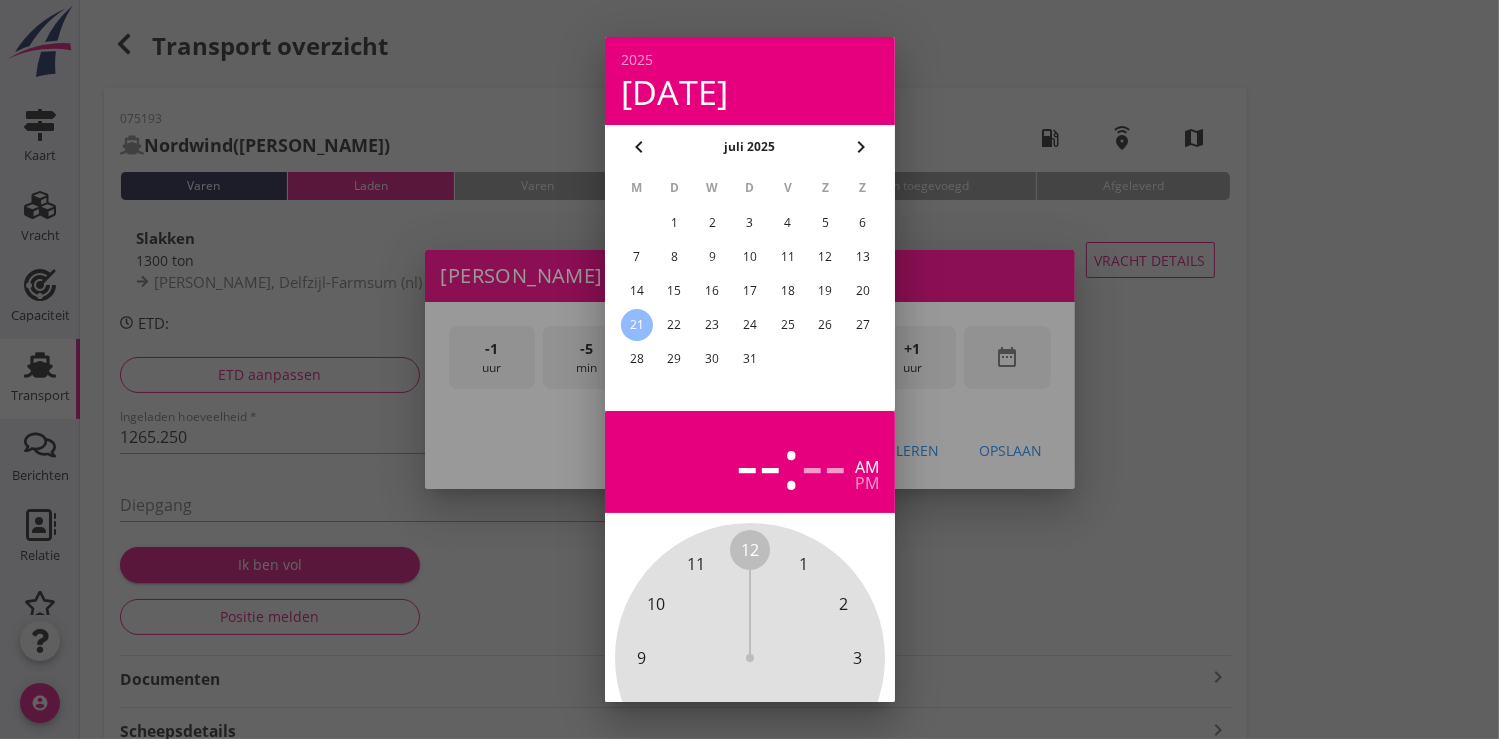 click on "18" at bounding box center [787, 291] 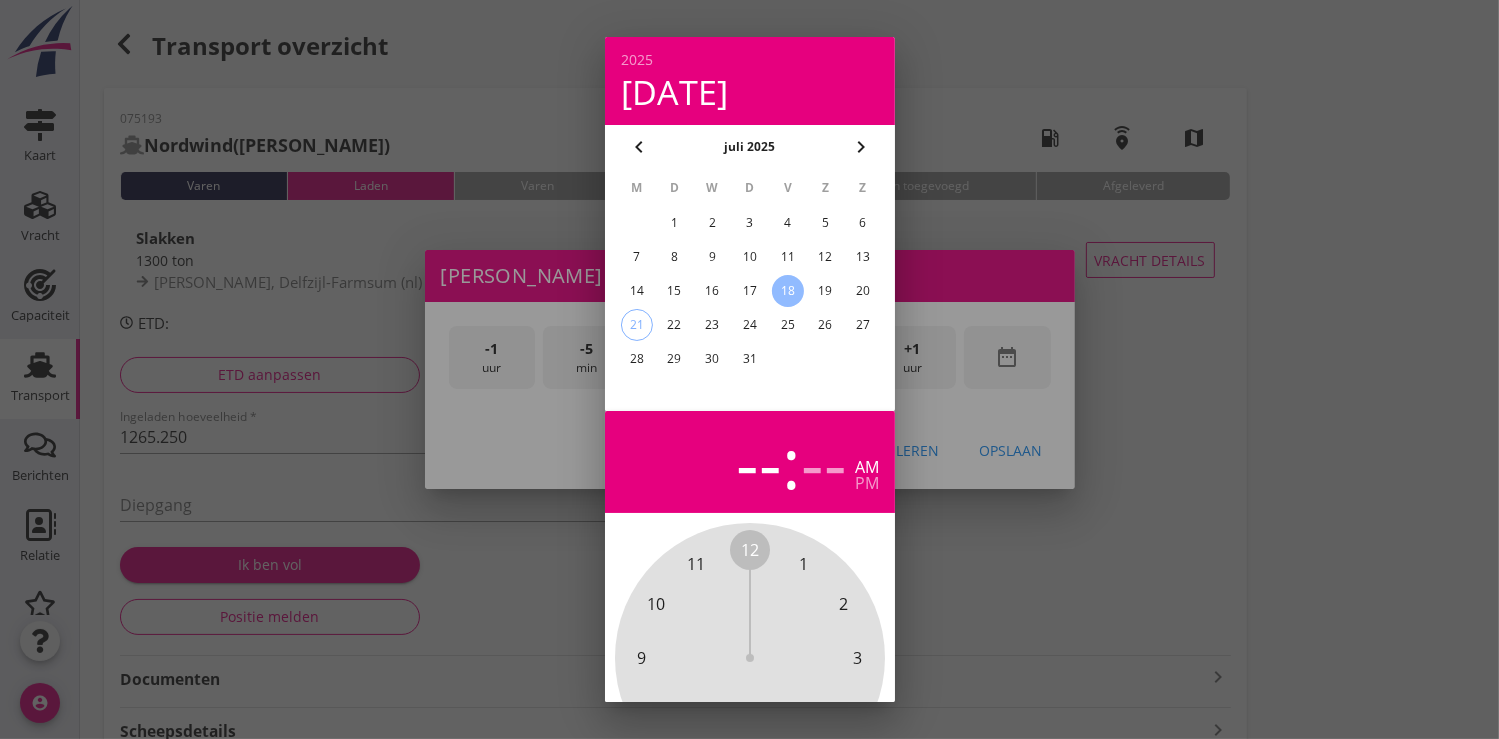 scroll, scrollTop: 185, scrollLeft: 0, axis: vertical 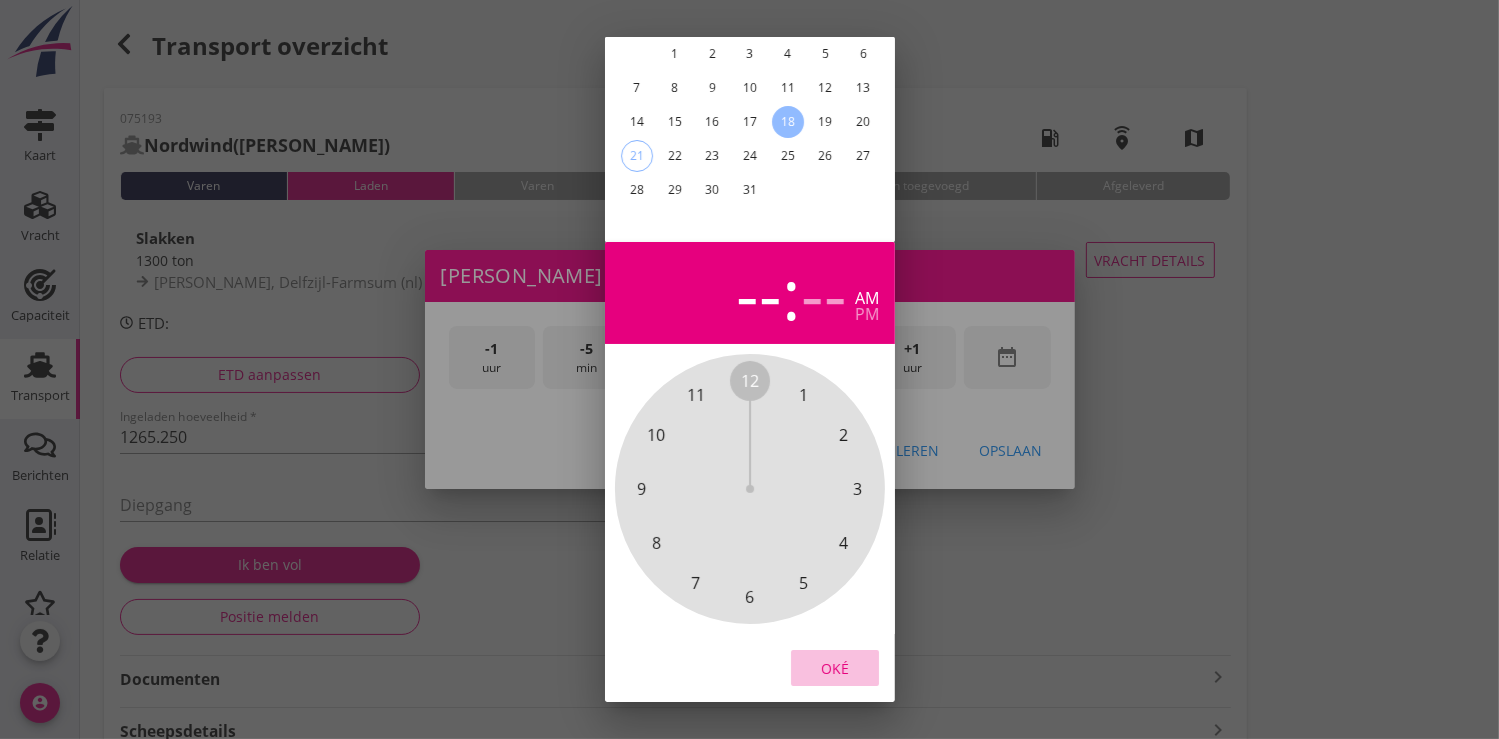 click on "Oké" at bounding box center [835, 667] 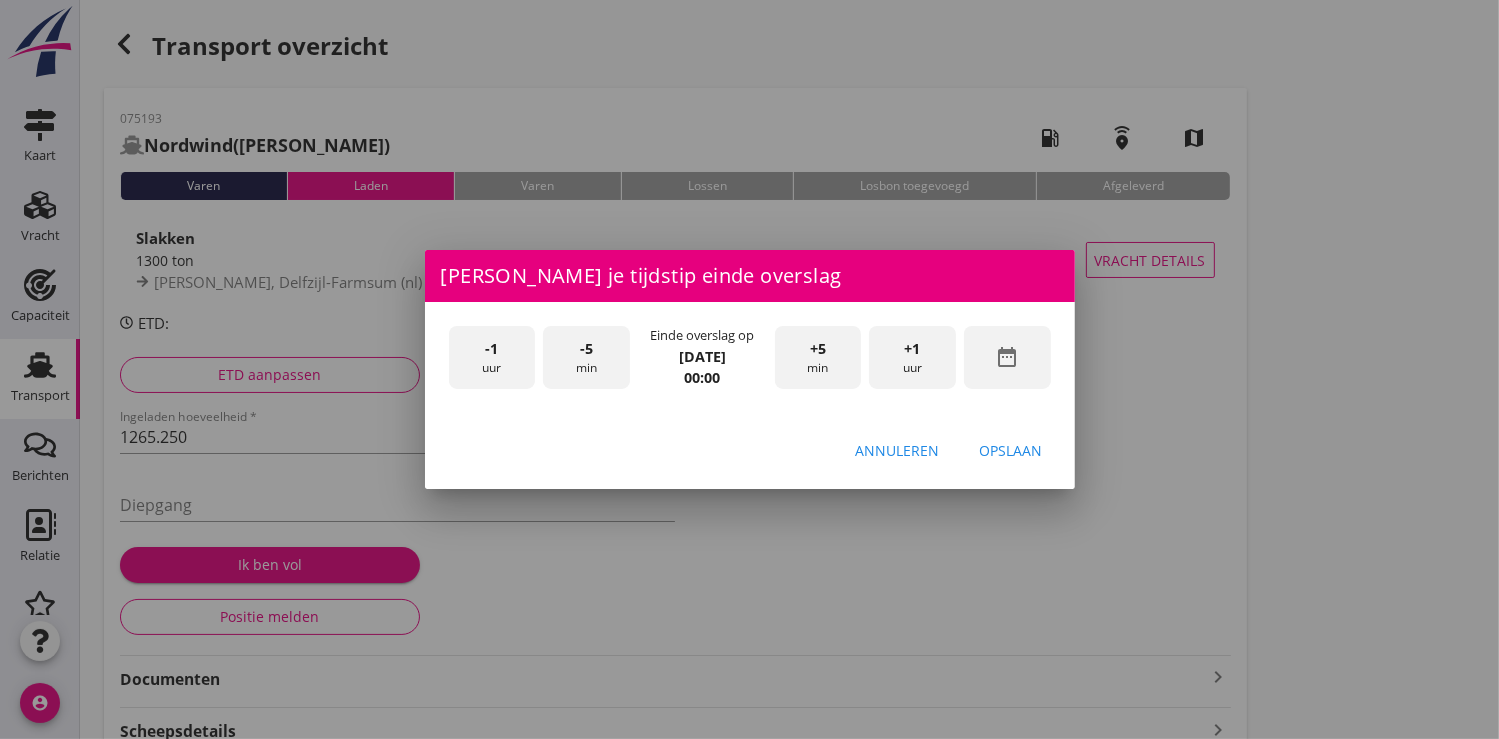 click on "+1  uur" at bounding box center (912, 357) 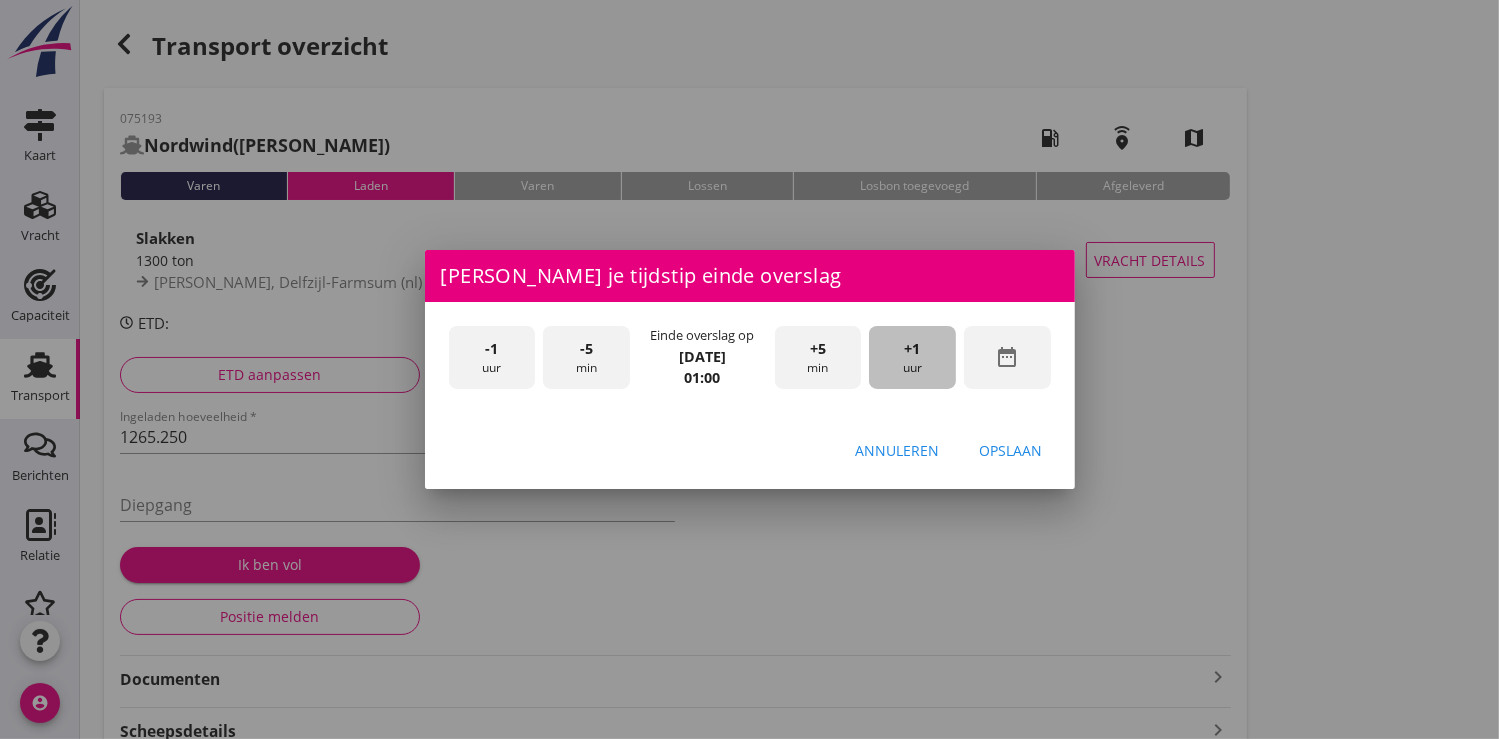 click on "+1  uur" at bounding box center (912, 357) 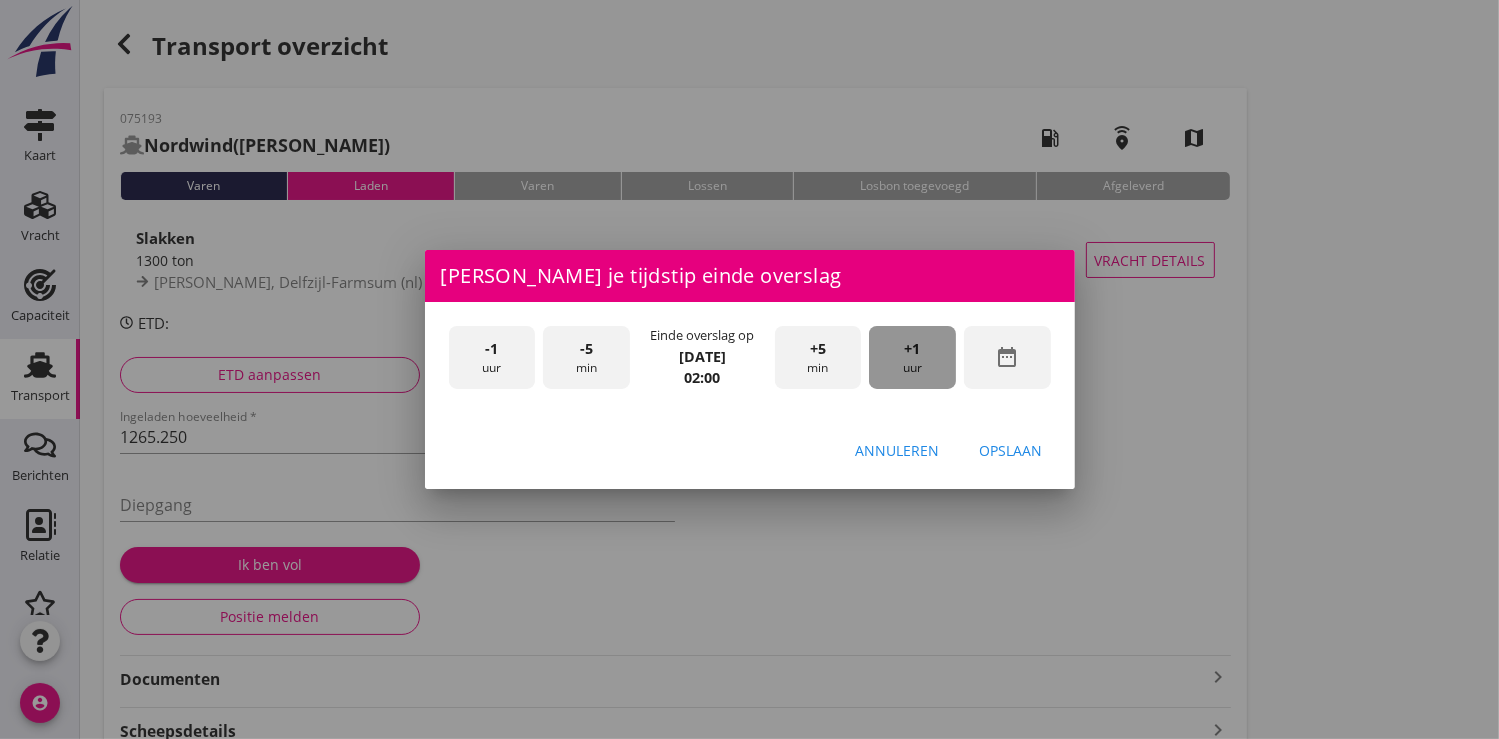 click on "+1  uur" at bounding box center [912, 357] 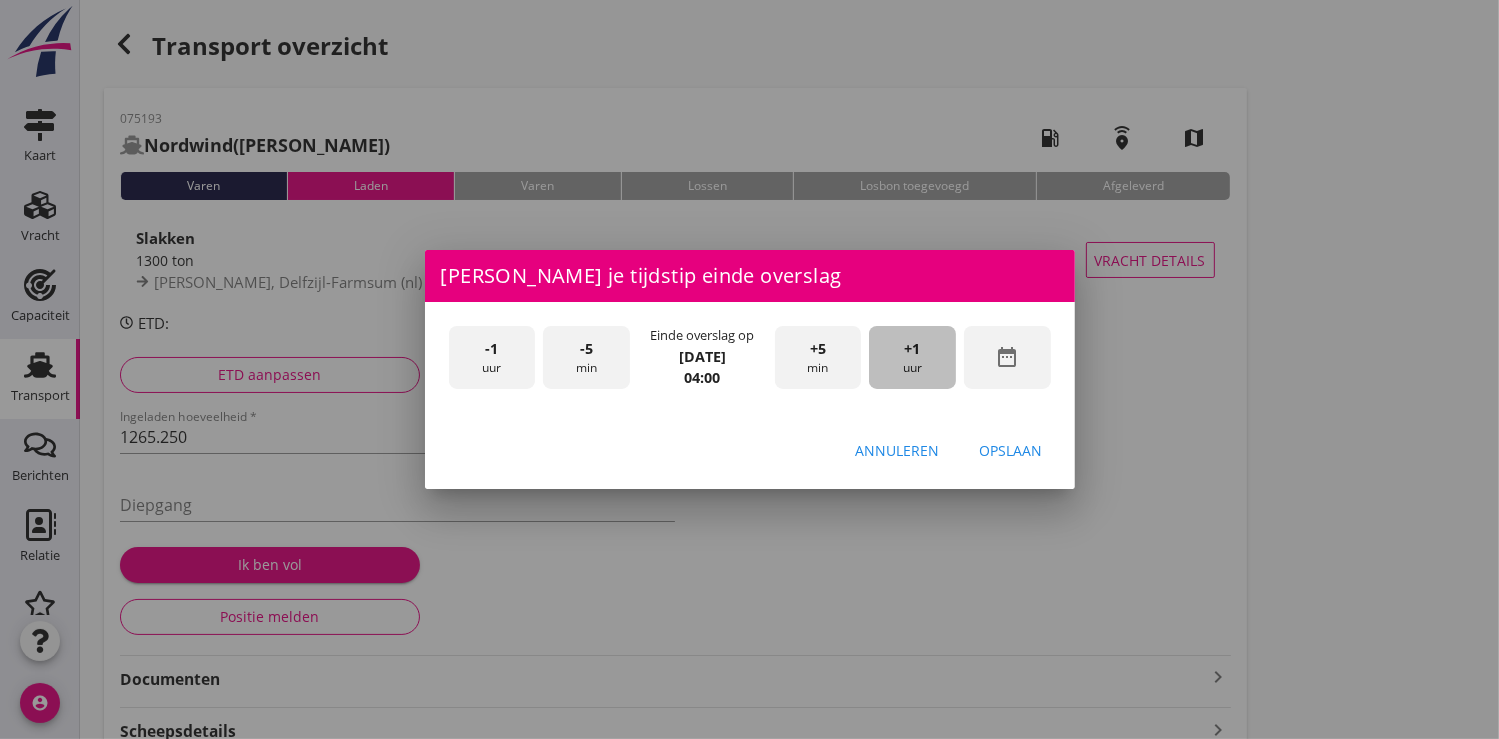 click on "+1  uur" at bounding box center [912, 357] 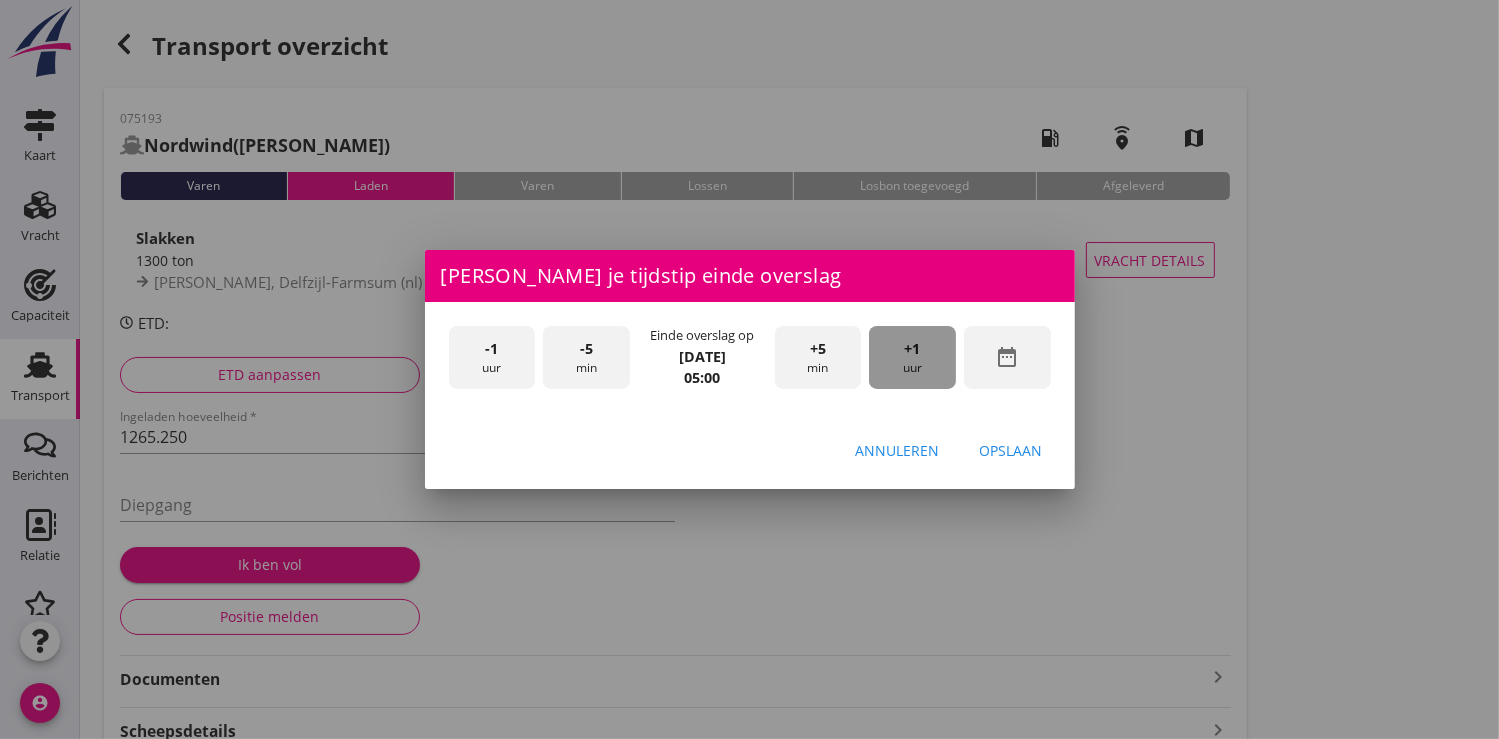 click on "+1  uur" at bounding box center (912, 357) 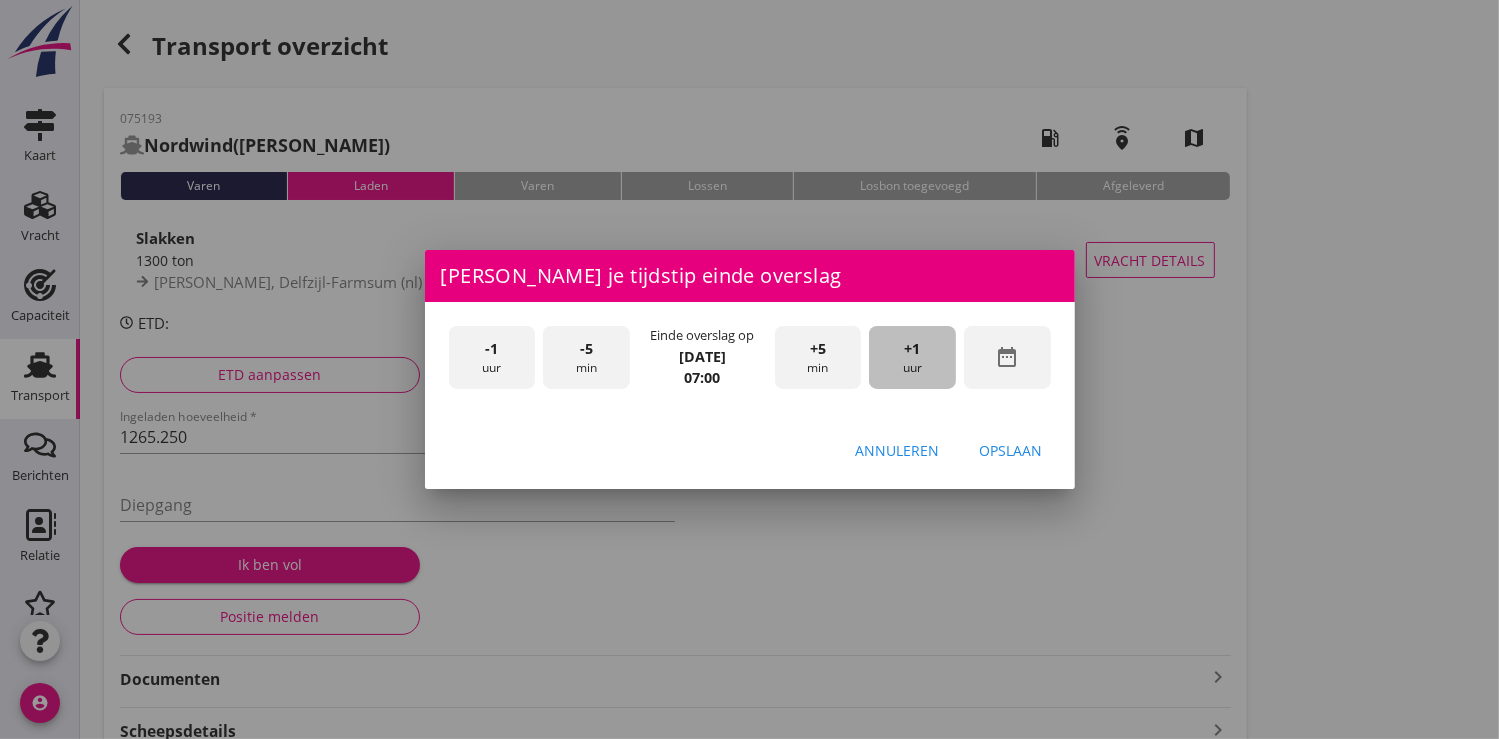 click on "+1  uur" at bounding box center [912, 357] 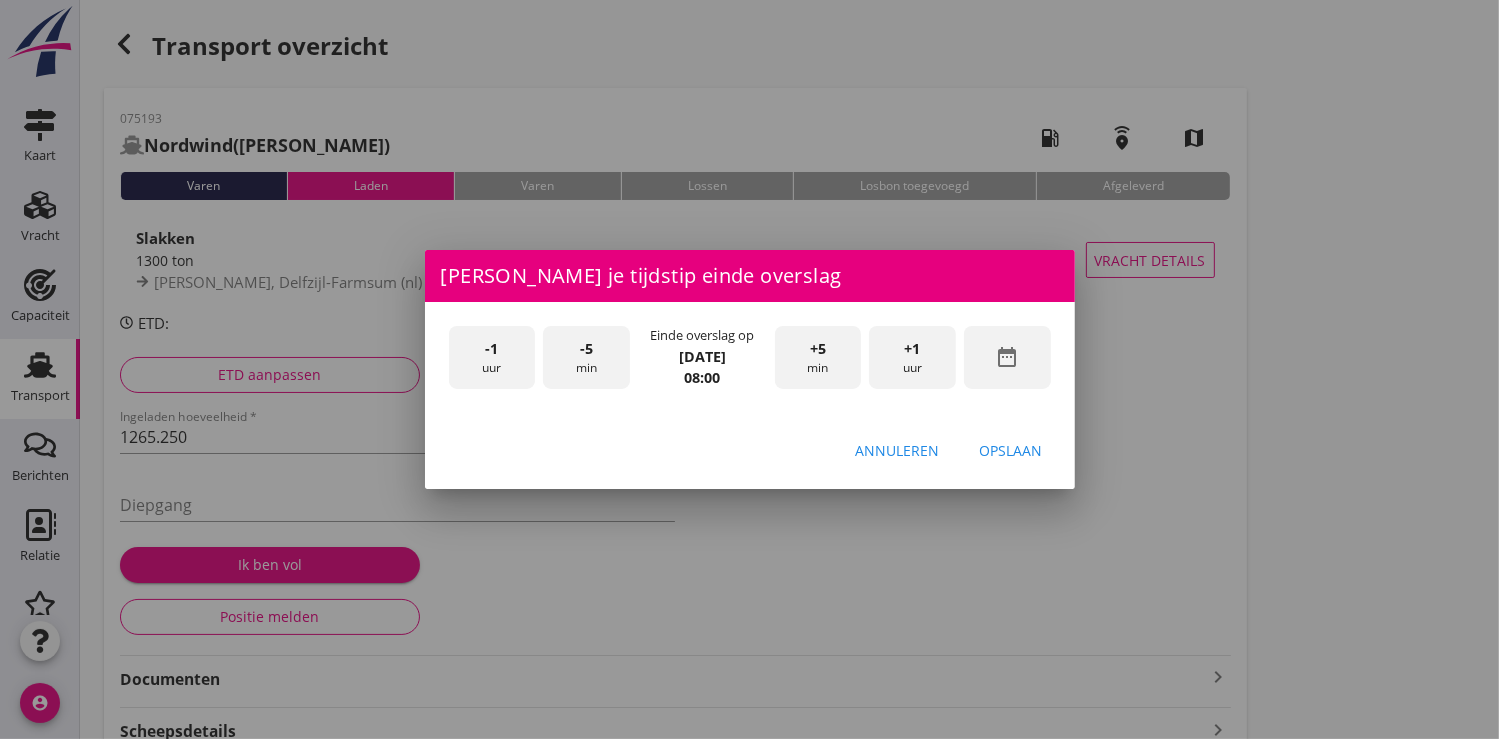 click on "+1  uur" at bounding box center (912, 357) 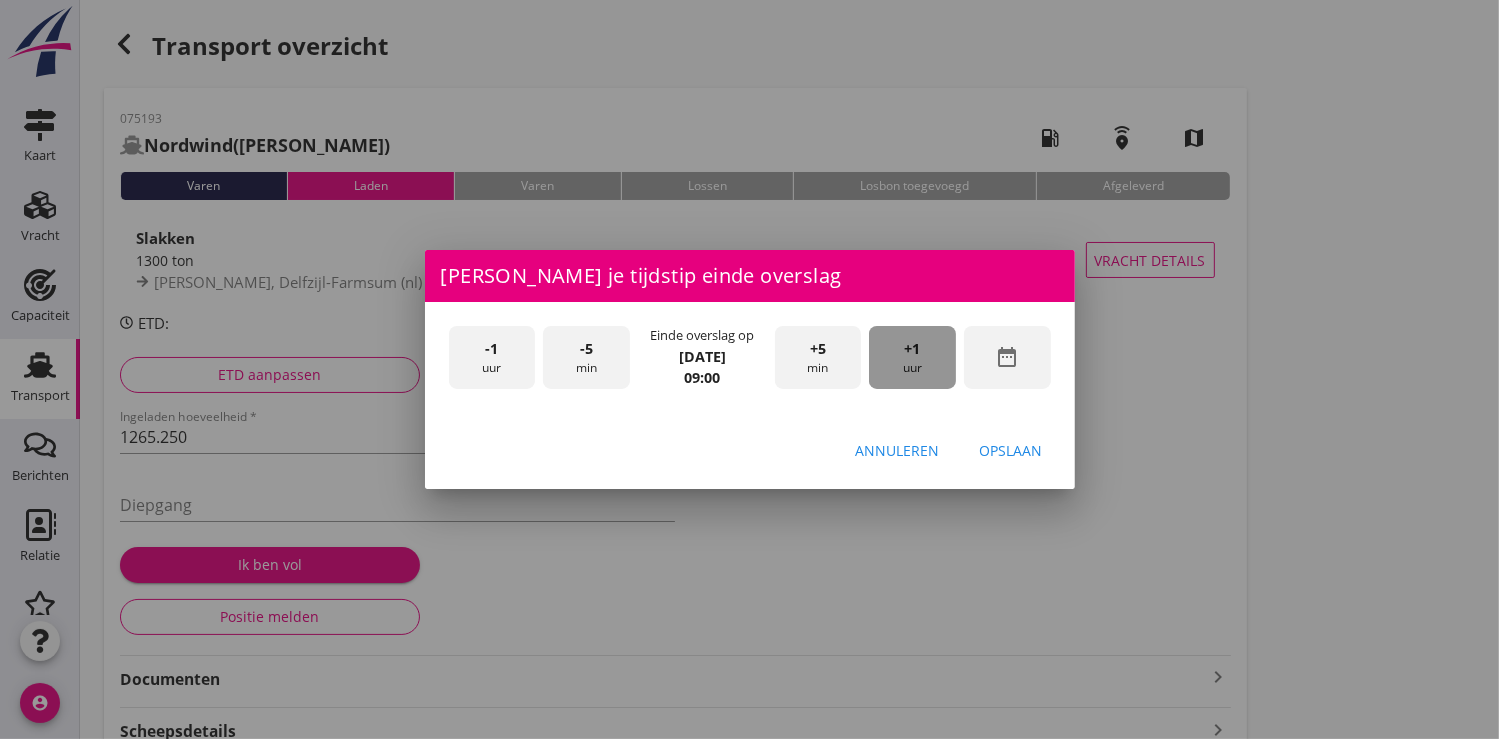 click on "+1  uur" at bounding box center (912, 357) 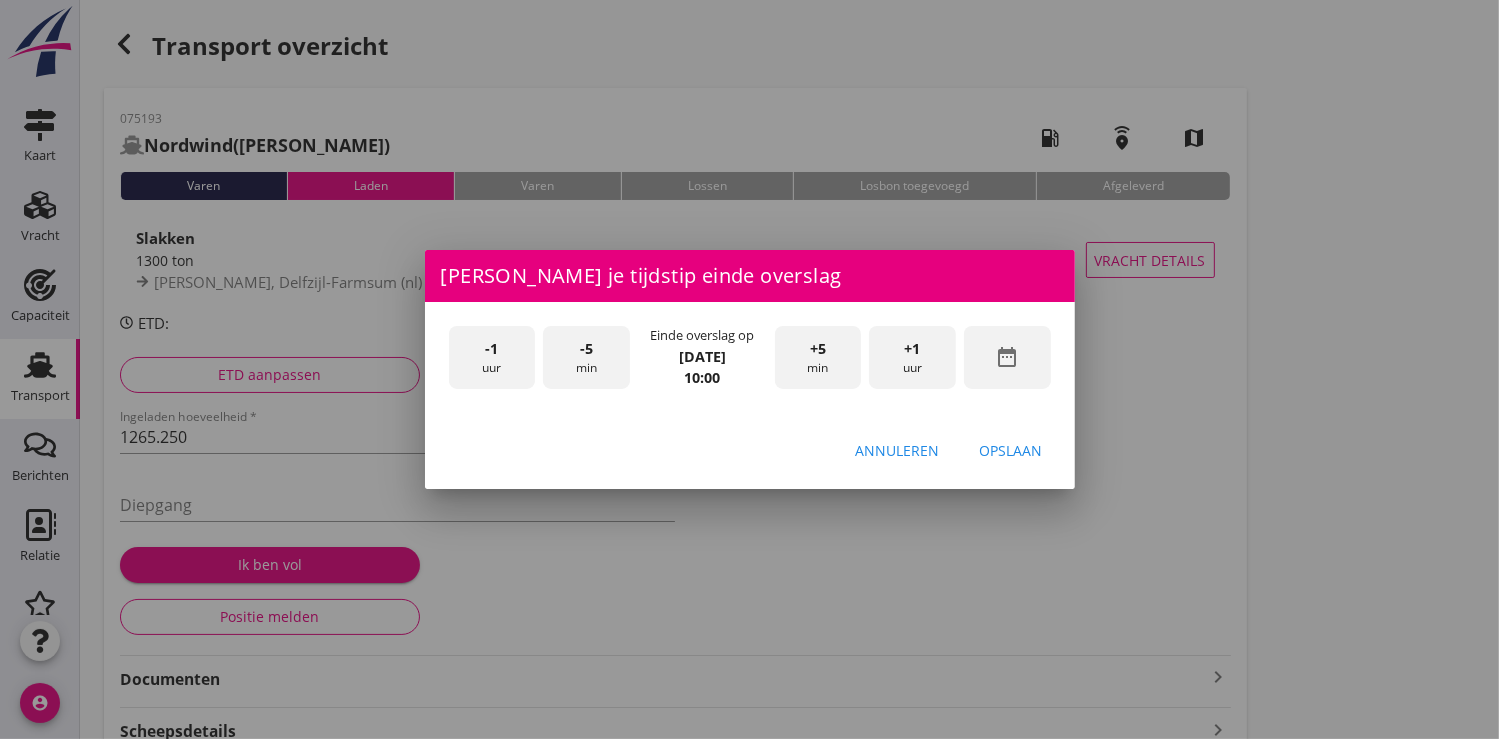 click on "+1  uur" at bounding box center [912, 357] 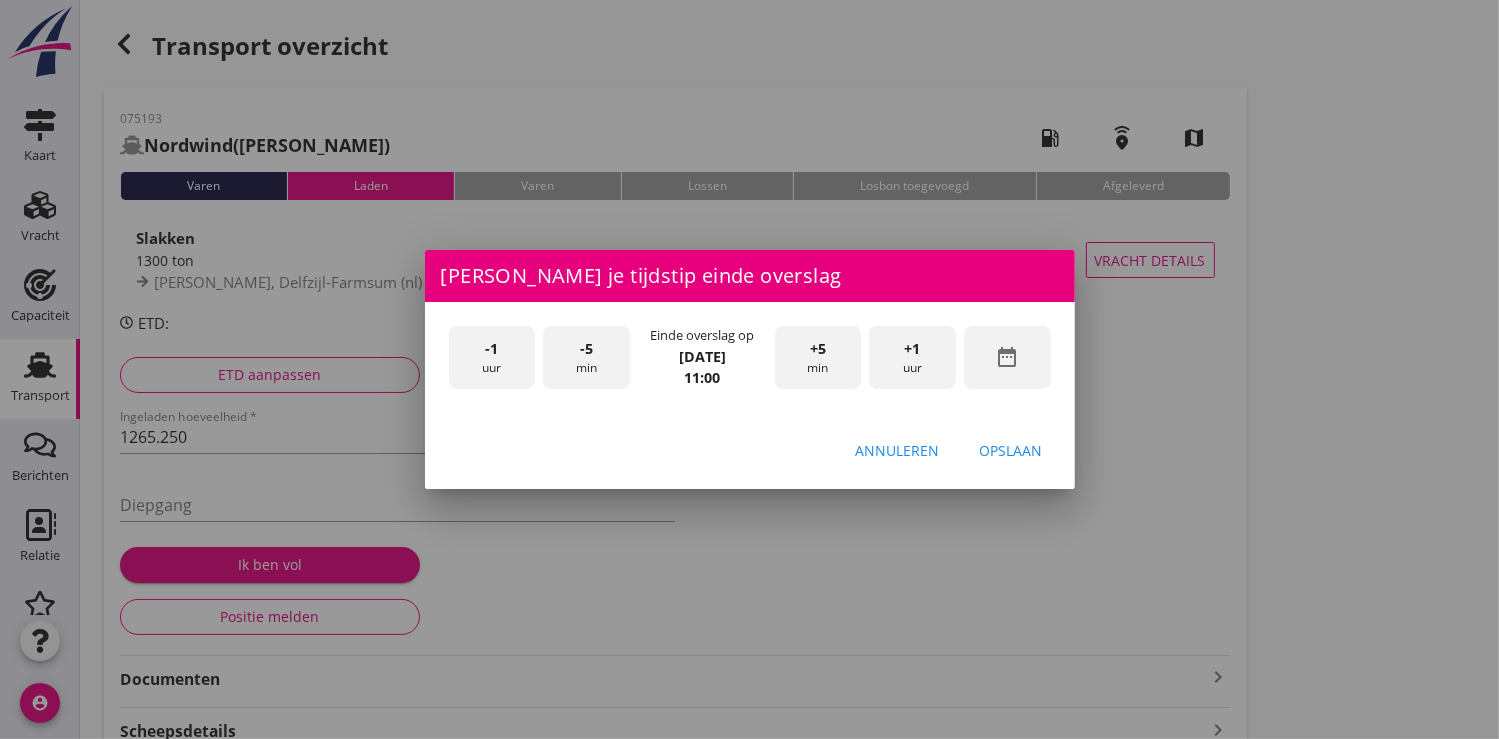 click on "Opslaan" at bounding box center (1011, 450) 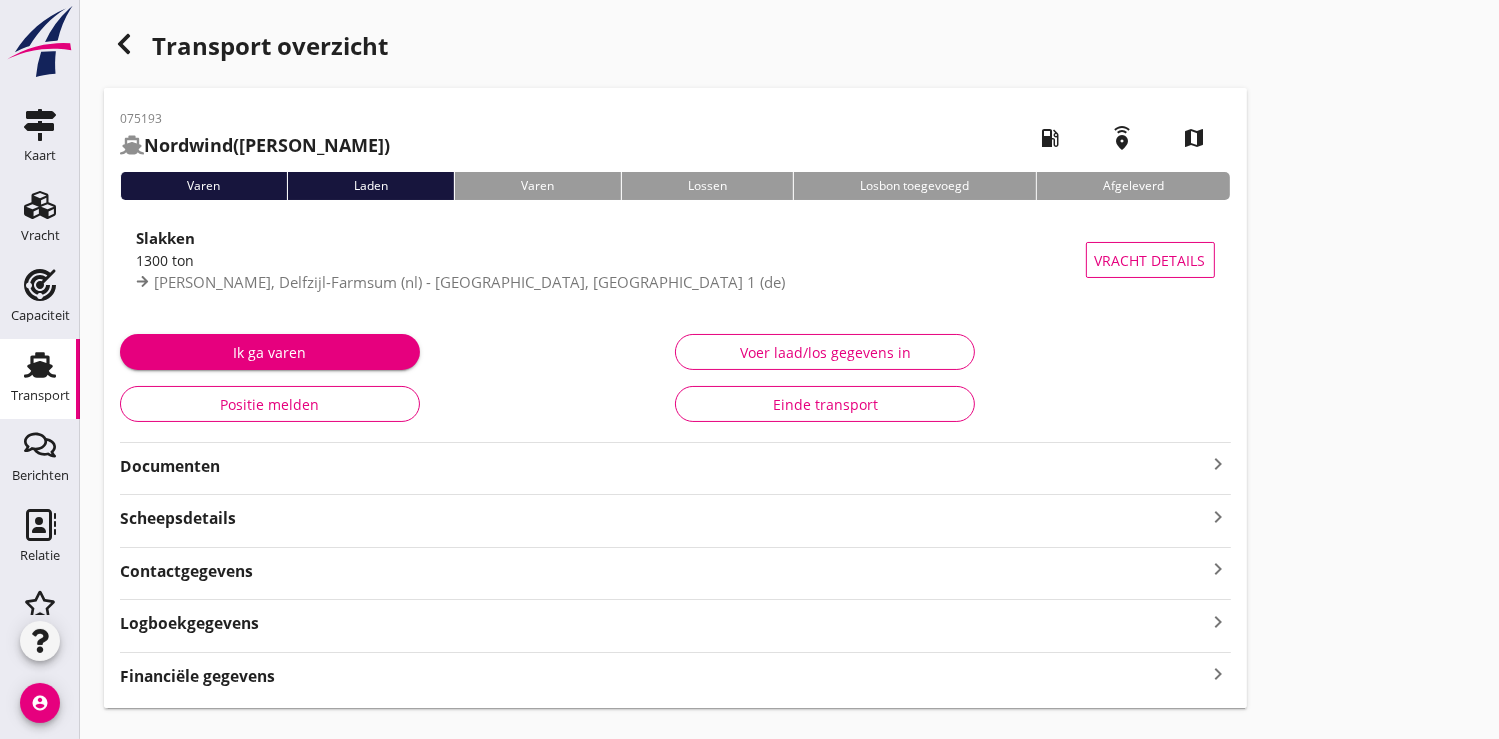 click on "Ik ga varen" at bounding box center [270, 352] 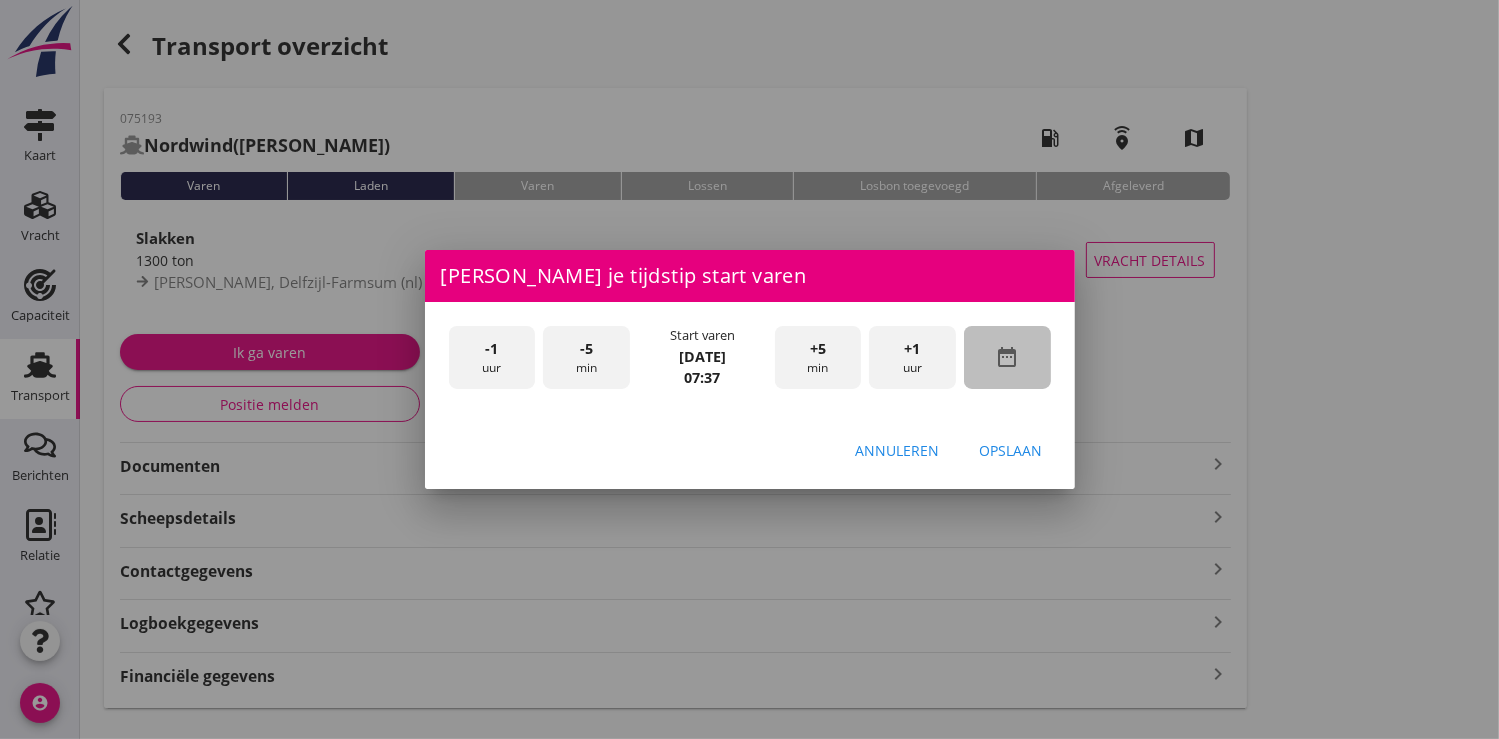 drag, startPoint x: 998, startPoint y: 361, endPoint x: 928, endPoint y: 307, distance: 88.40814 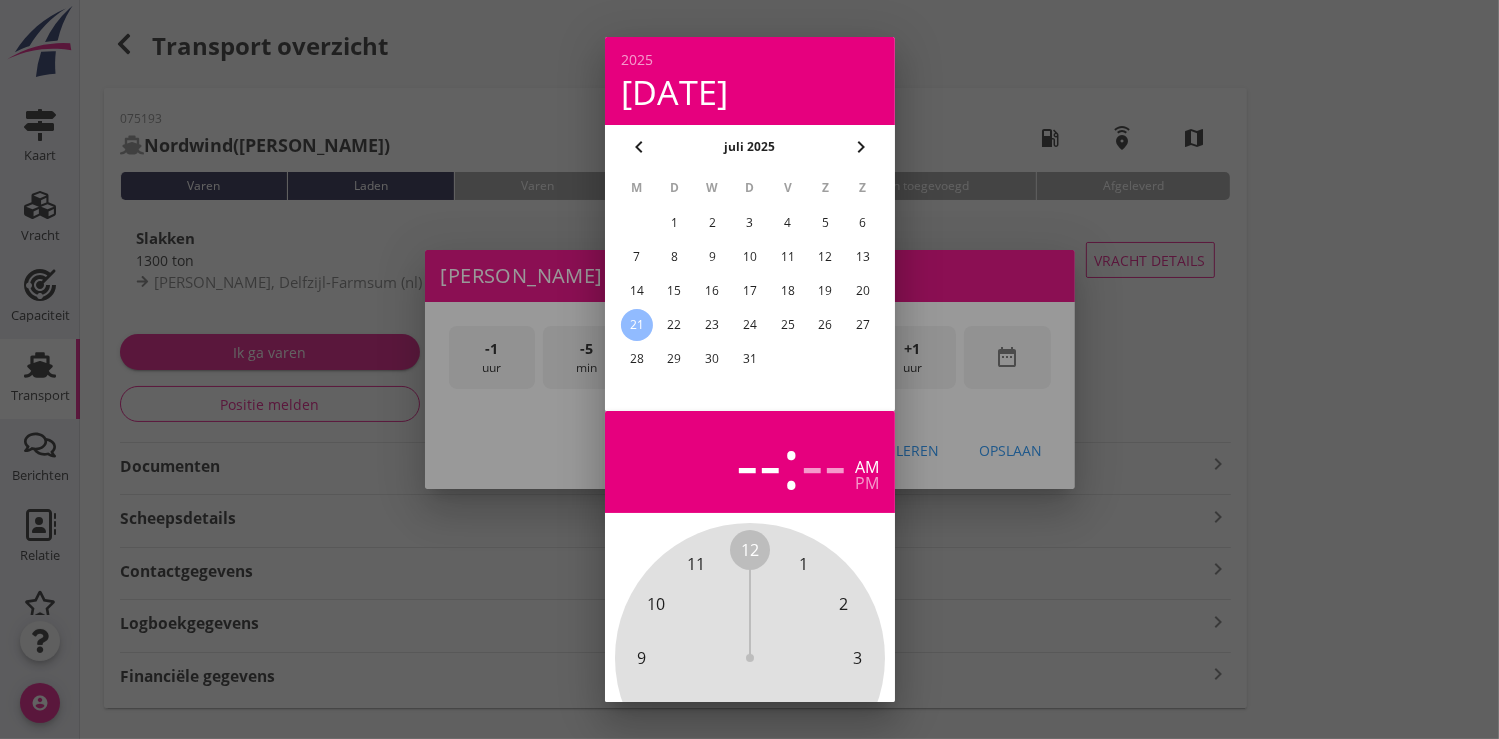 click on "18" at bounding box center [787, 291] 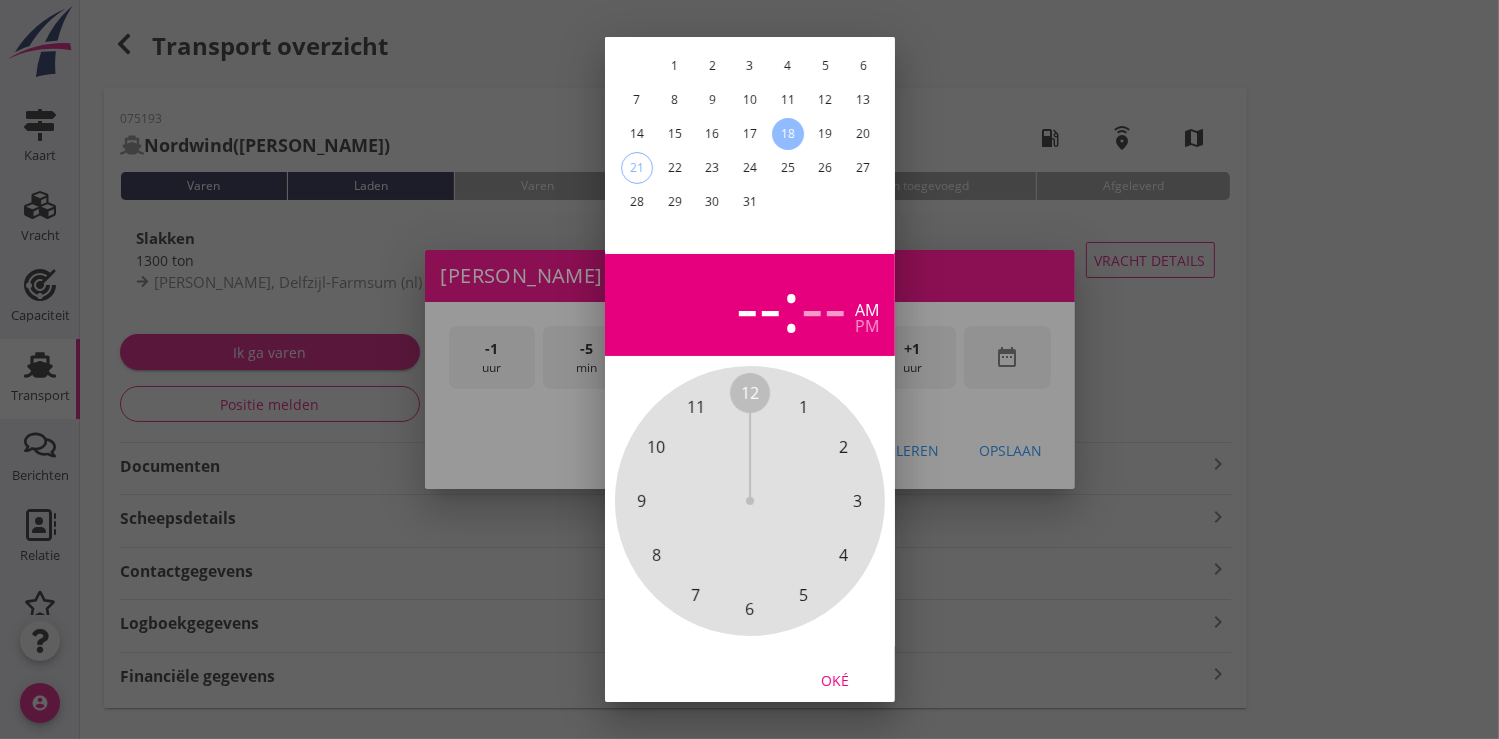 scroll, scrollTop: 185, scrollLeft: 0, axis: vertical 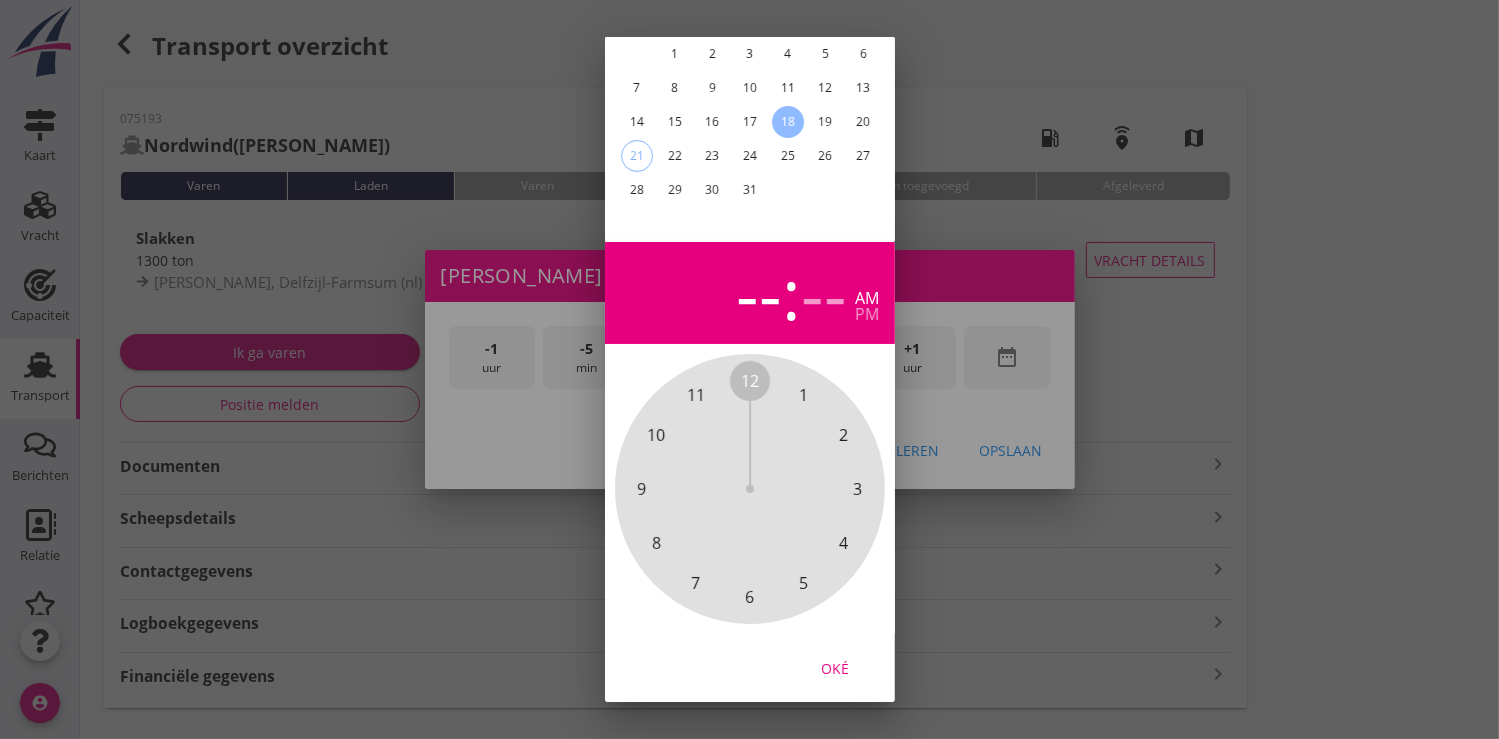 click on "Oké" at bounding box center (835, 667) 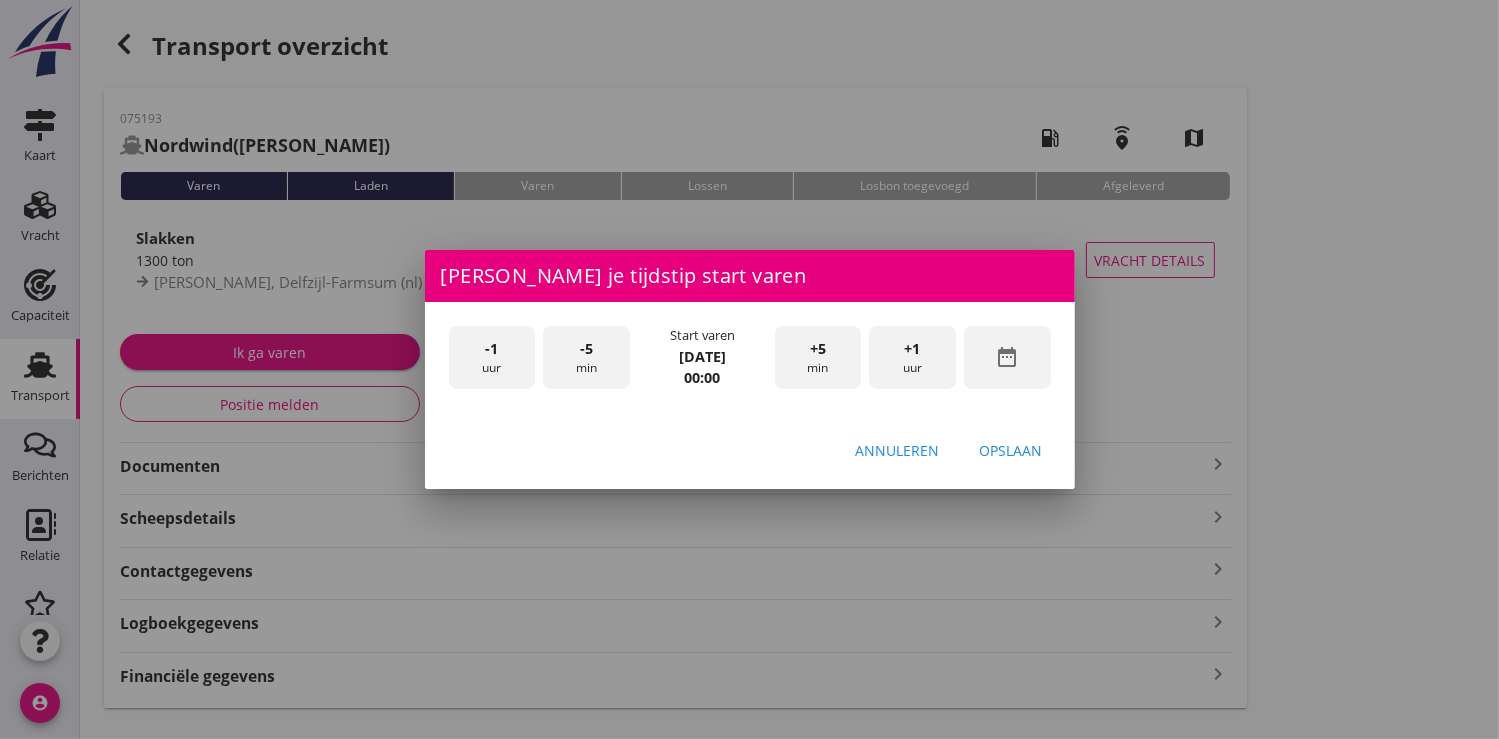 click on "+1  uur" at bounding box center (912, 357) 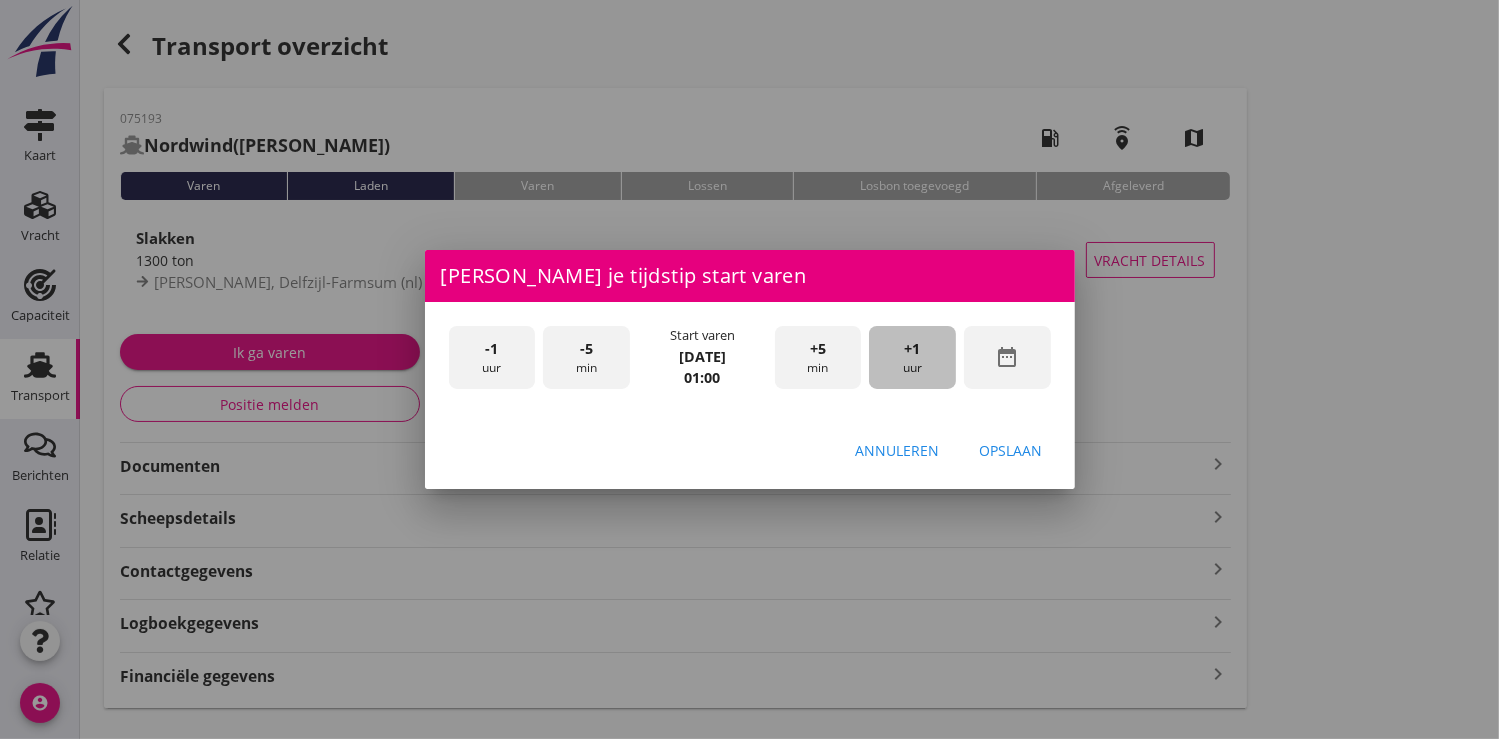 click on "+1  uur" at bounding box center (912, 357) 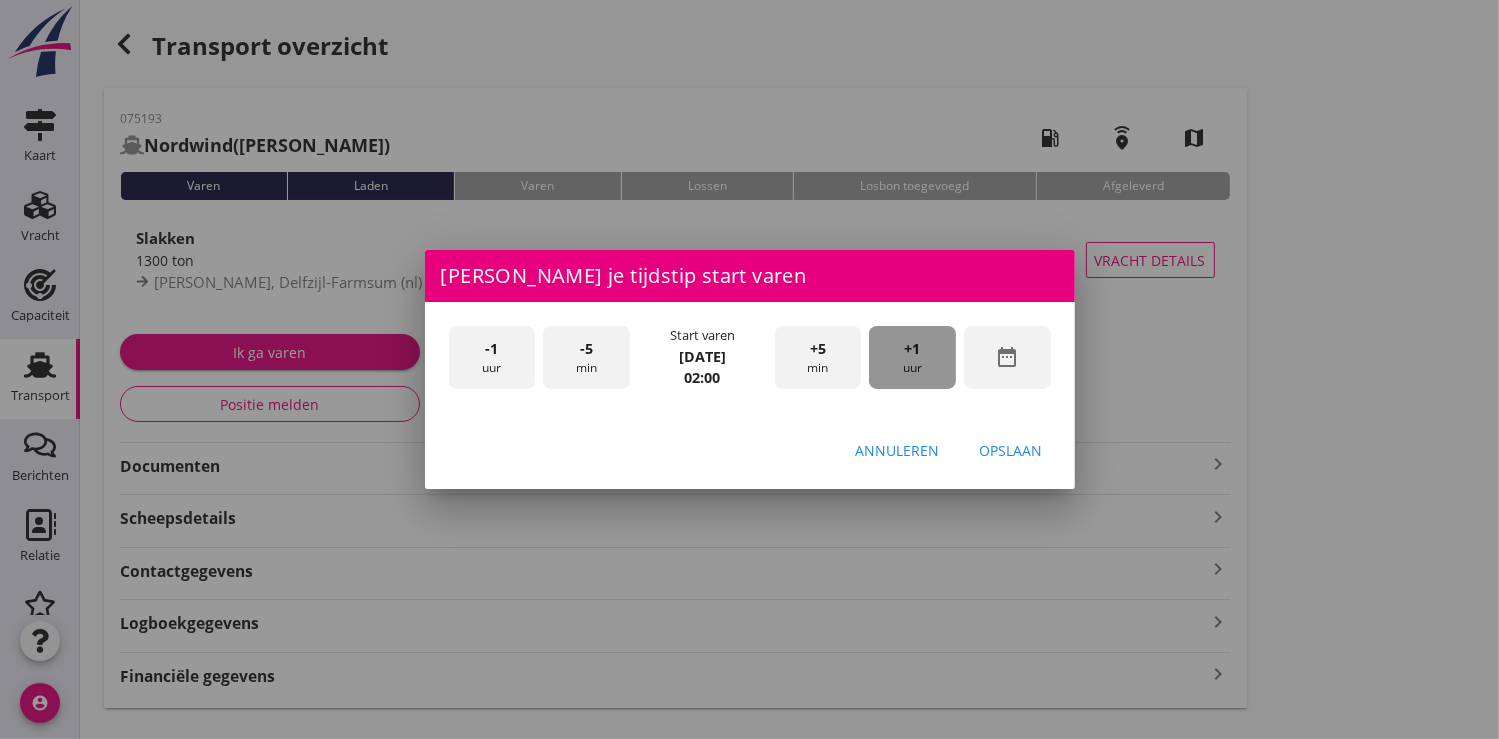 click on "+1  uur" at bounding box center [912, 357] 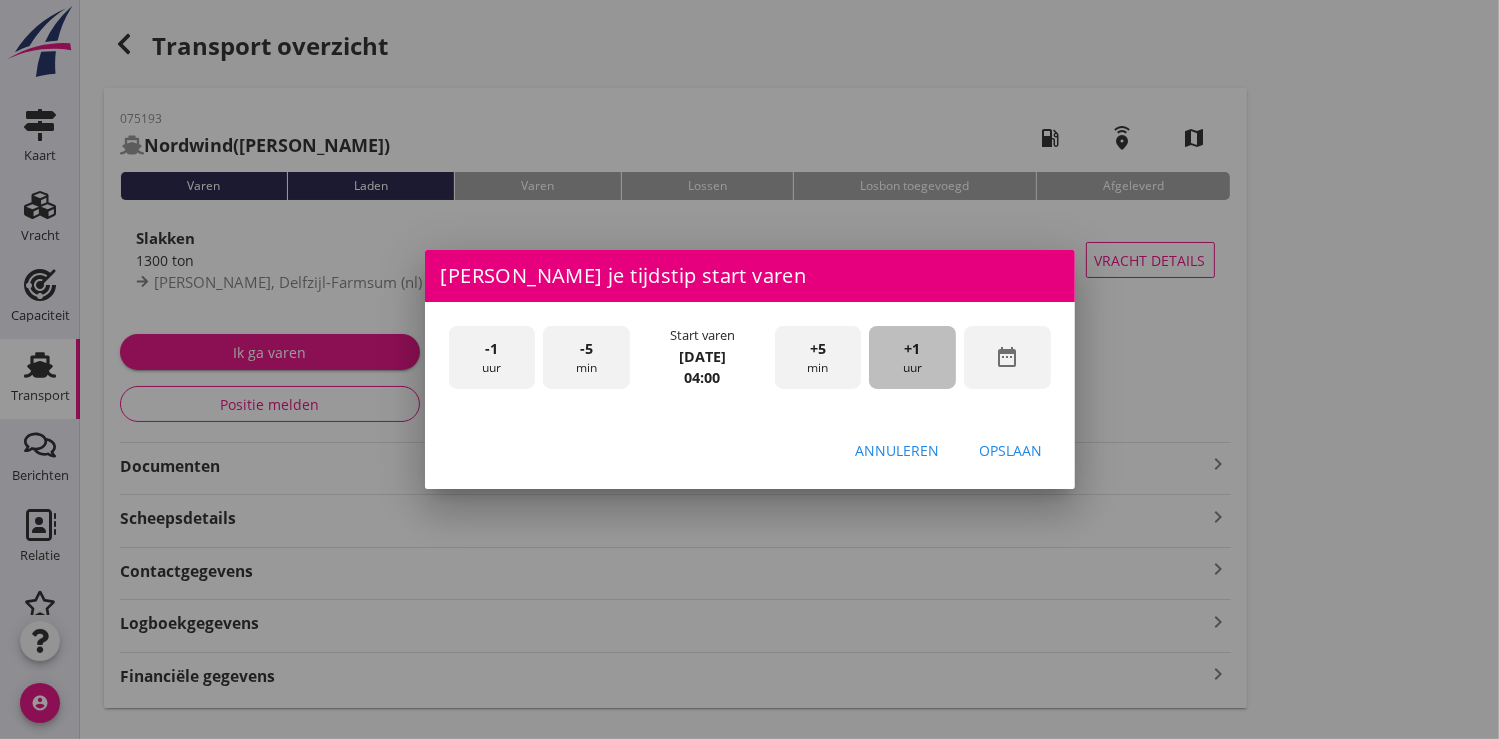 click on "+1  uur" at bounding box center (912, 357) 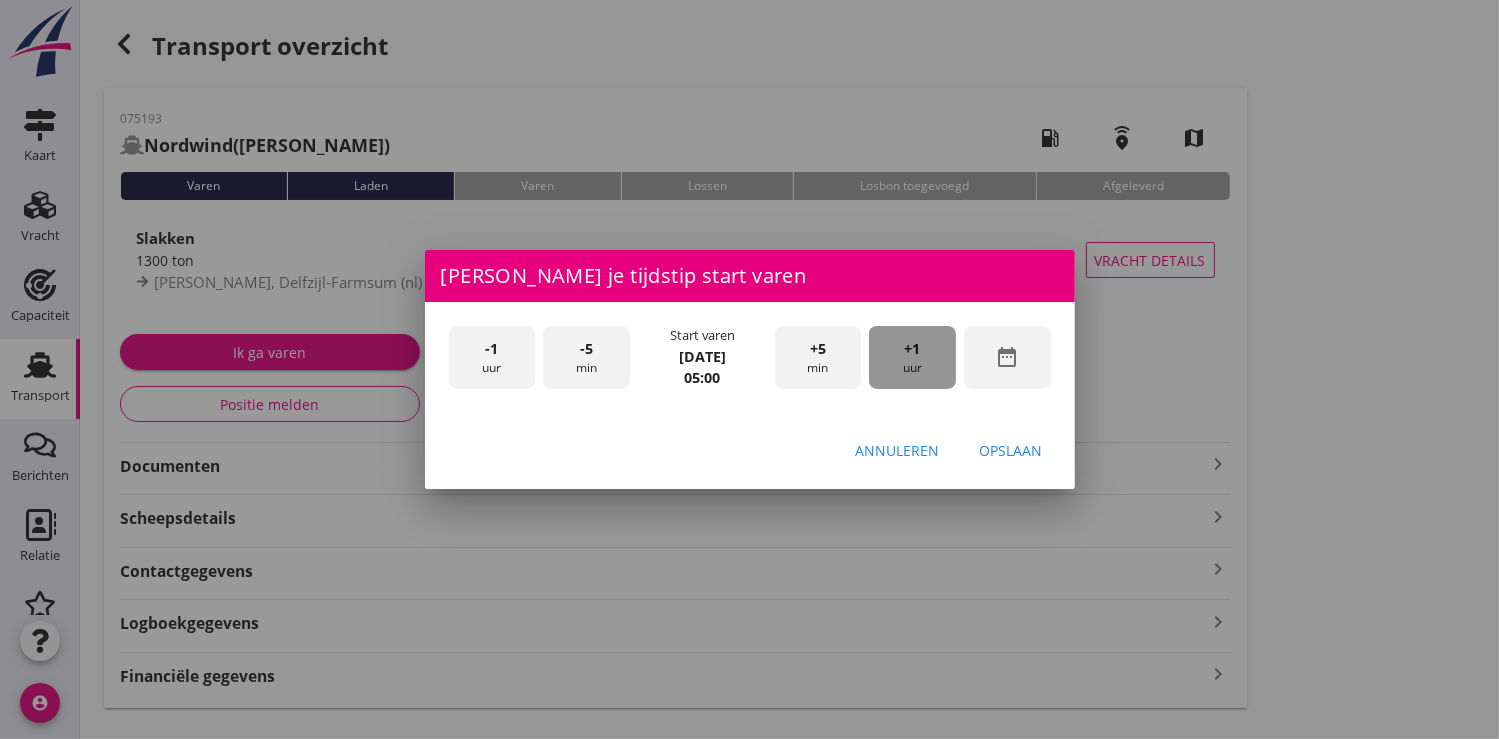 click on "+1  uur" at bounding box center (912, 357) 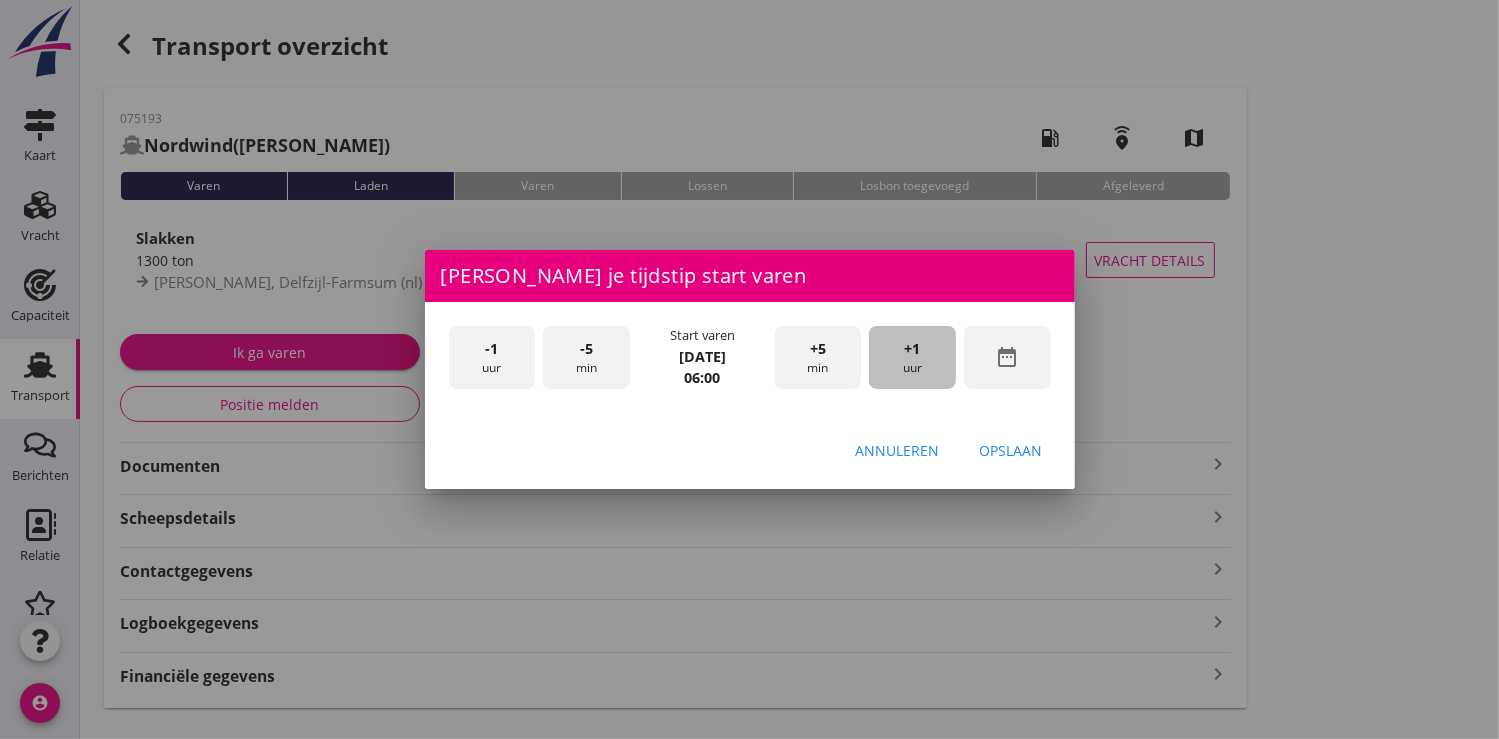click on "+1  uur" at bounding box center (912, 357) 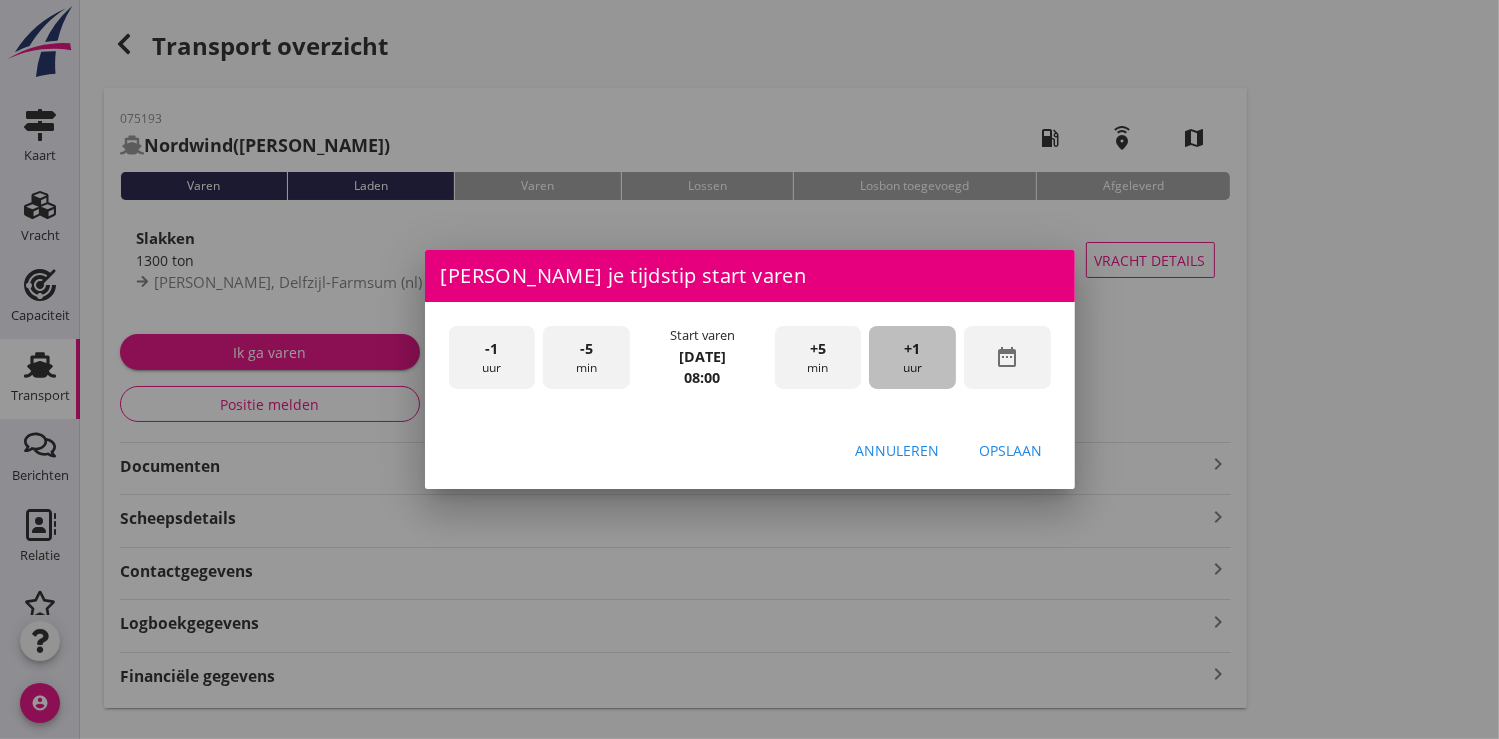 click on "+1  uur" at bounding box center [912, 357] 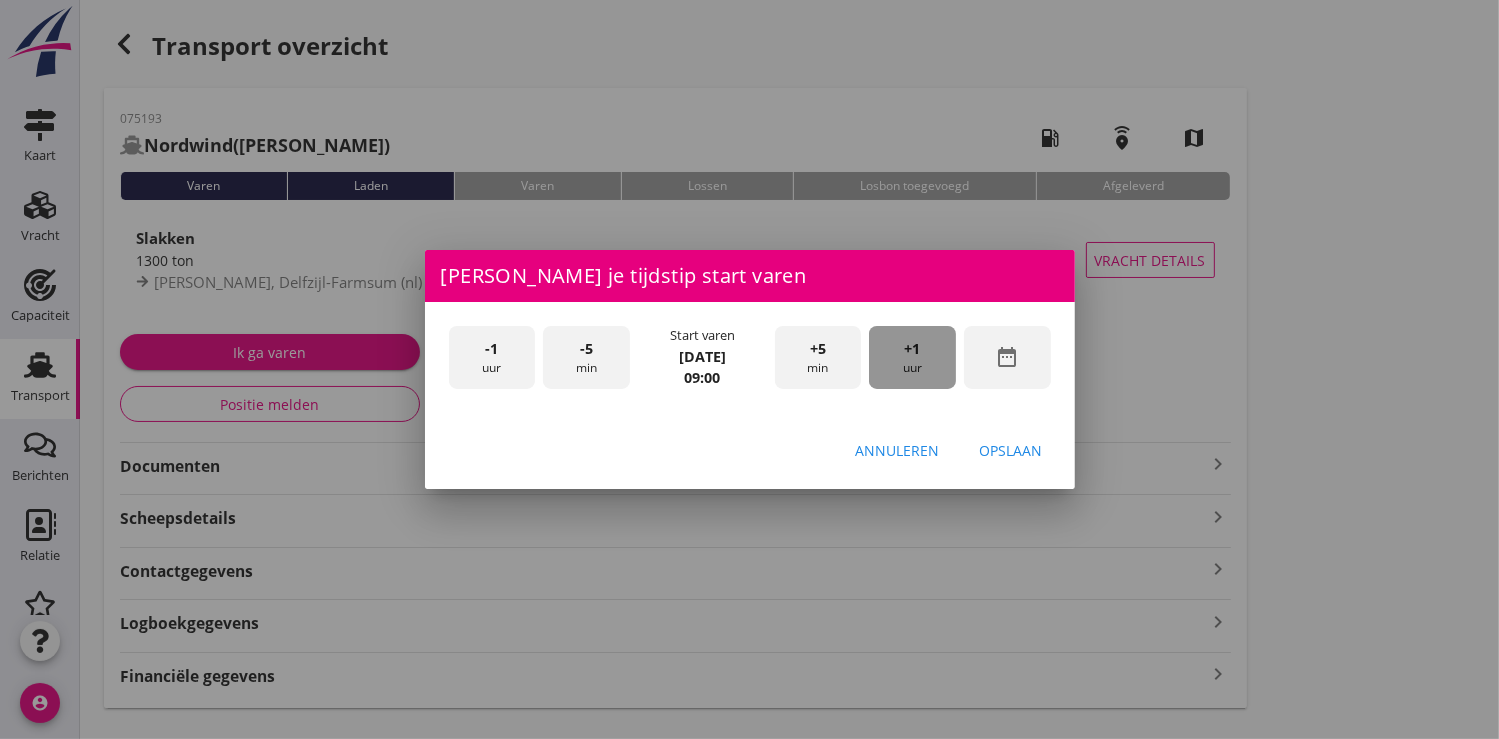 click on "+1  uur" at bounding box center (912, 357) 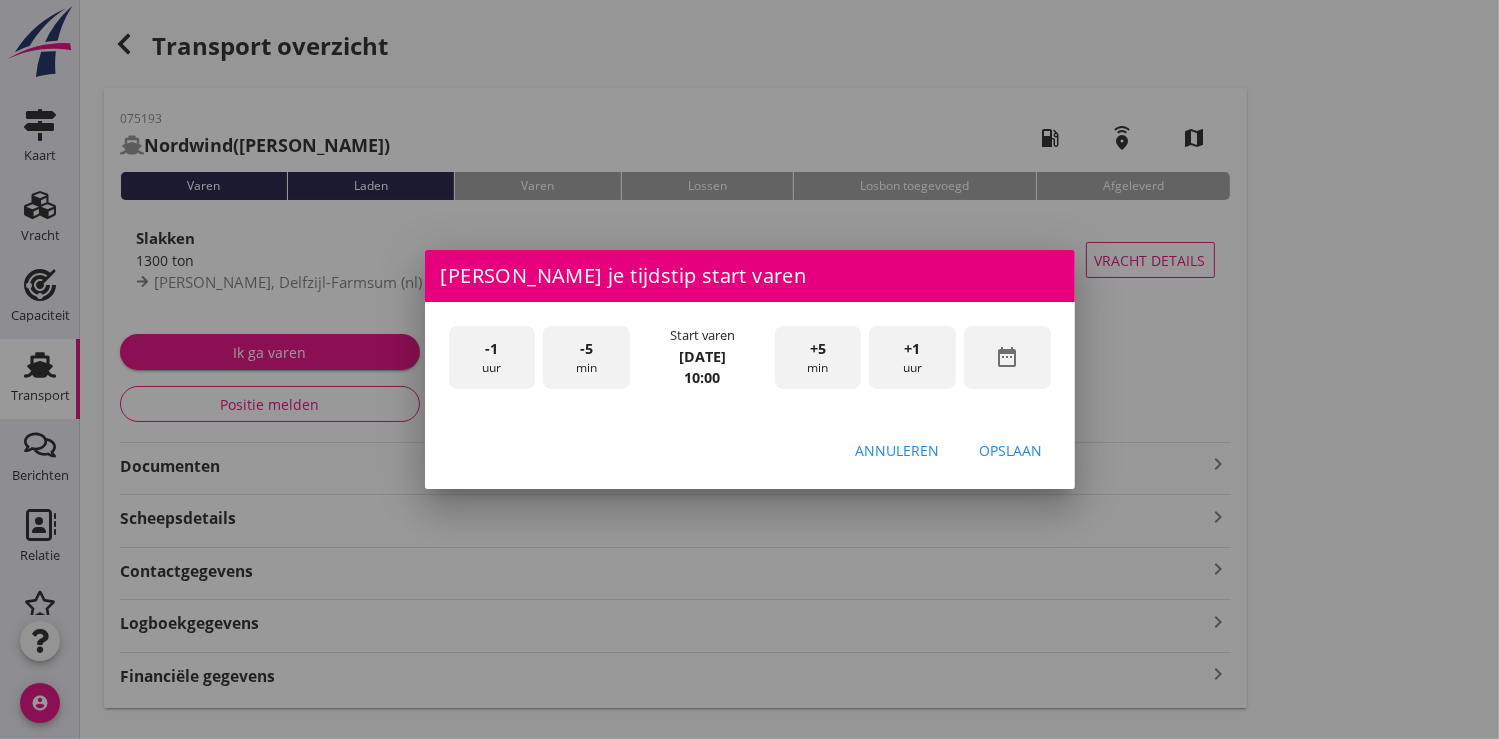 click on "+1  uur" at bounding box center (912, 357) 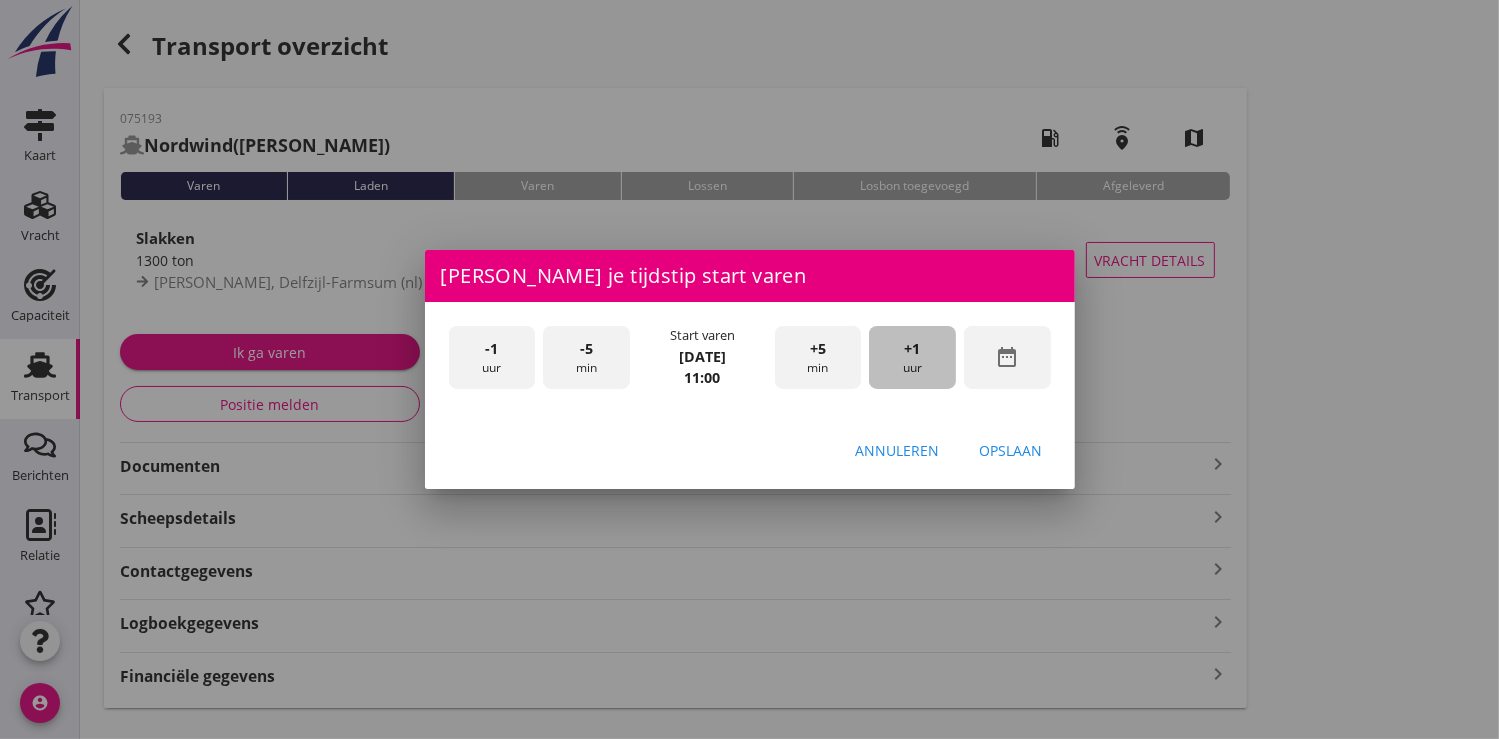 click on "+1  uur" at bounding box center (912, 357) 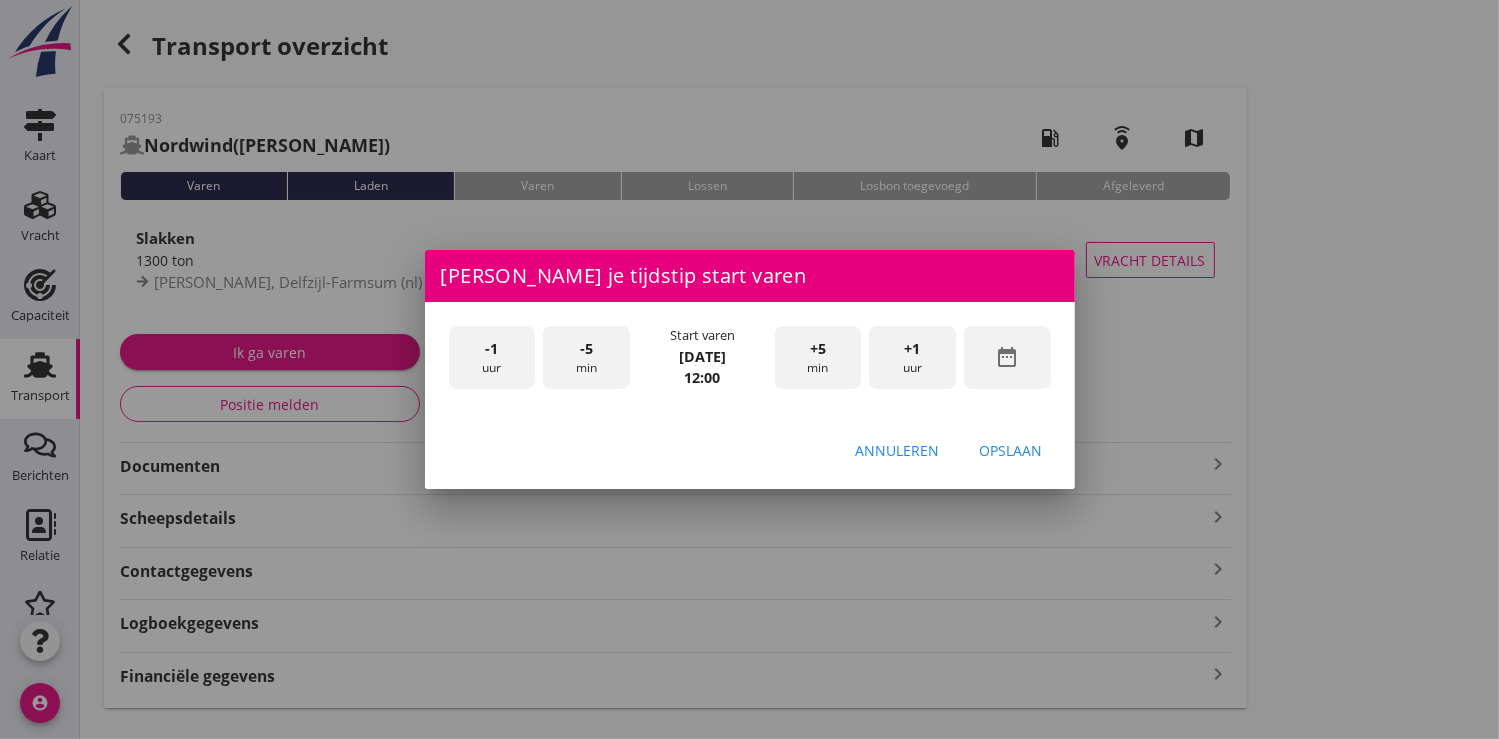 click on "Opslaan" at bounding box center [1011, 450] 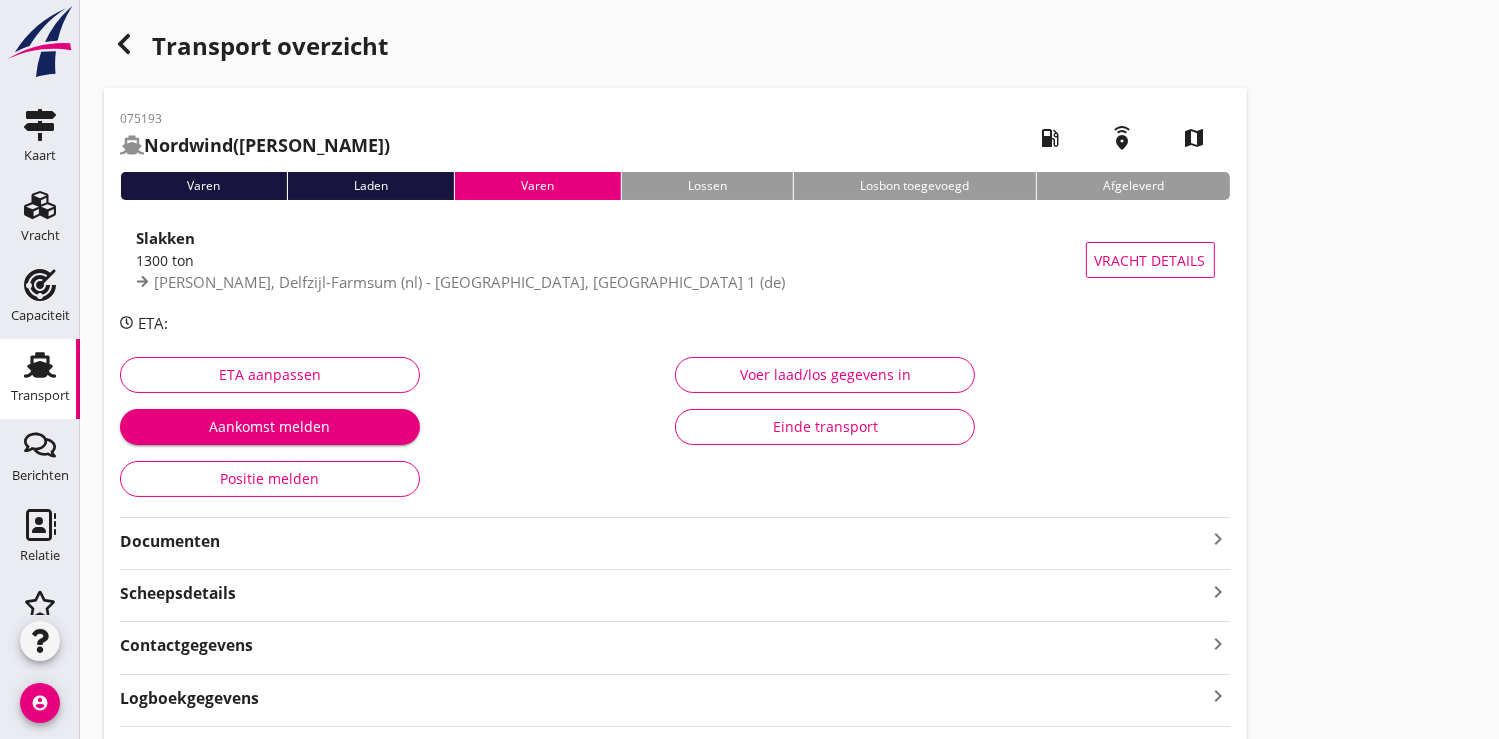 click on "Documenten" at bounding box center (663, 541) 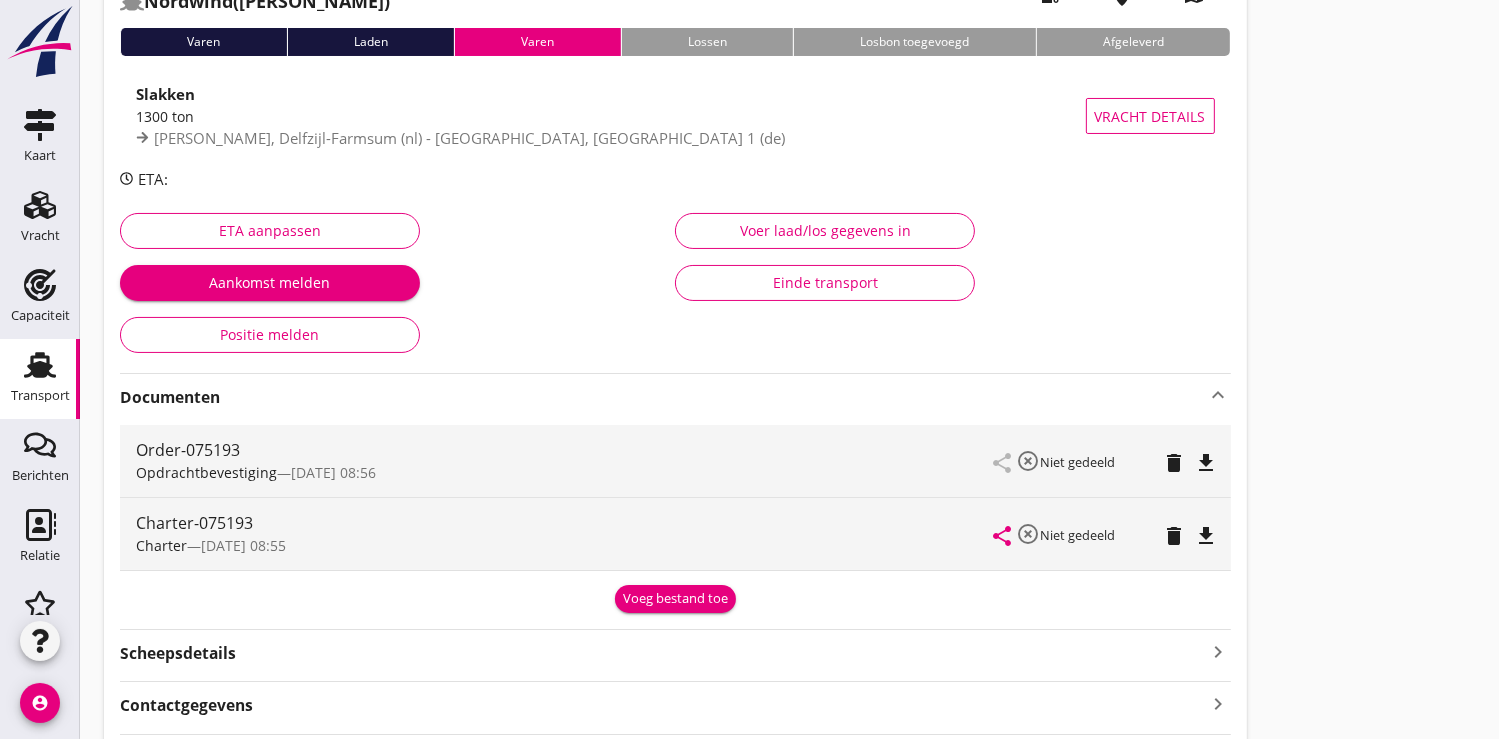scroll, scrollTop: 318, scrollLeft: 0, axis: vertical 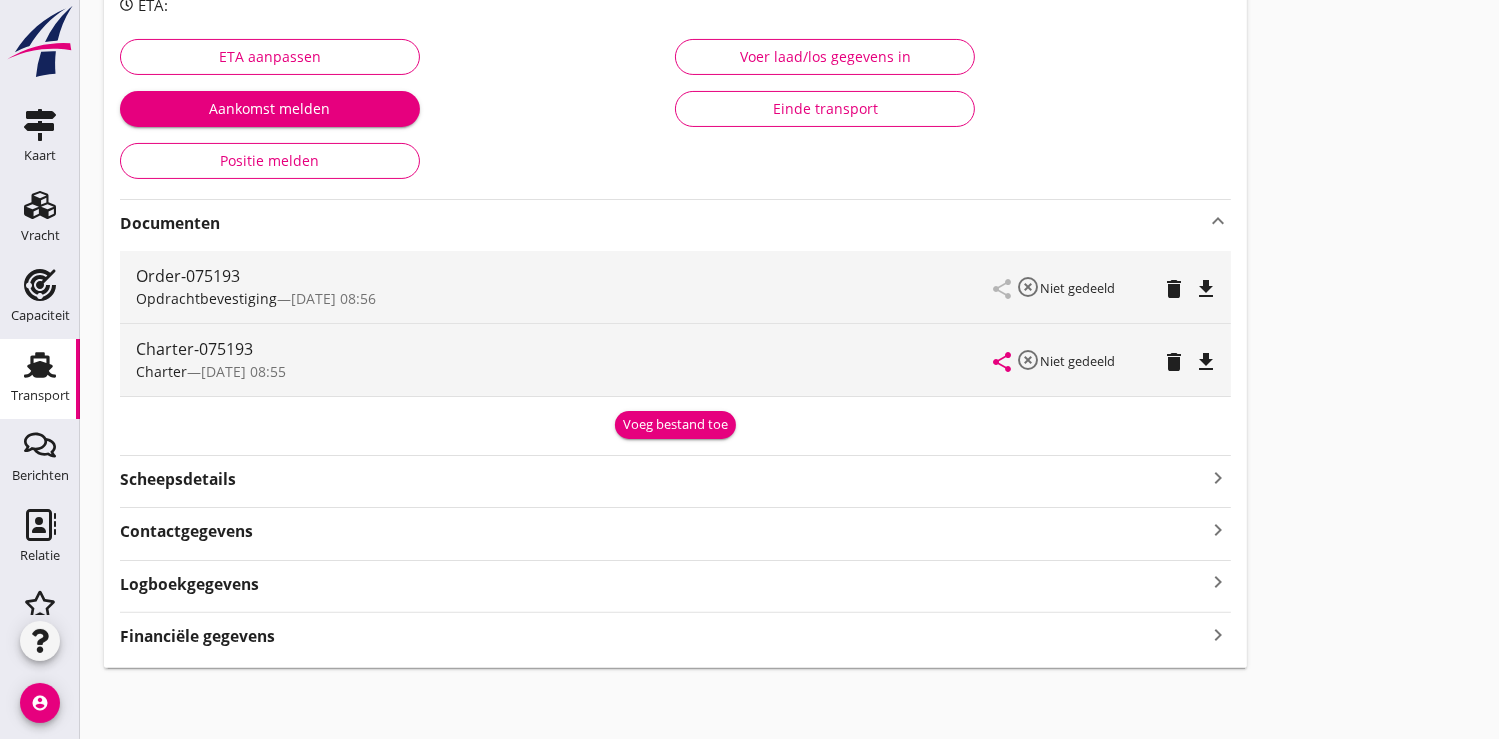 click on "Voeg bestand toe" at bounding box center (675, 425) 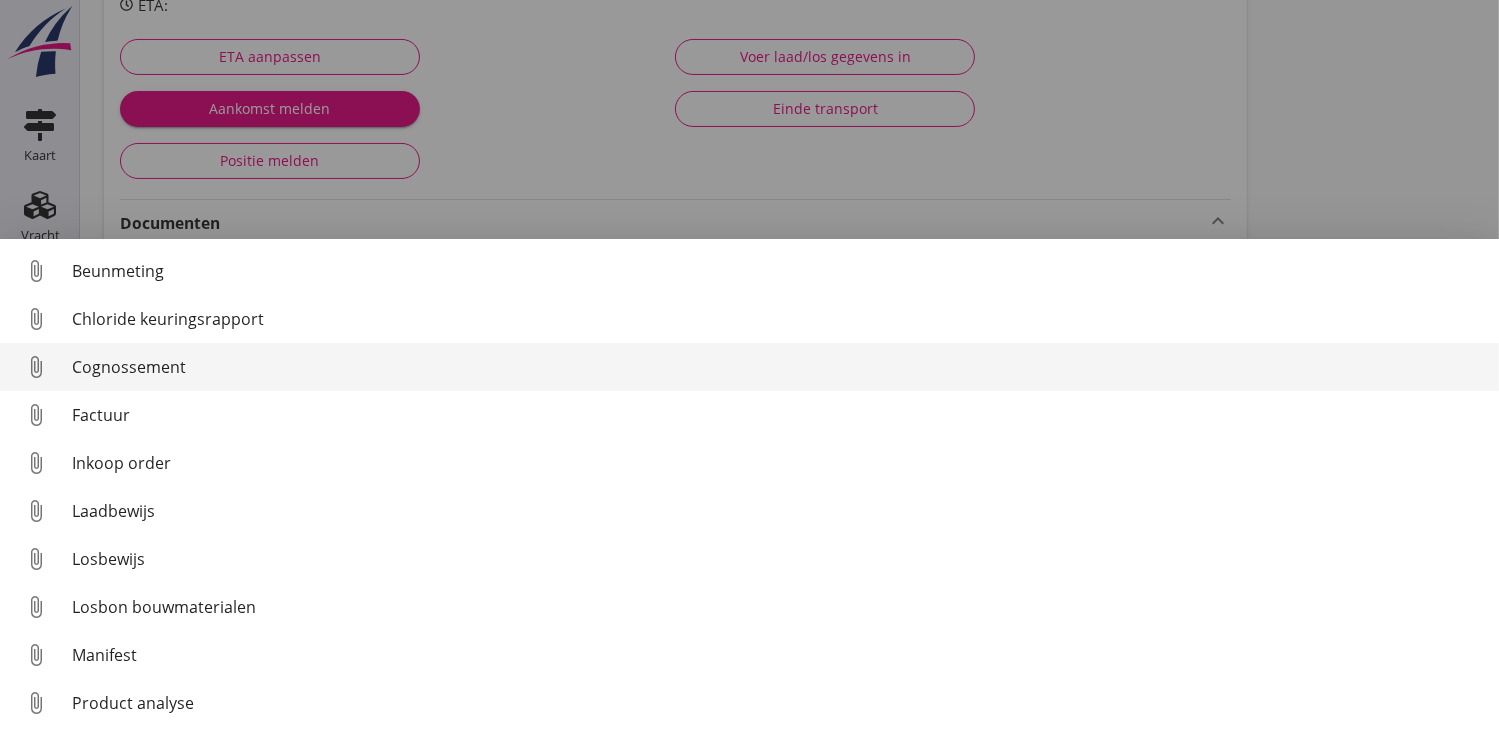 click on "Cognossement" at bounding box center [777, 367] 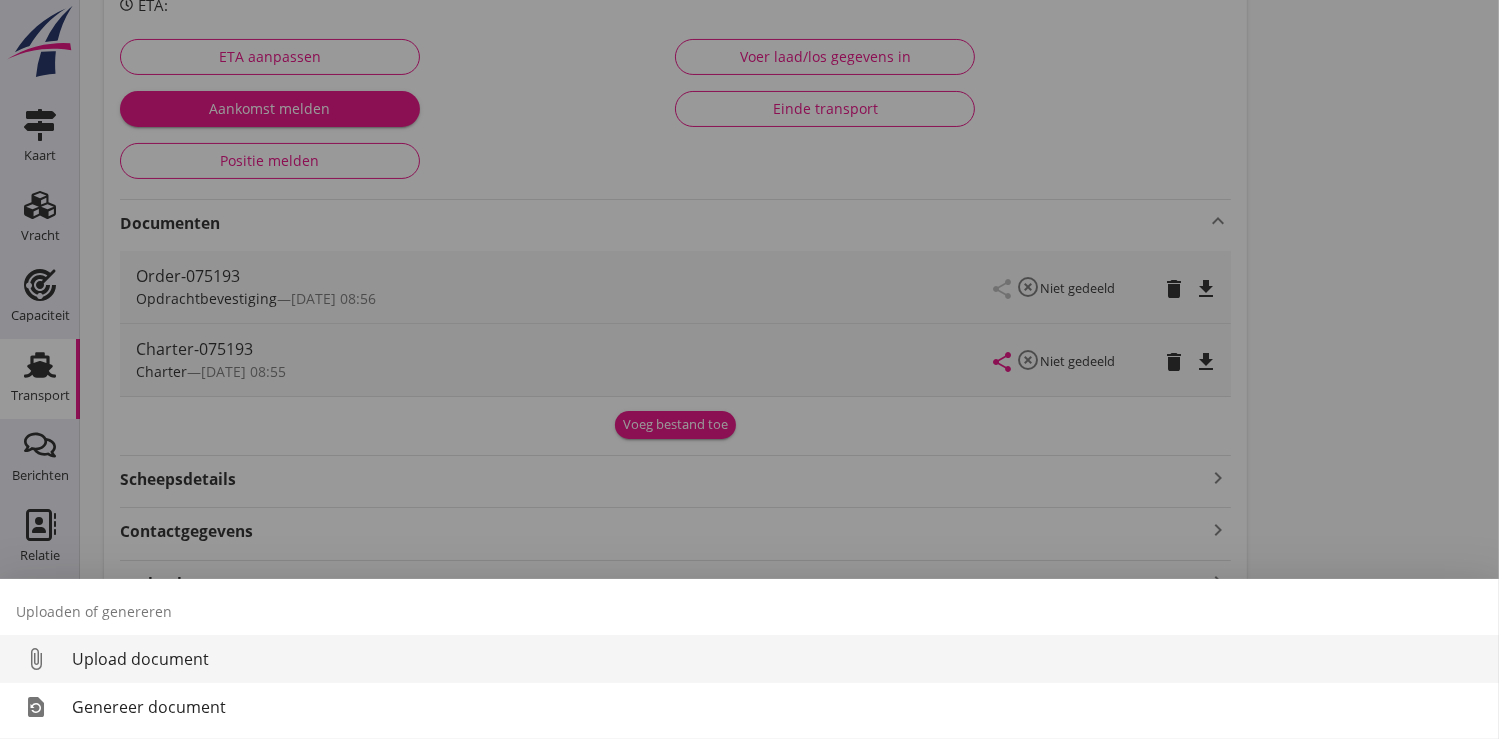 click on "Upload document" at bounding box center [777, 659] 